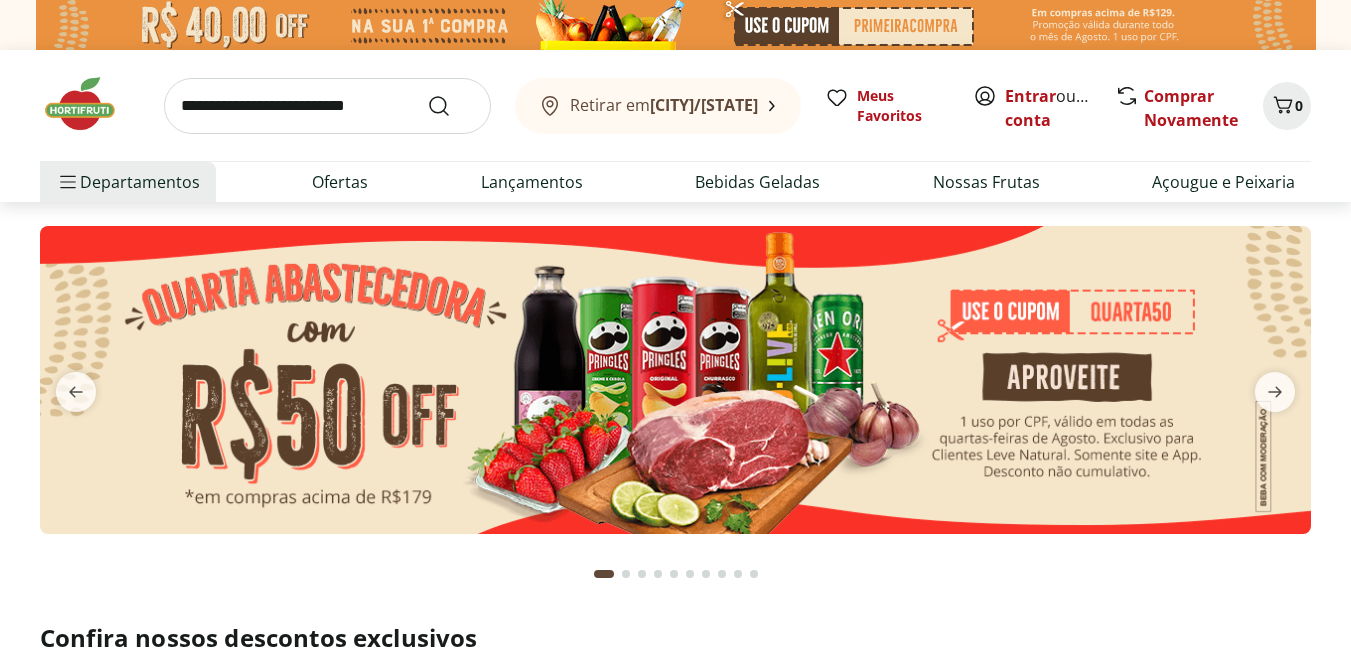 scroll, scrollTop: 0, scrollLeft: 0, axis: both 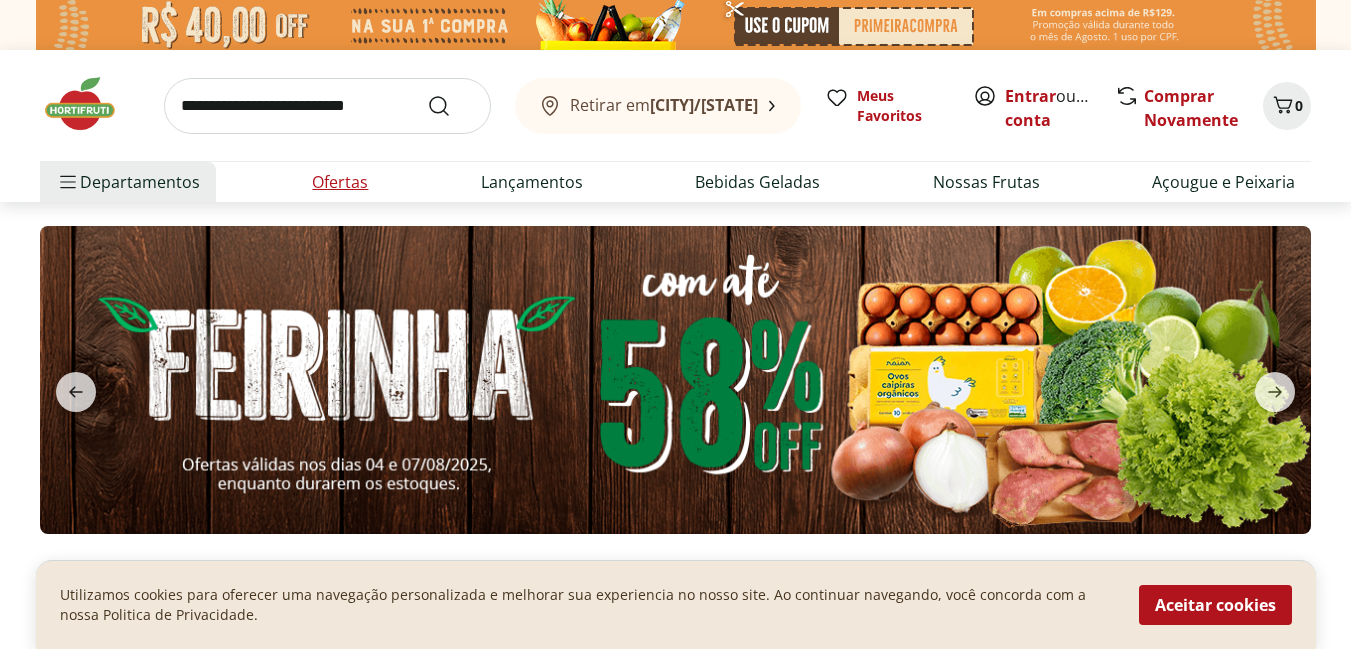 click on "Ofertas" at bounding box center (340, 182) 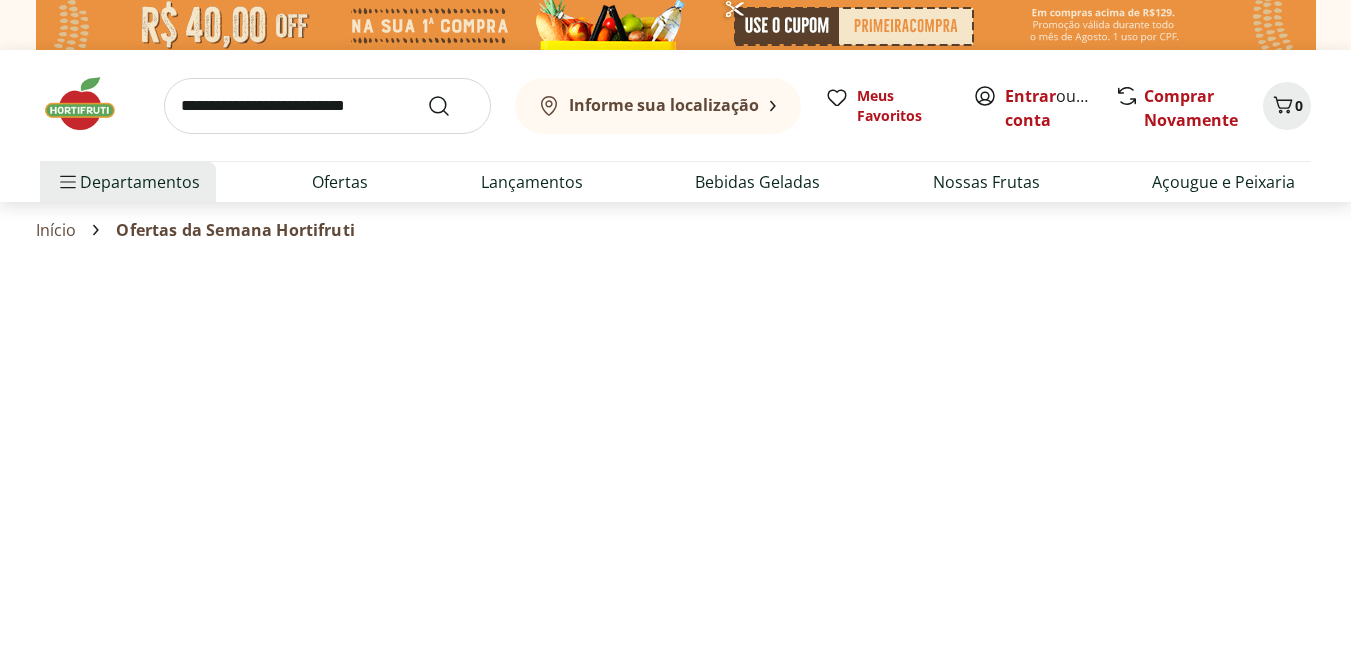 select on "**********" 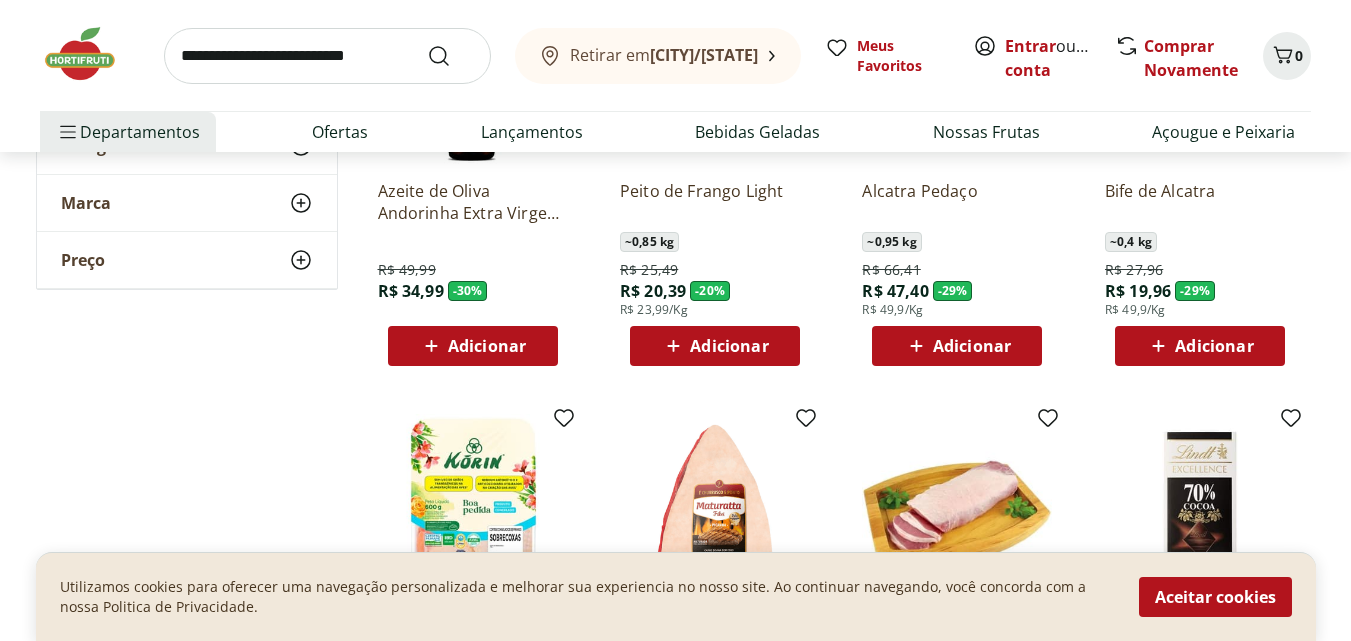 scroll, scrollTop: 400, scrollLeft: 0, axis: vertical 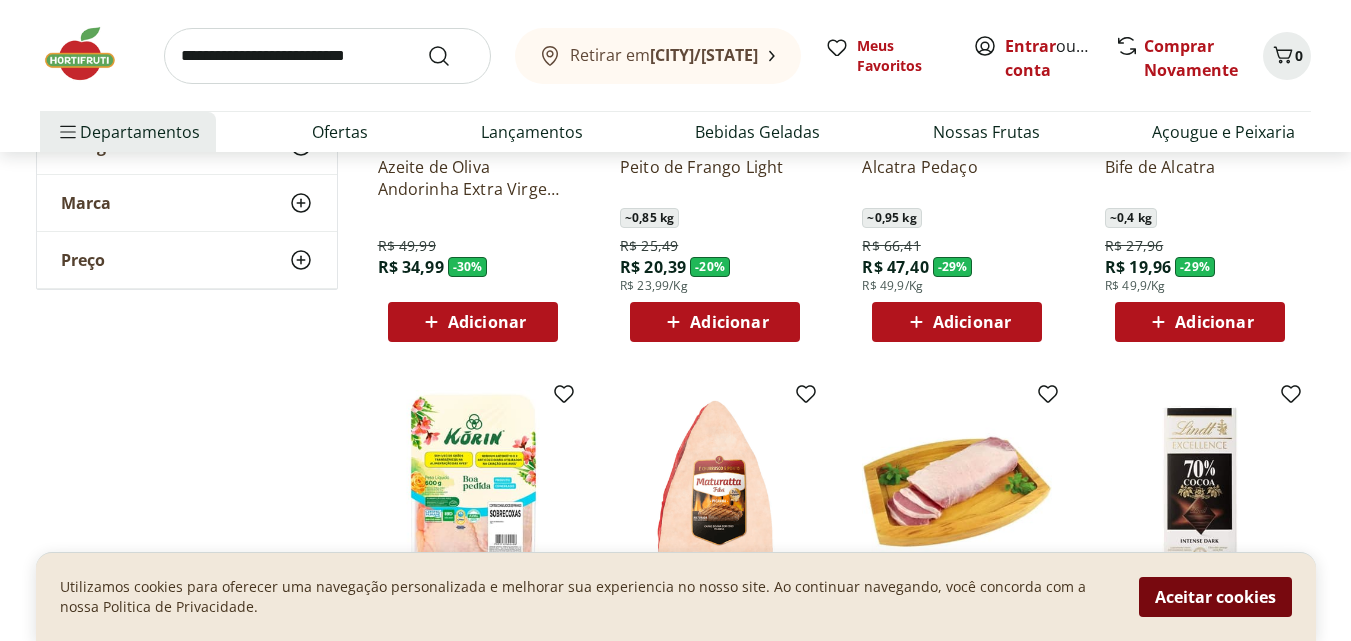 click on "Aceitar cookies" at bounding box center [1215, 597] 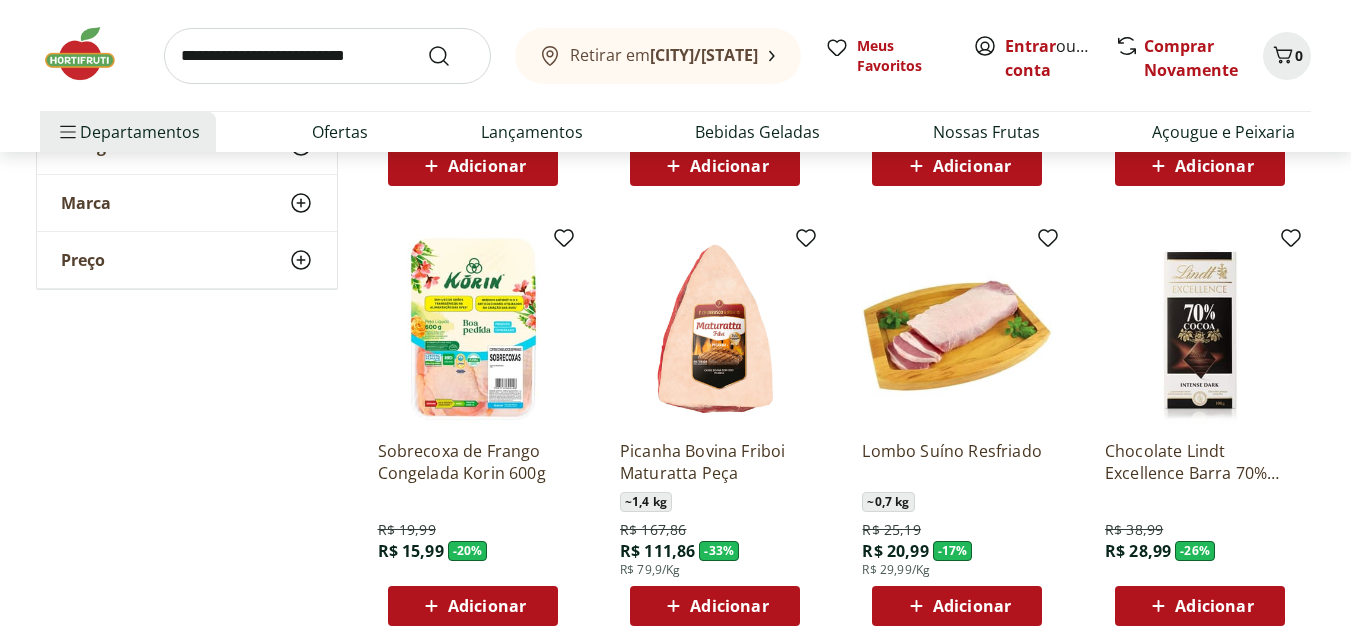 scroll, scrollTop: 600, scrollLeft: 0, axis: vertical 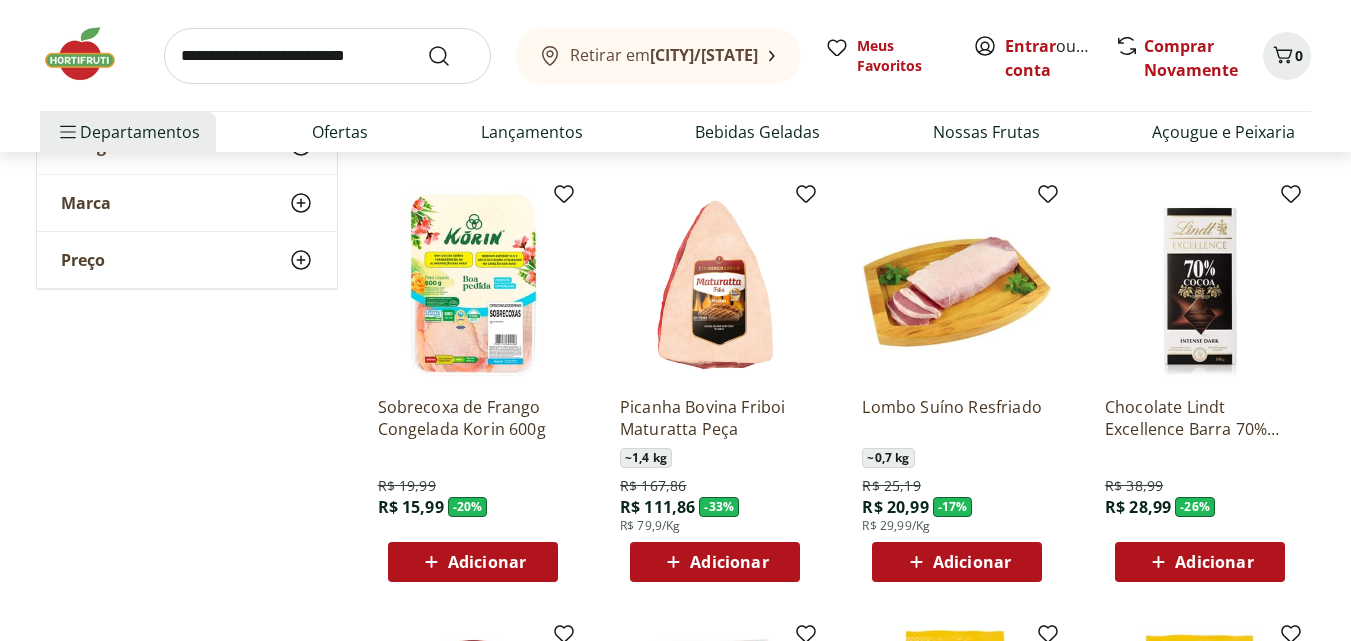 click on "Adicionar" at bounding box center (487, 562) 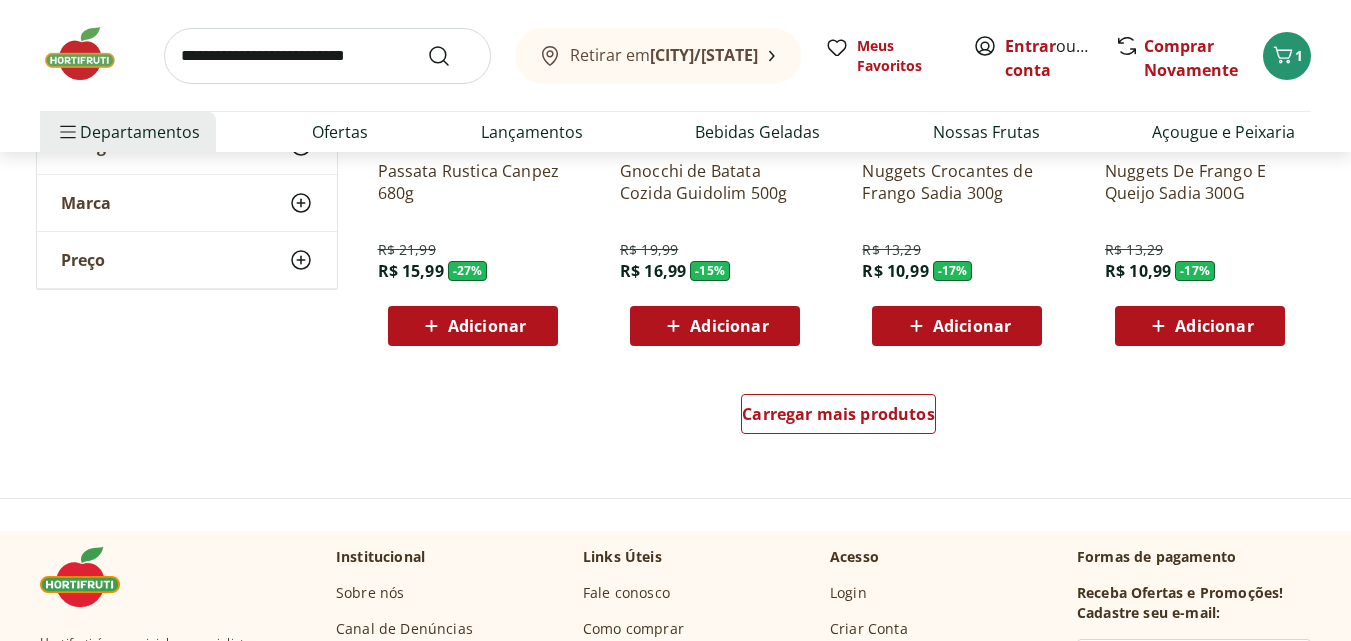 scroll, scrollTop: 1300, scrollLeft: 0, axis: vertical 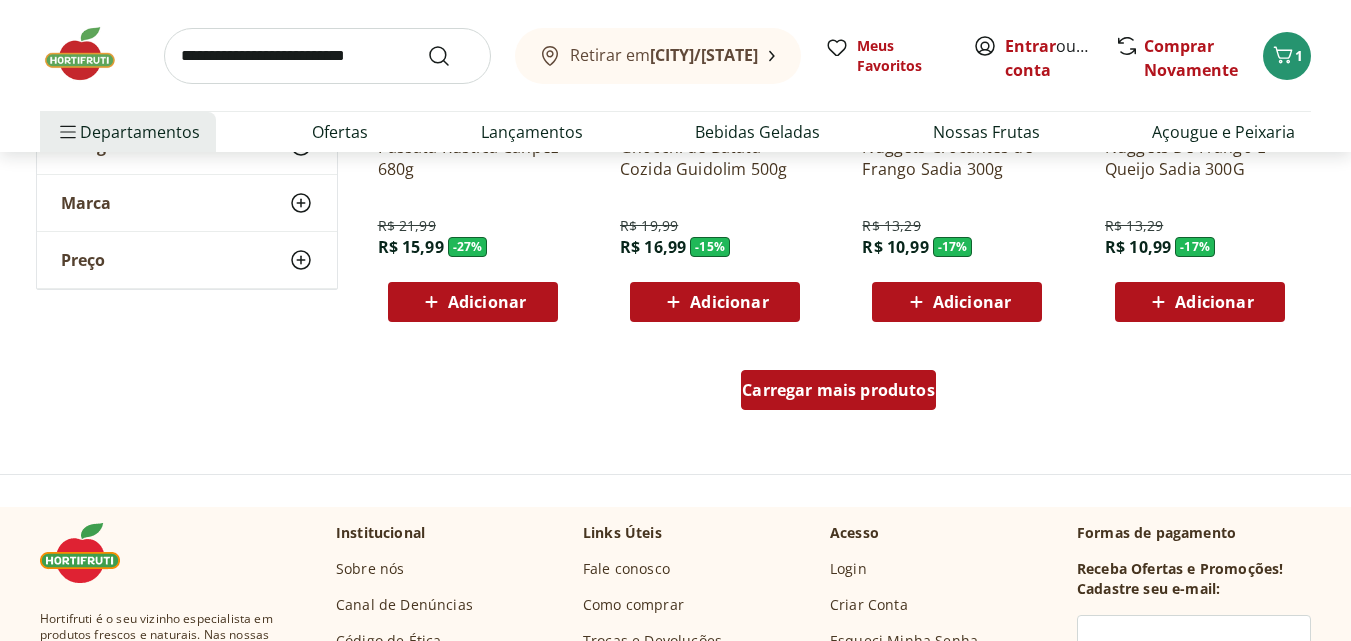 click on "Carregar mais produtos" at bounding box center (838, 390) 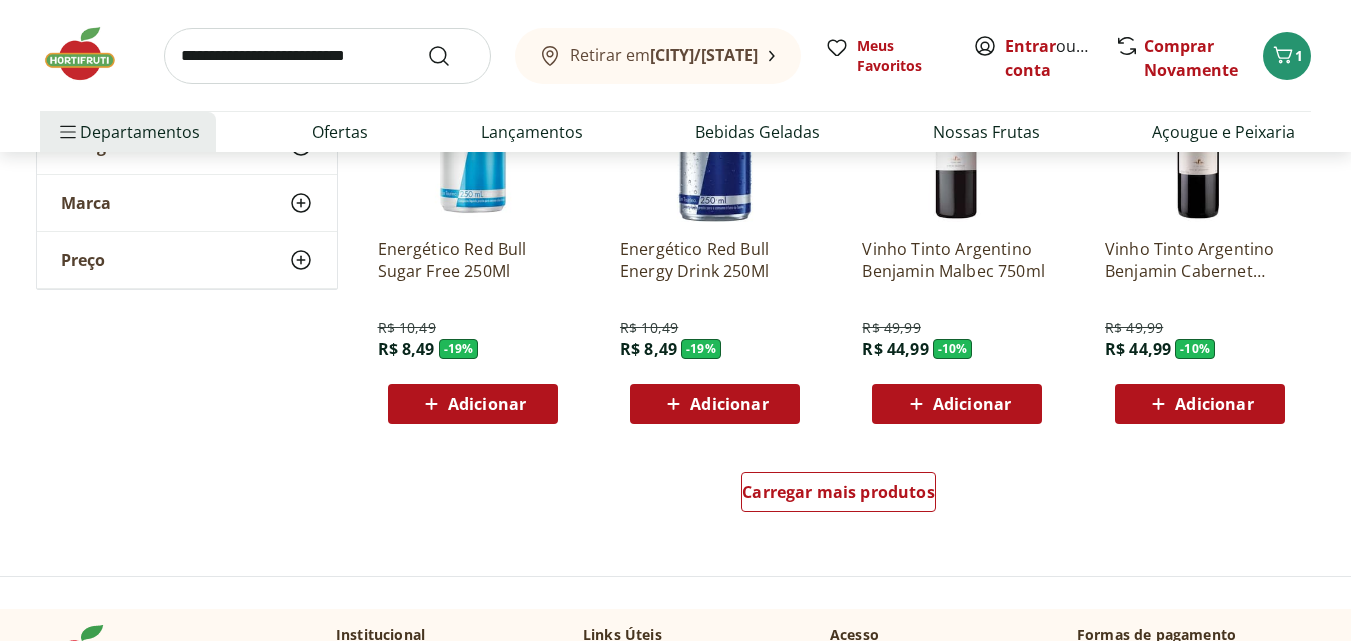 scroll, scrollTop: 2500, scrollLeft: 0, axis: vertical 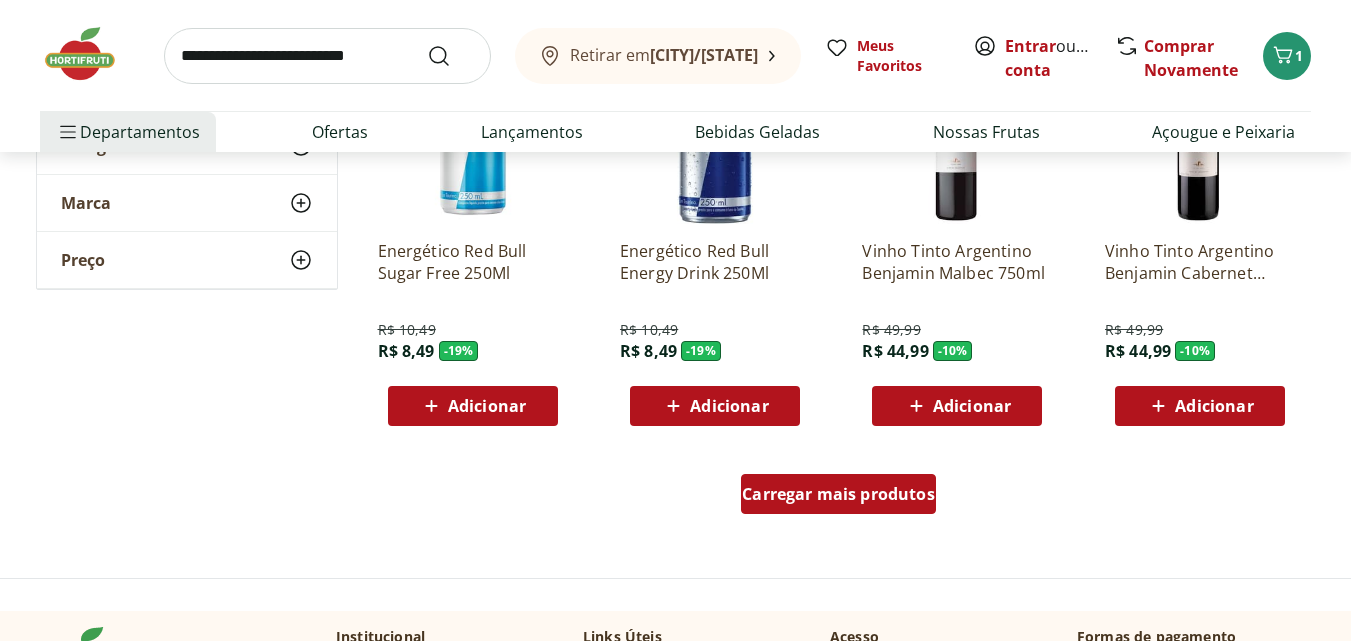 click on "Carregar mais produtos" at bounding box center [838, 494] 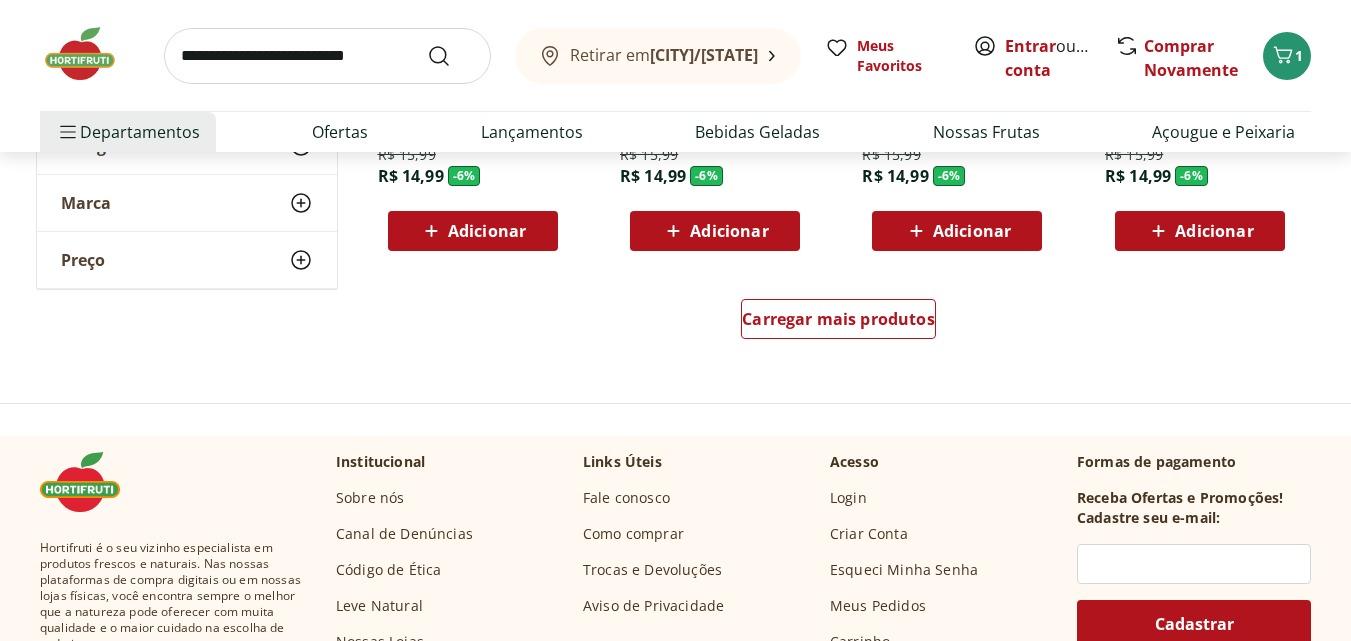 scroll, scrollTop: 4000, scrollLeft: 0, axis: vertical 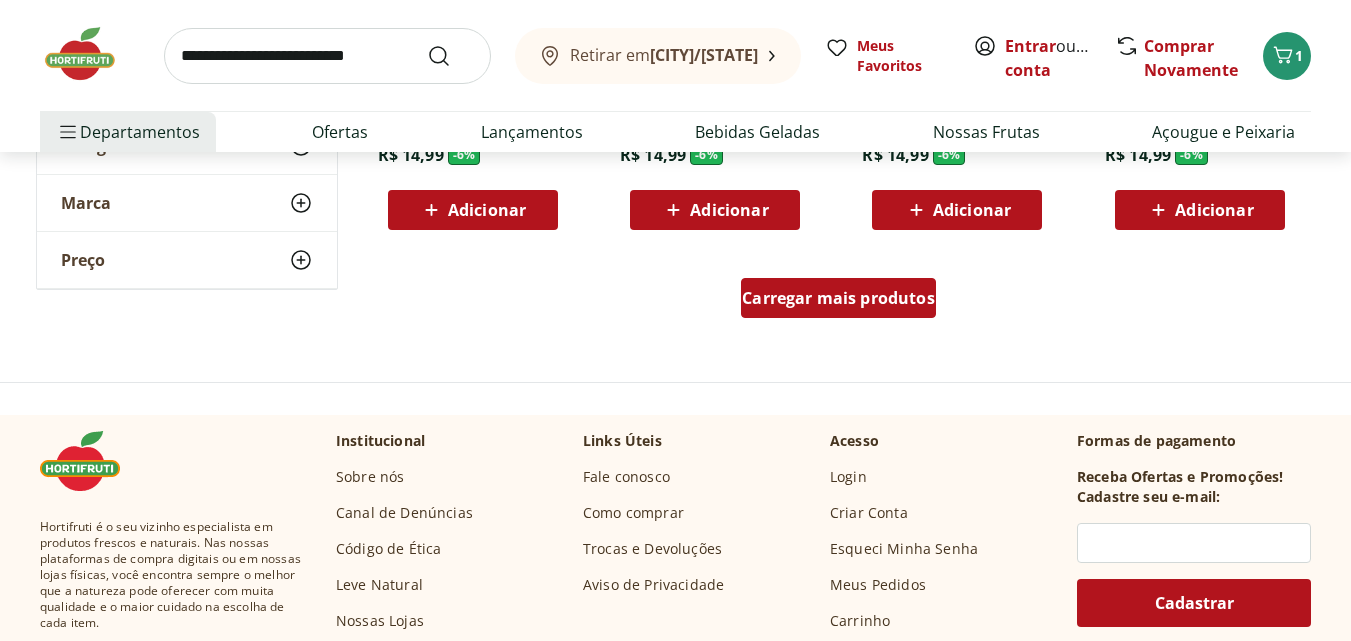 click on "Carregar mais produtos" at bounding box center (838, 298) 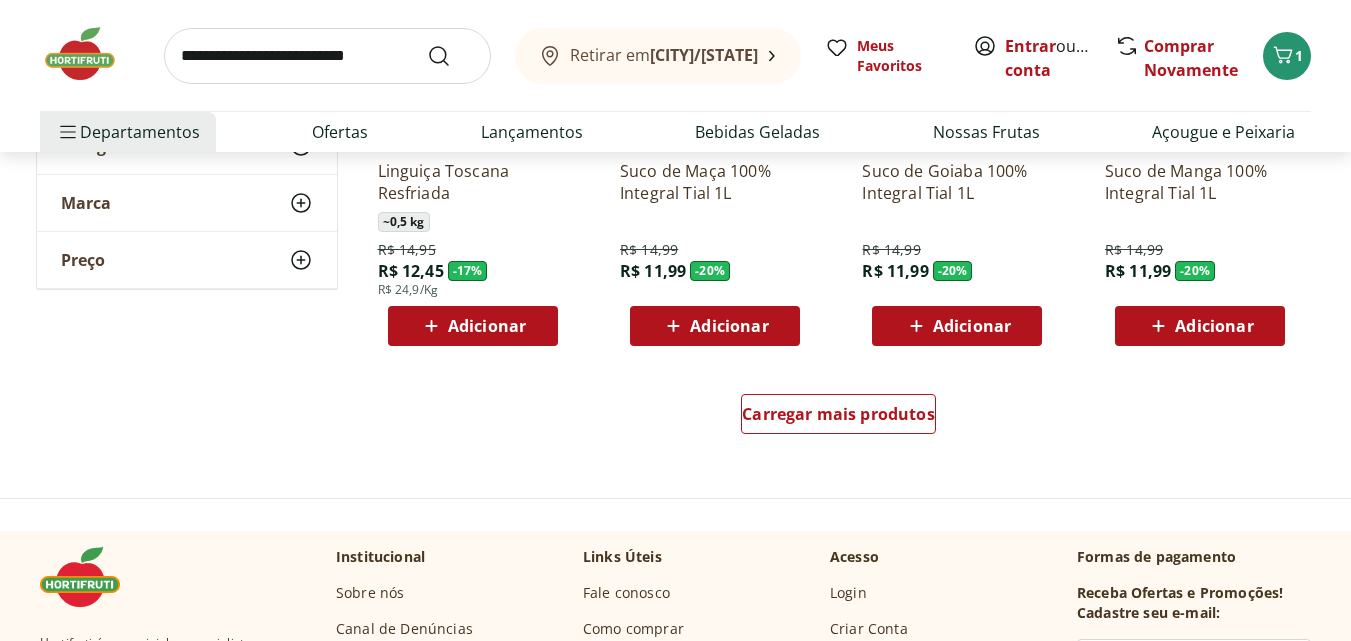 scroll, scrollTop: 5200, scrollLeft: 0, axis: vertical 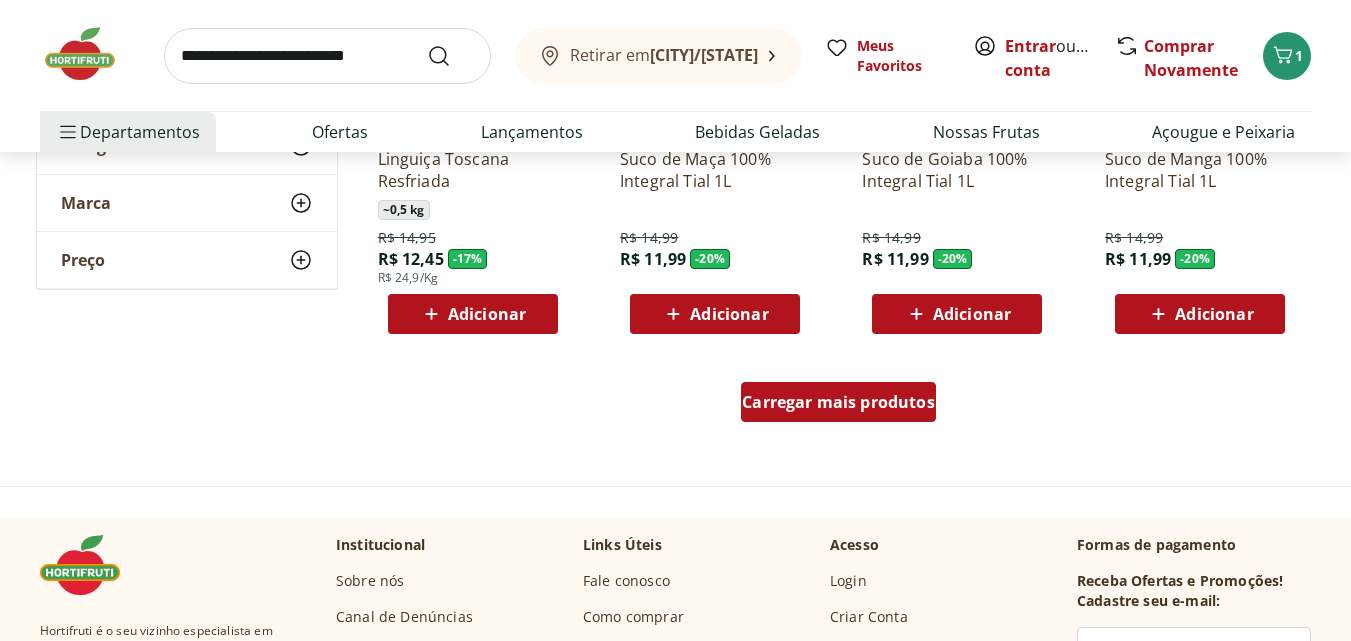 click on "Carregar mais produtos" at bounding box center [838, 402] 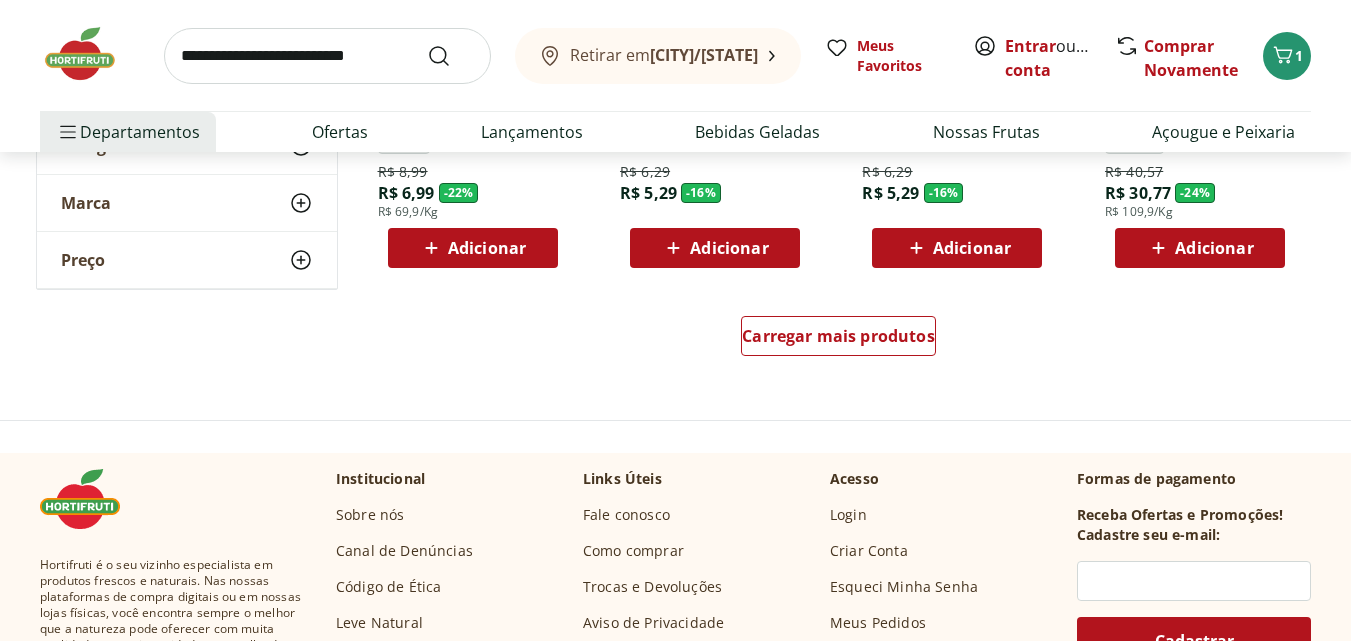 scroll, scrollTop: 6700, scrollLeft: 0, axis: vertical 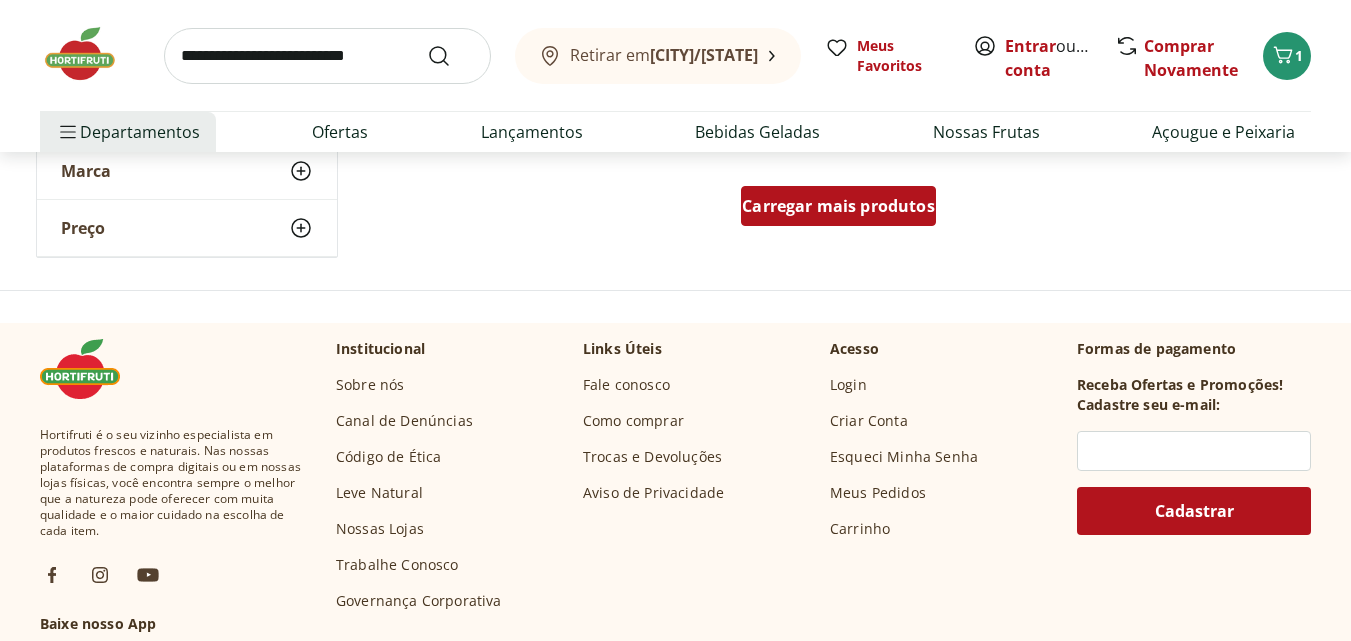 click on "Carregar mais produtos" at bounding box center [838, 210] 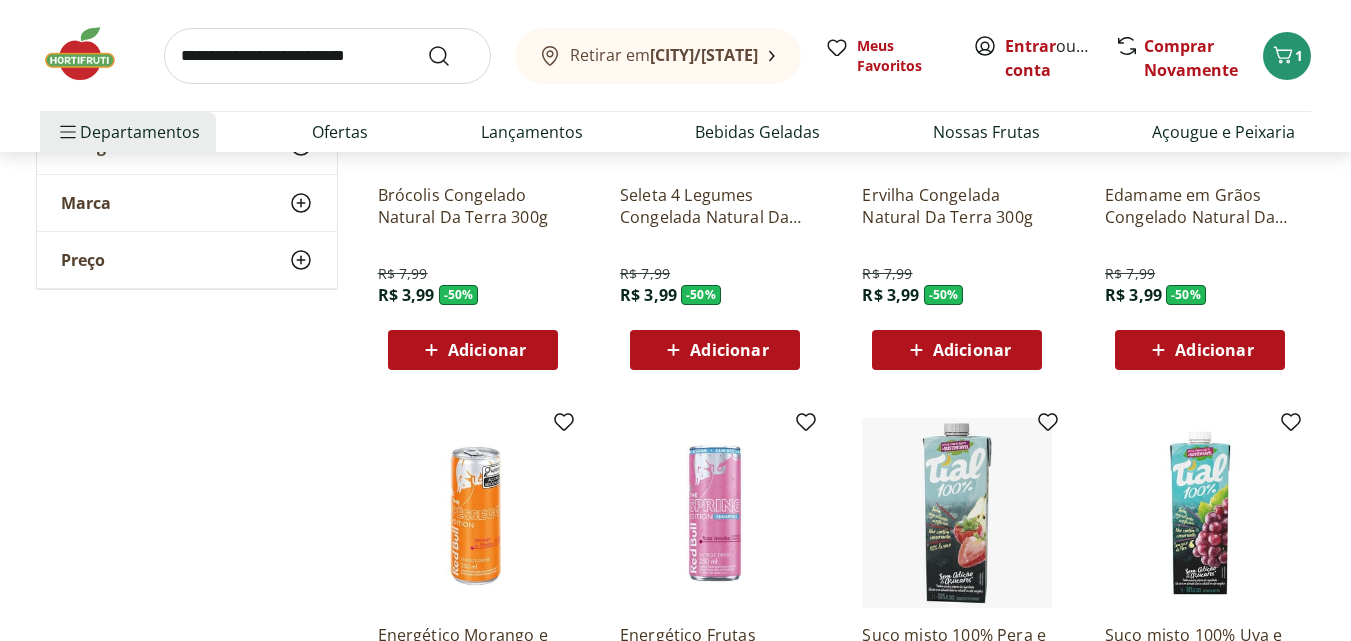 scroll, scrollTop: 6900, scrollLeft: 0, axis: vertical 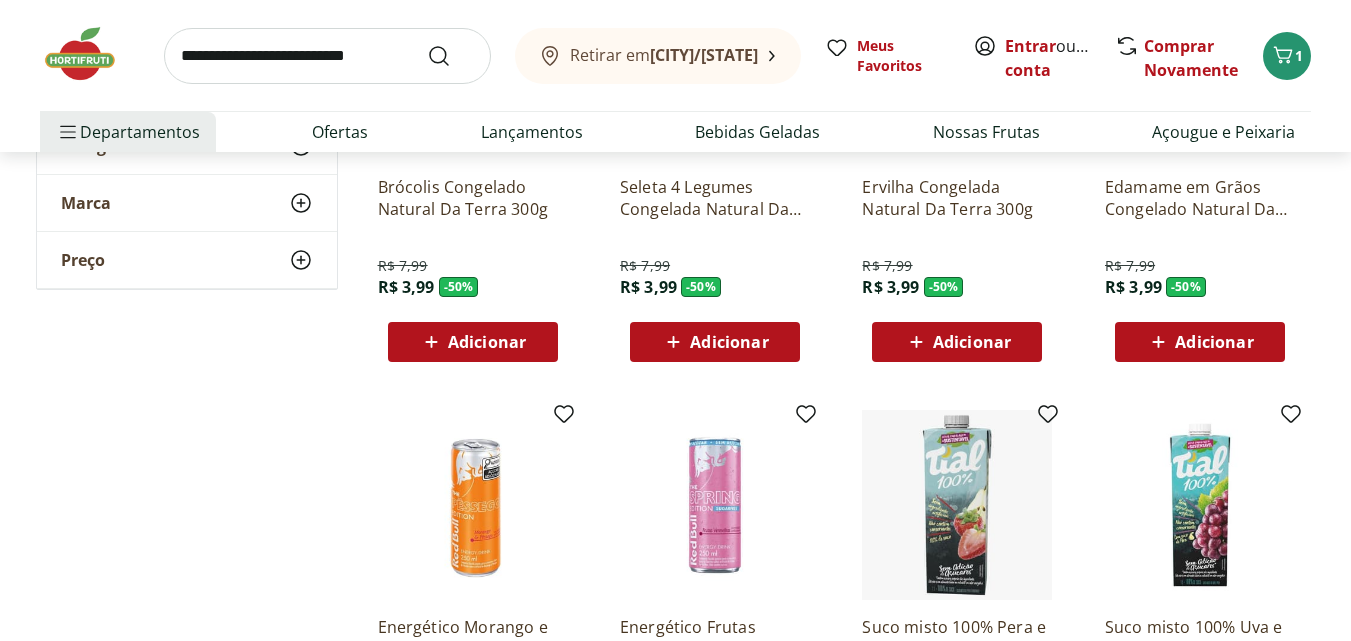 click on "Adicionar" at bounding box center (1214, 342) 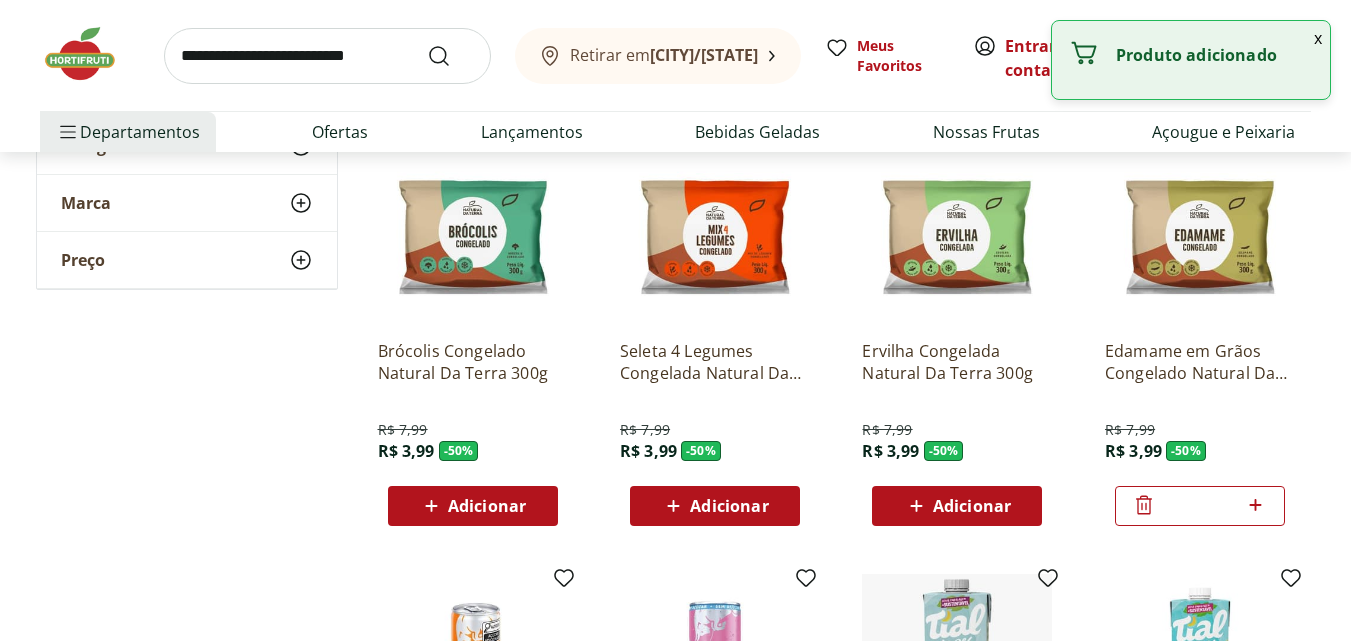 scroll, scrollTop: 6700, scrollLeft: 0, axis: vertical 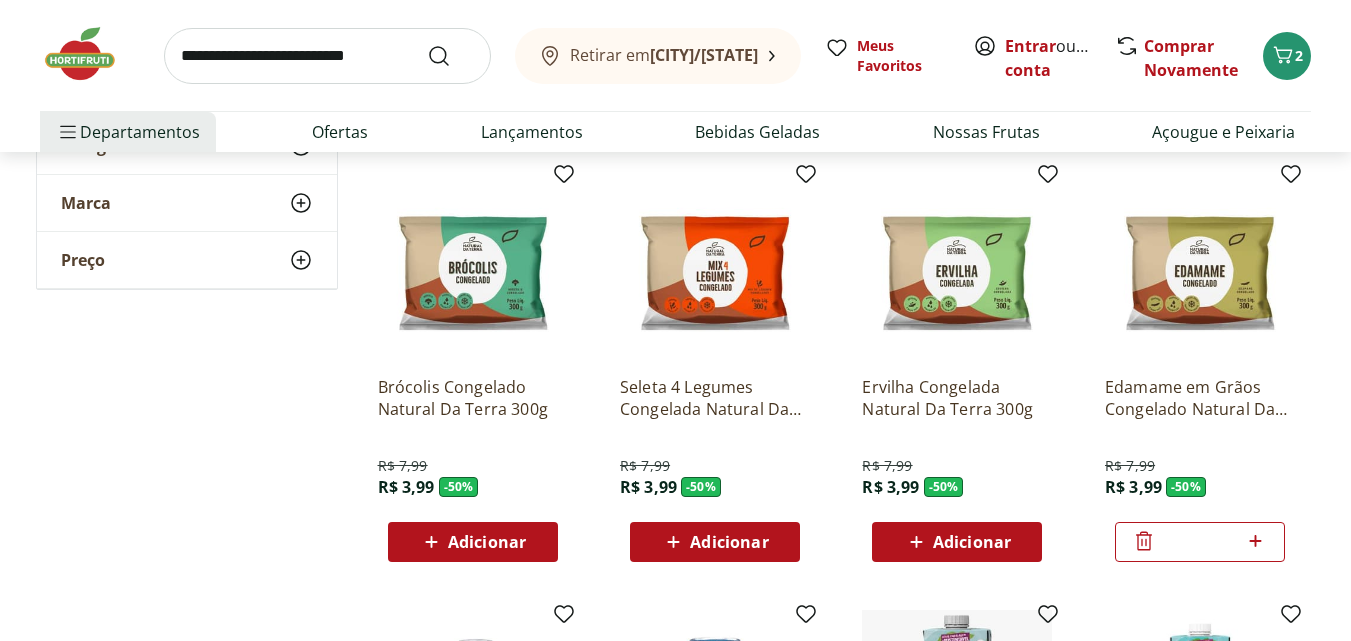 click on "Adicionar" at bounding box center [729, 542] 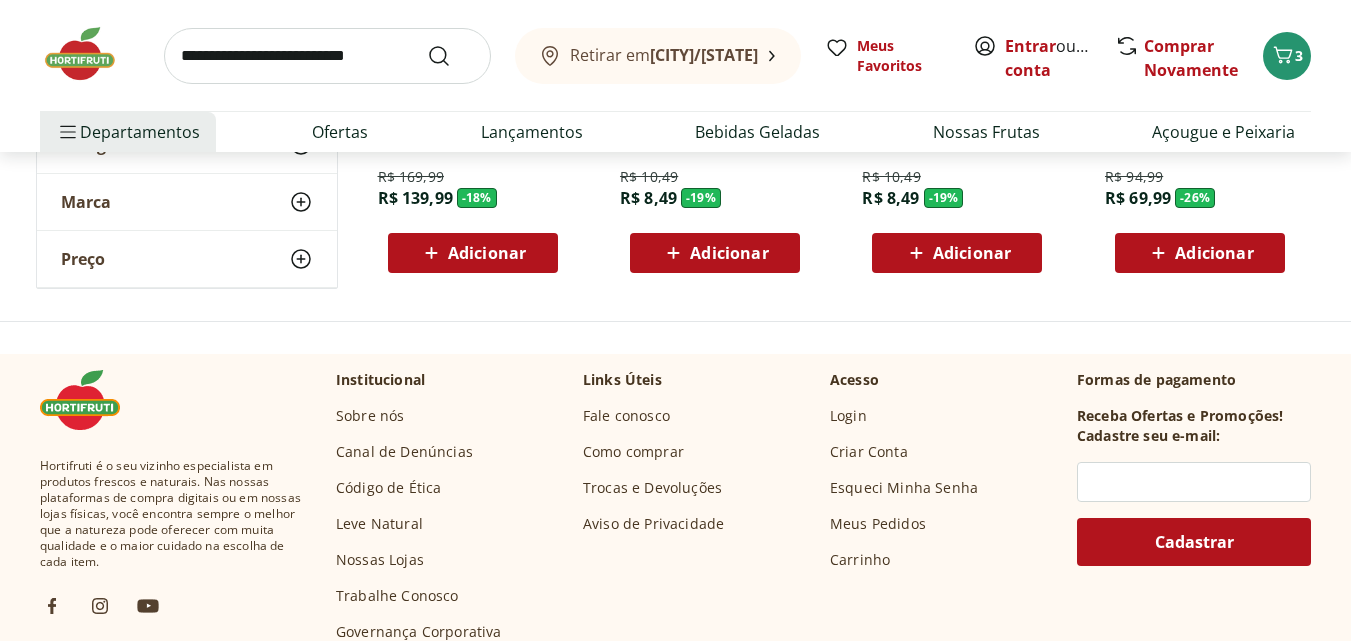 scroll, scrollTop: 7900, scrollLeft: 0, axis: vertical 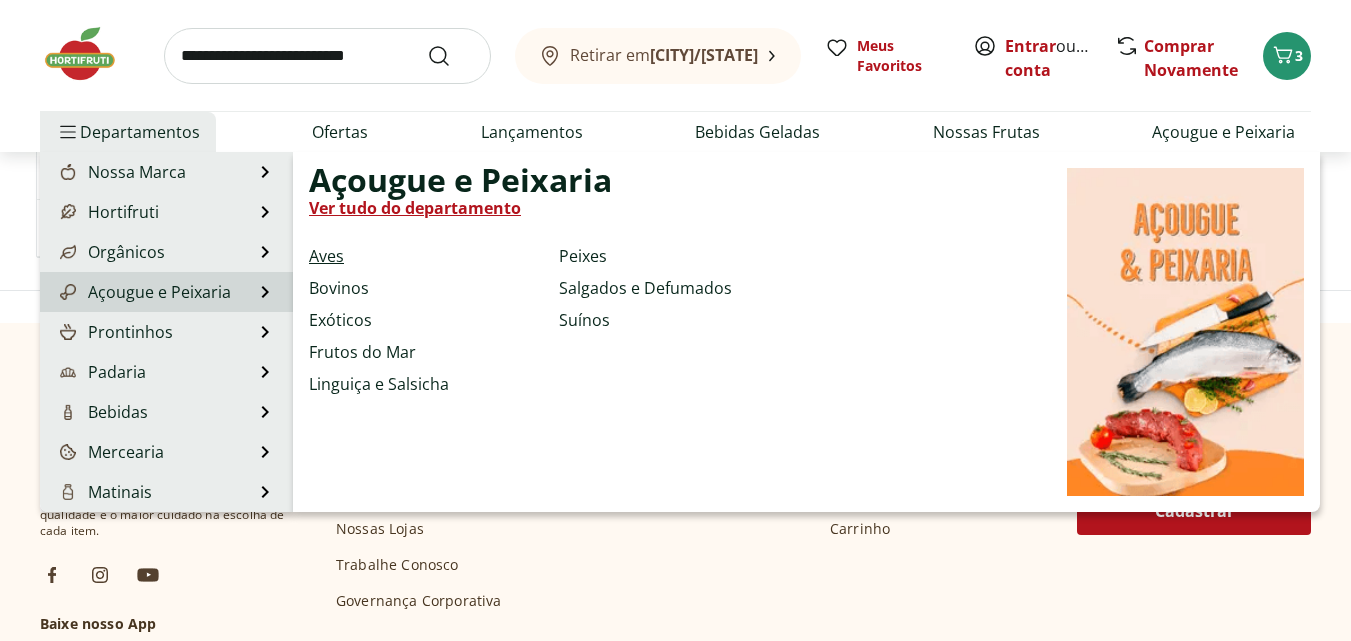 click on "Aves" at bounding box center (326, 256) 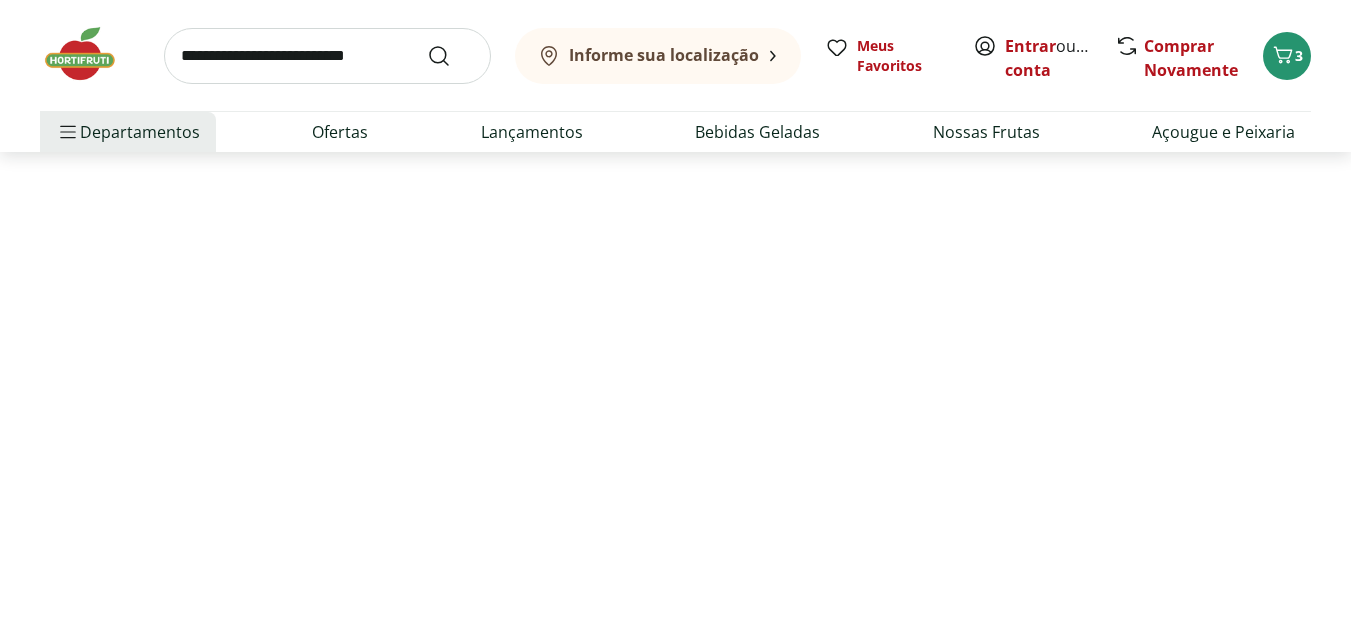 scroll, scrollTop: 0, scrollLeft: 0, axis: both 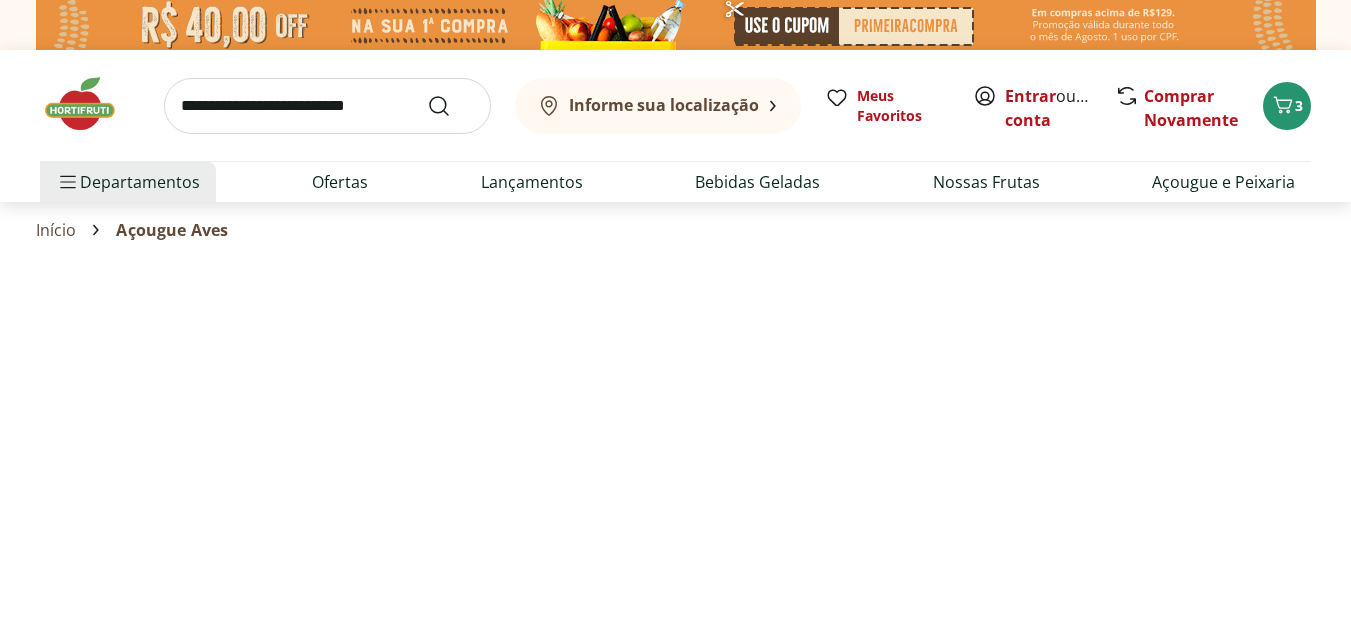 select on "**********" 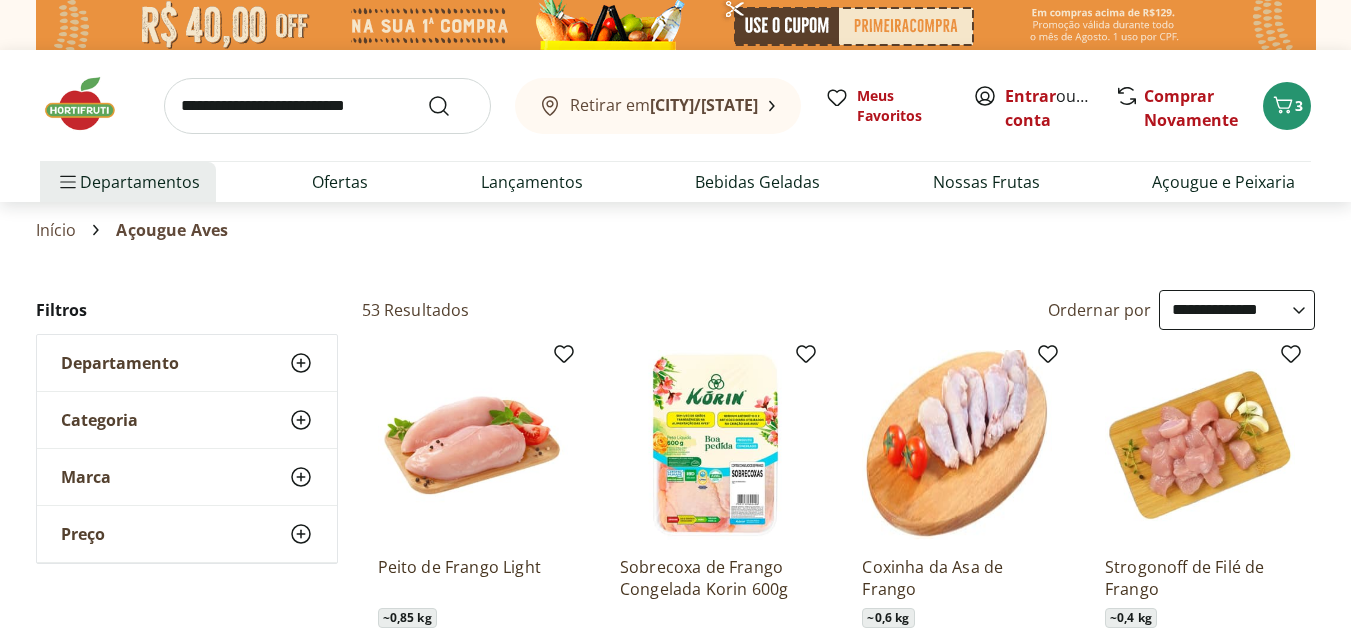 type on "*" 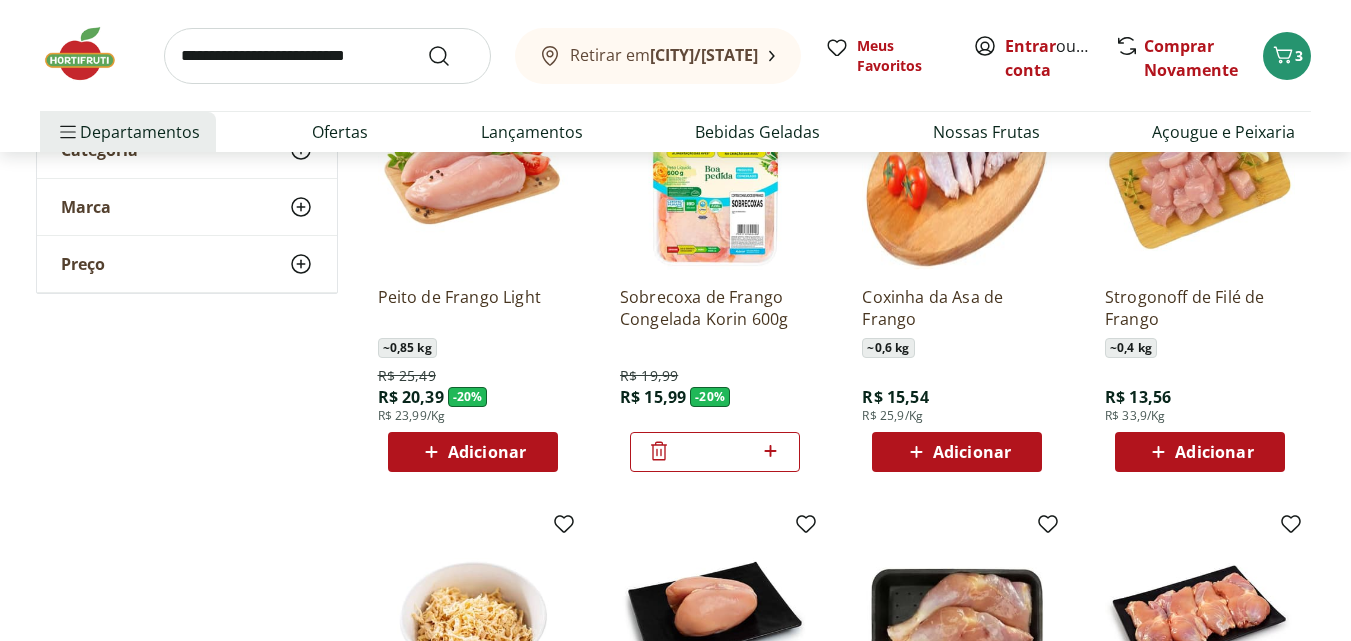 scroll, scrollTop: 300, scrollLeft: 0, axis: vertical 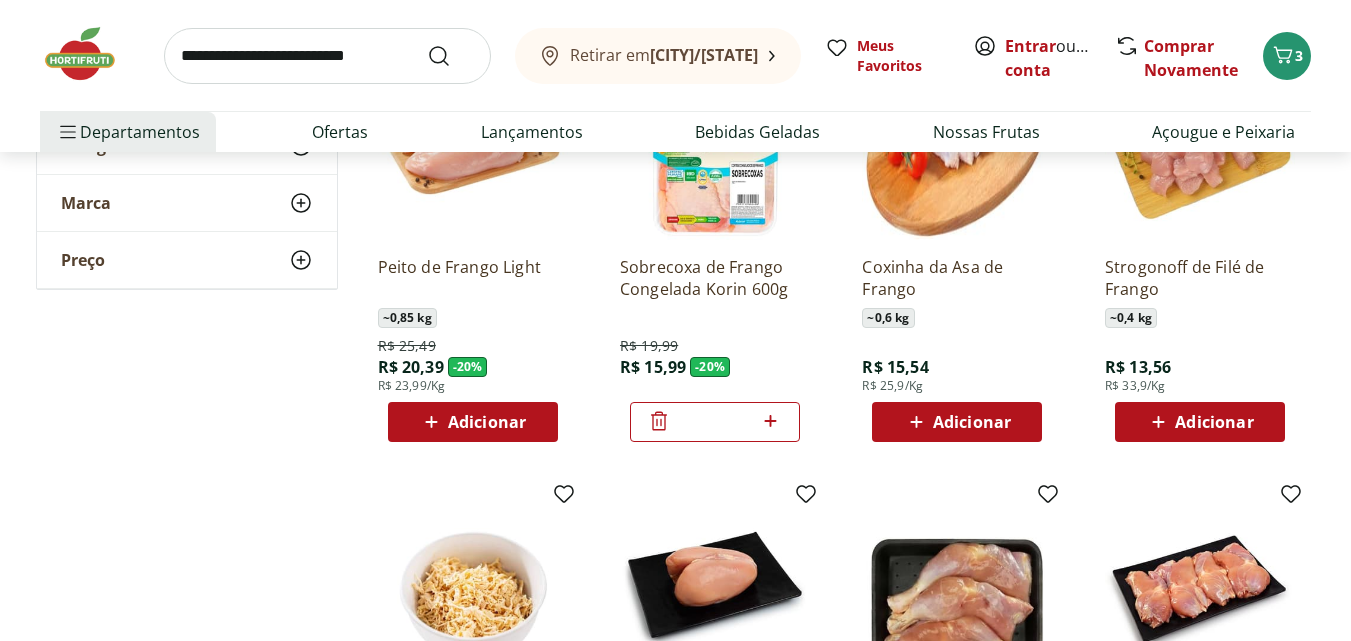 click on "Adicionar" at bounding box center (1214, 422) 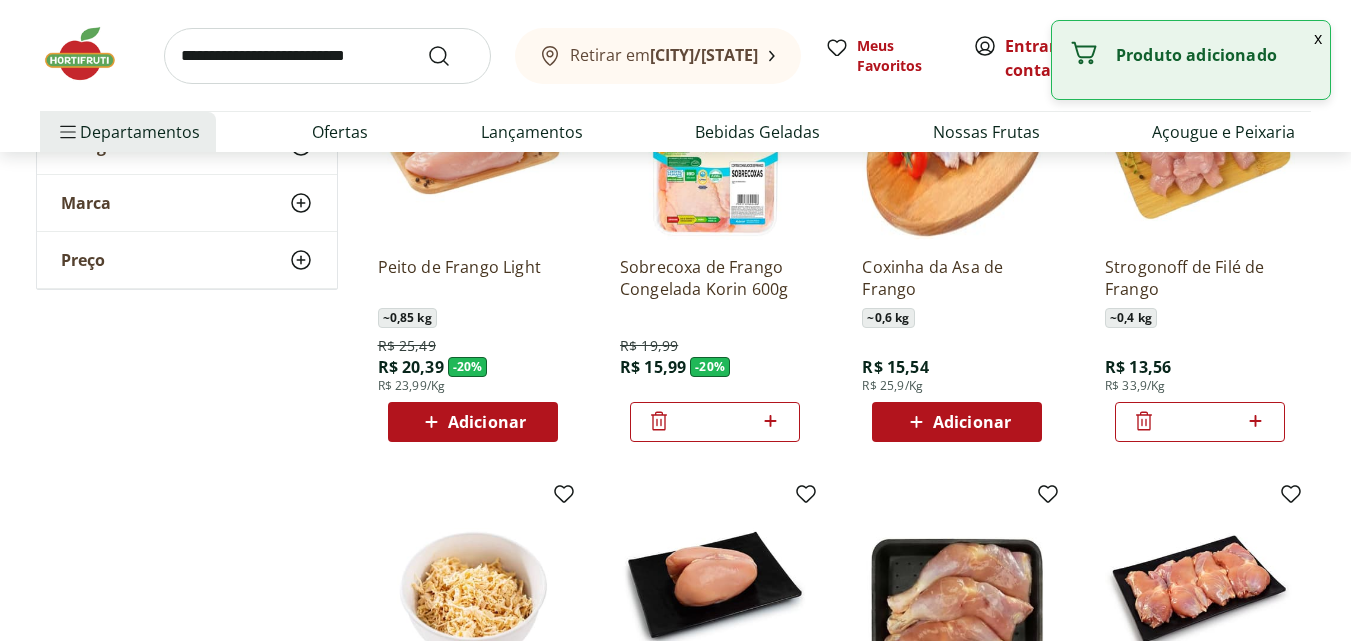 click 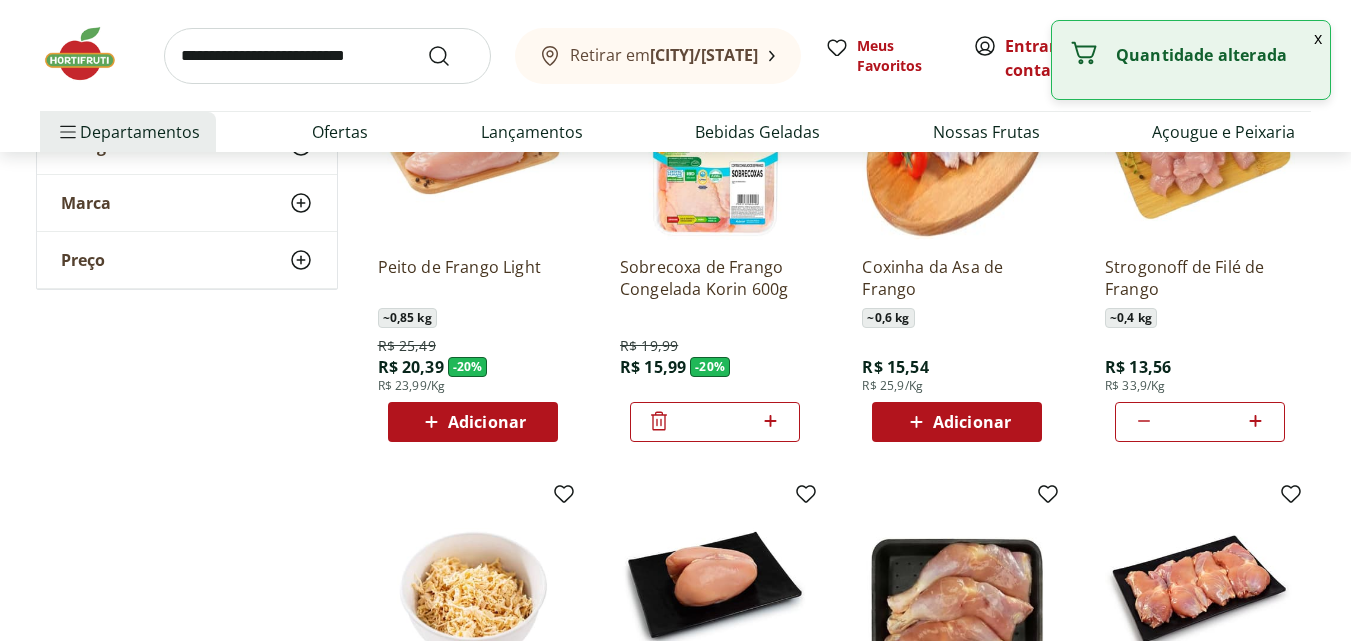 click 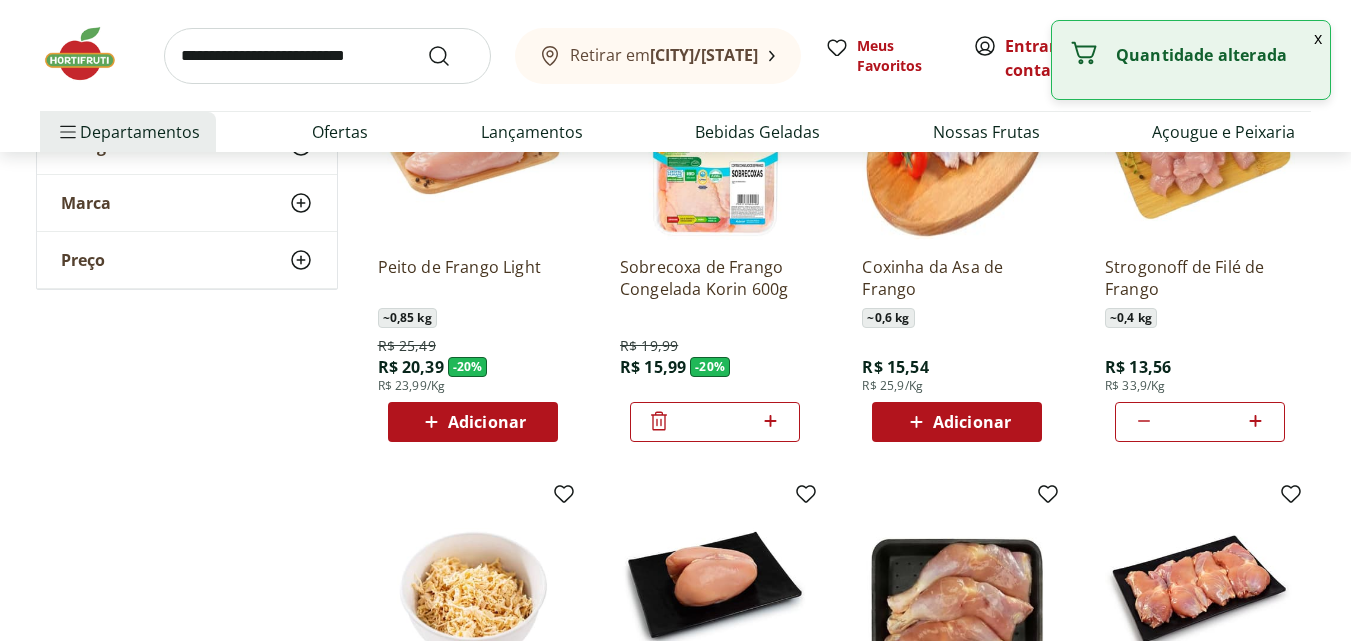 click 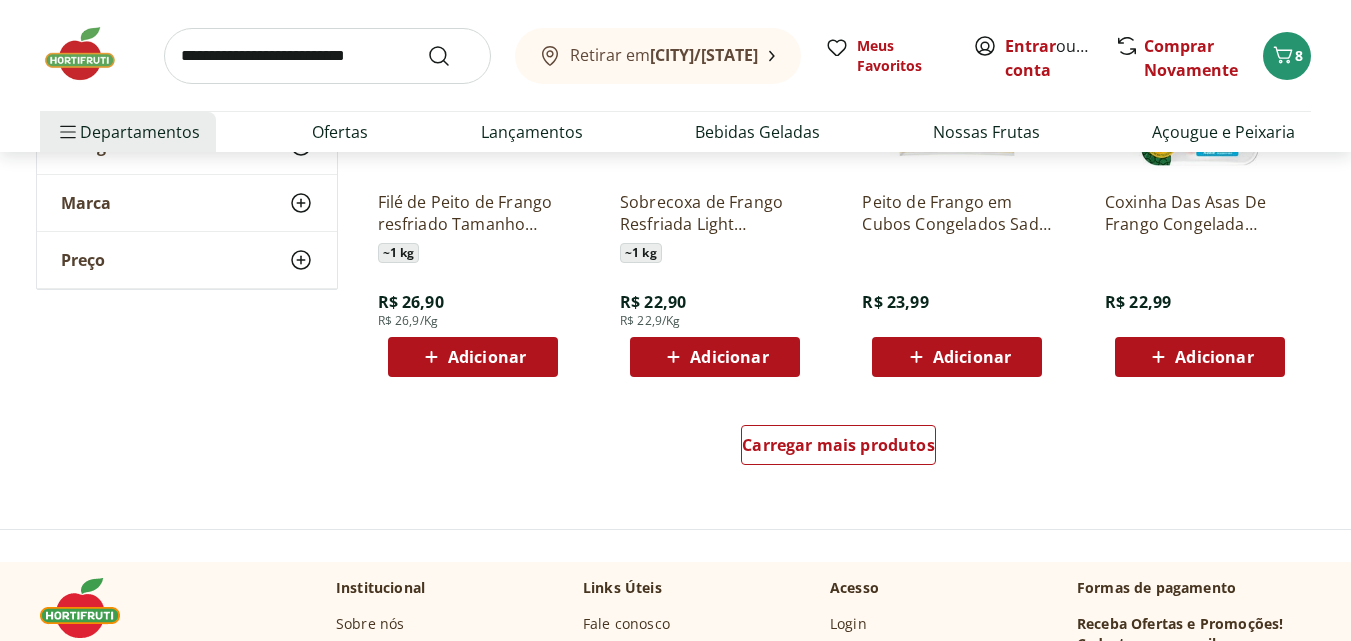 scroll, scrollTop: 1300, scrollLeft: 0, axis: vertical 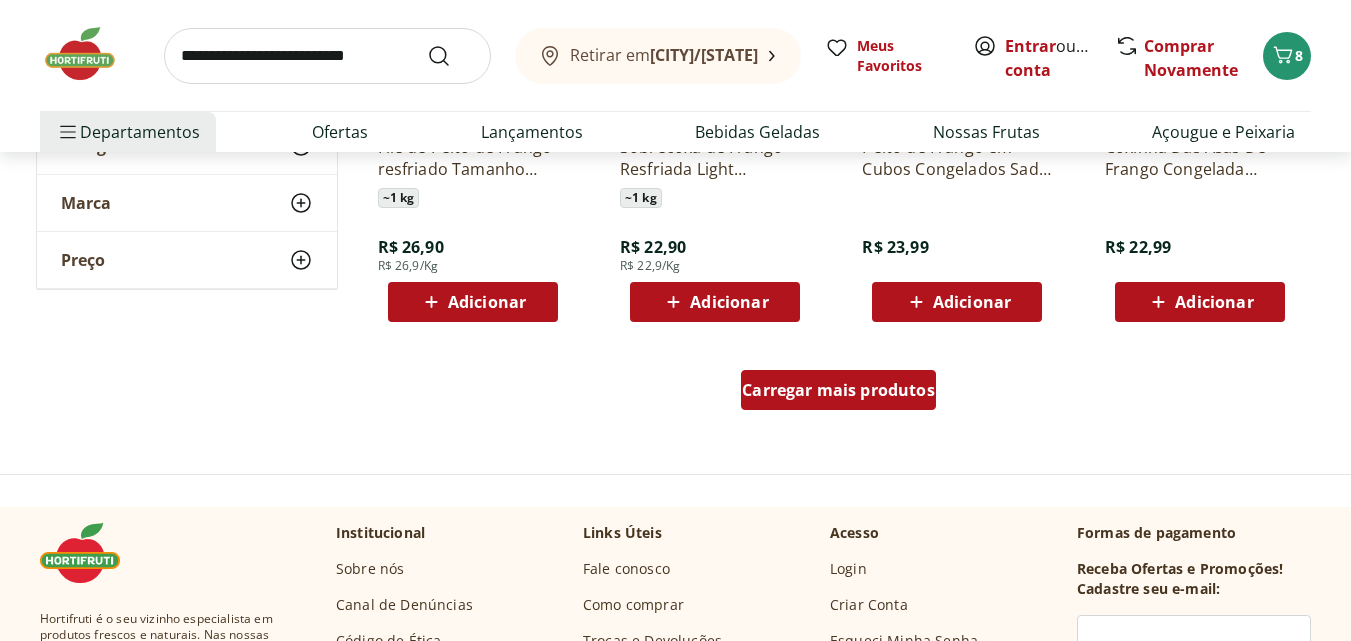 click on "Carregar mais produtos" at bounding box center [838, 390] 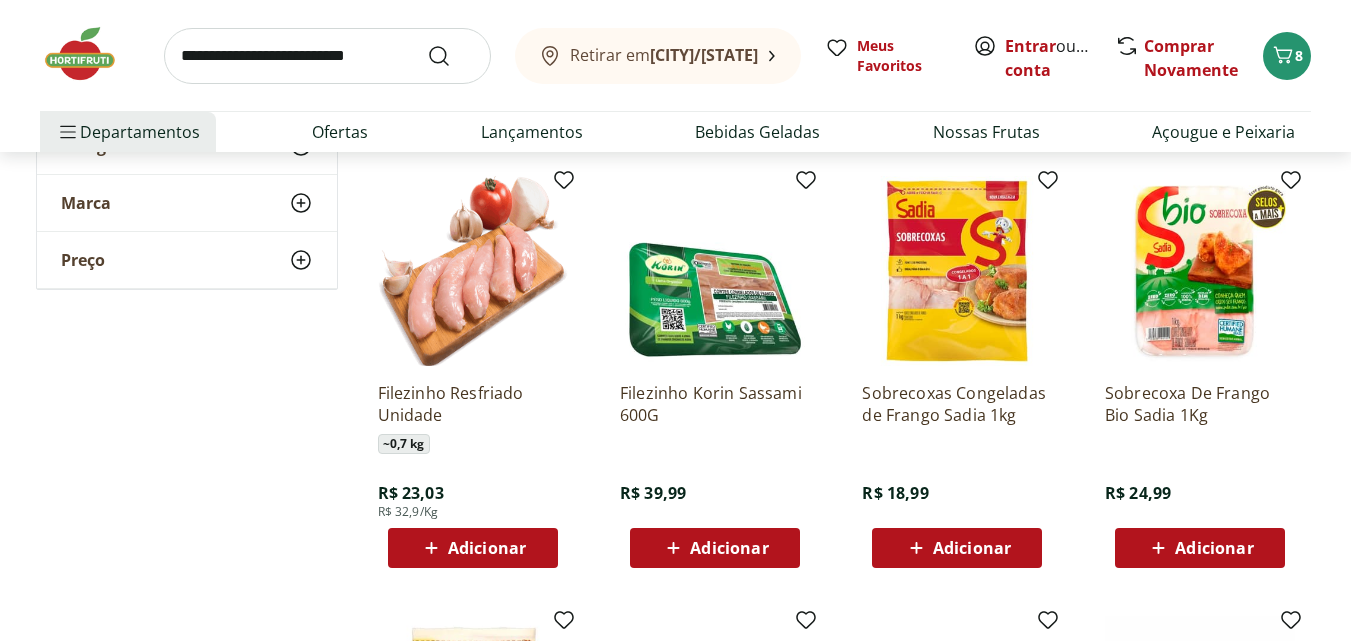 scroll, scrollTop: 1500, scrollLeft: 0, axis: vertical 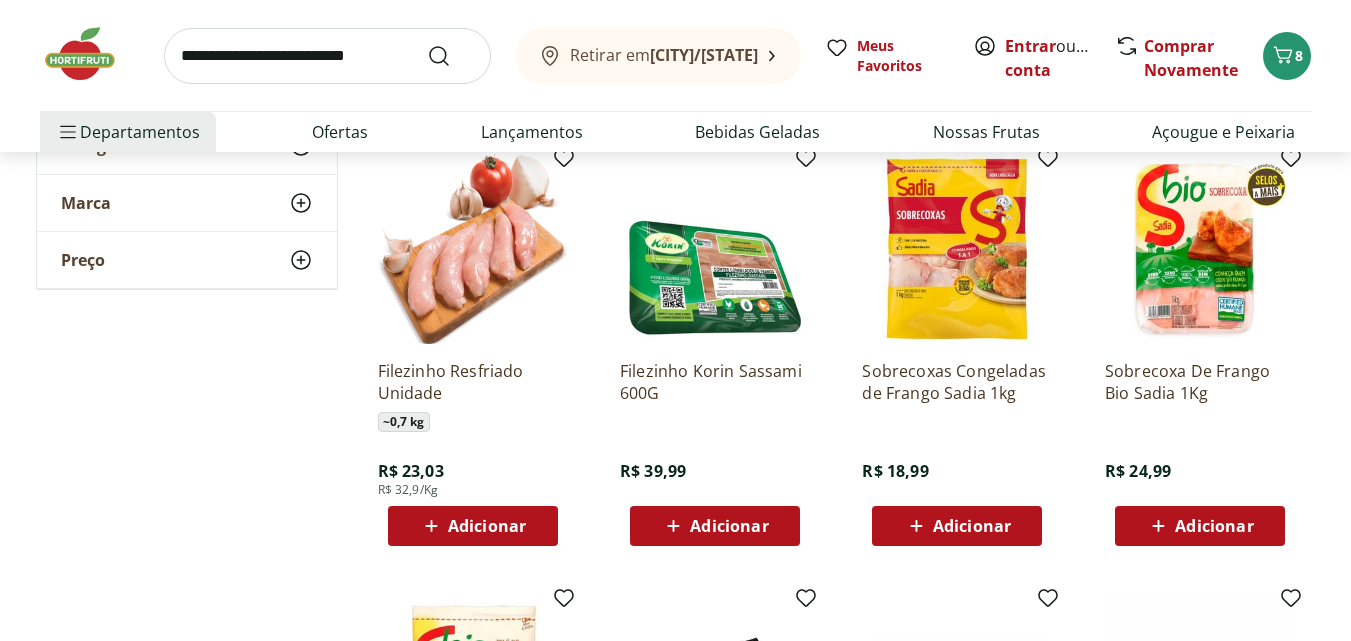 click on "Adicionar" at bounding box center (729, 526) 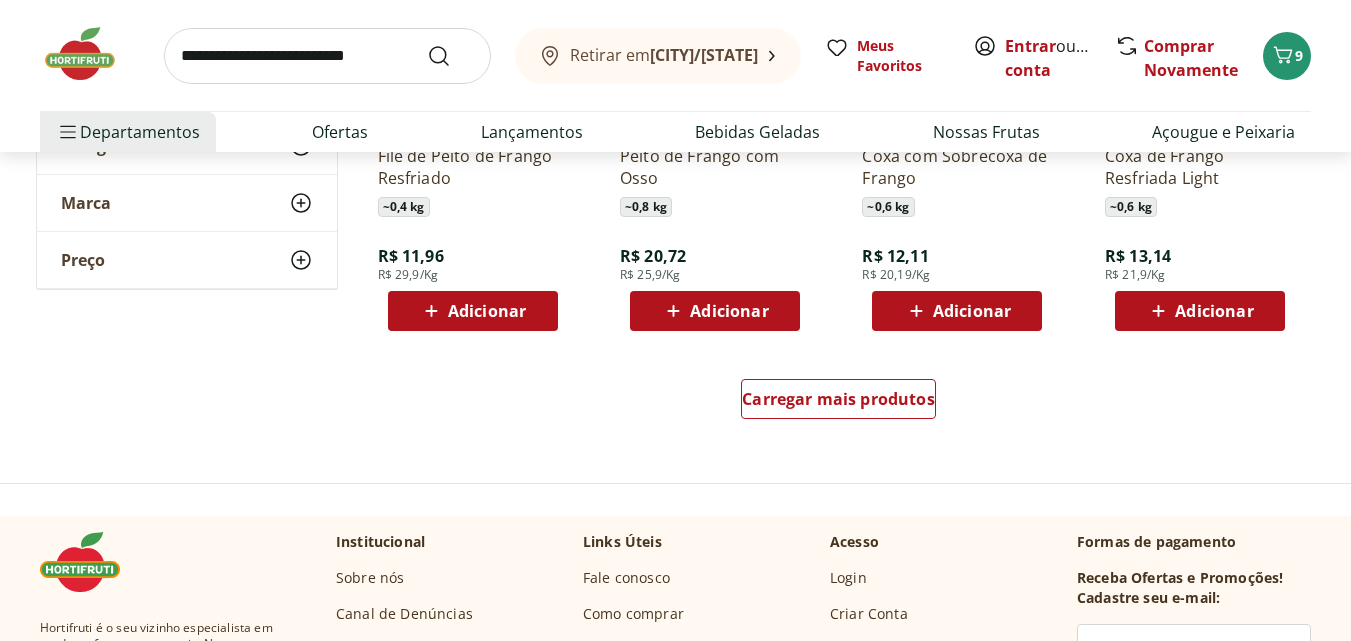 scroll, scrollTop: 2600, scrollLeft: 0, axis: vertical 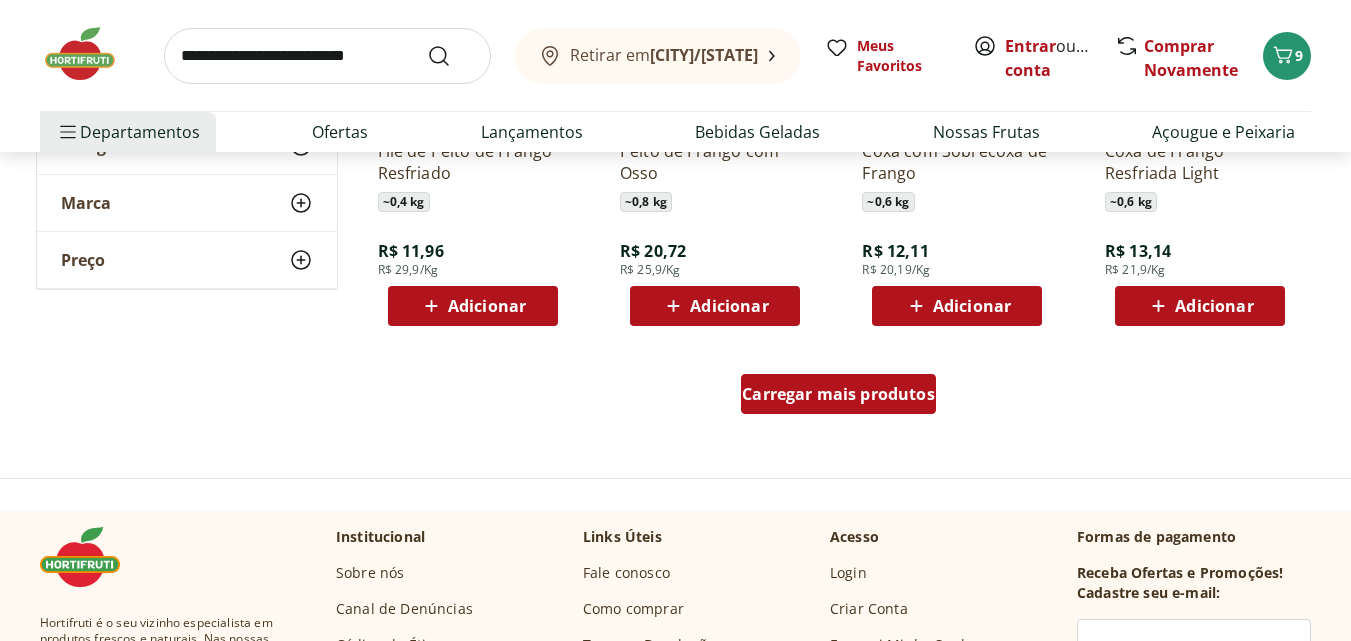 click on "Carregar mais produtos" at bounding box center [838, 394] 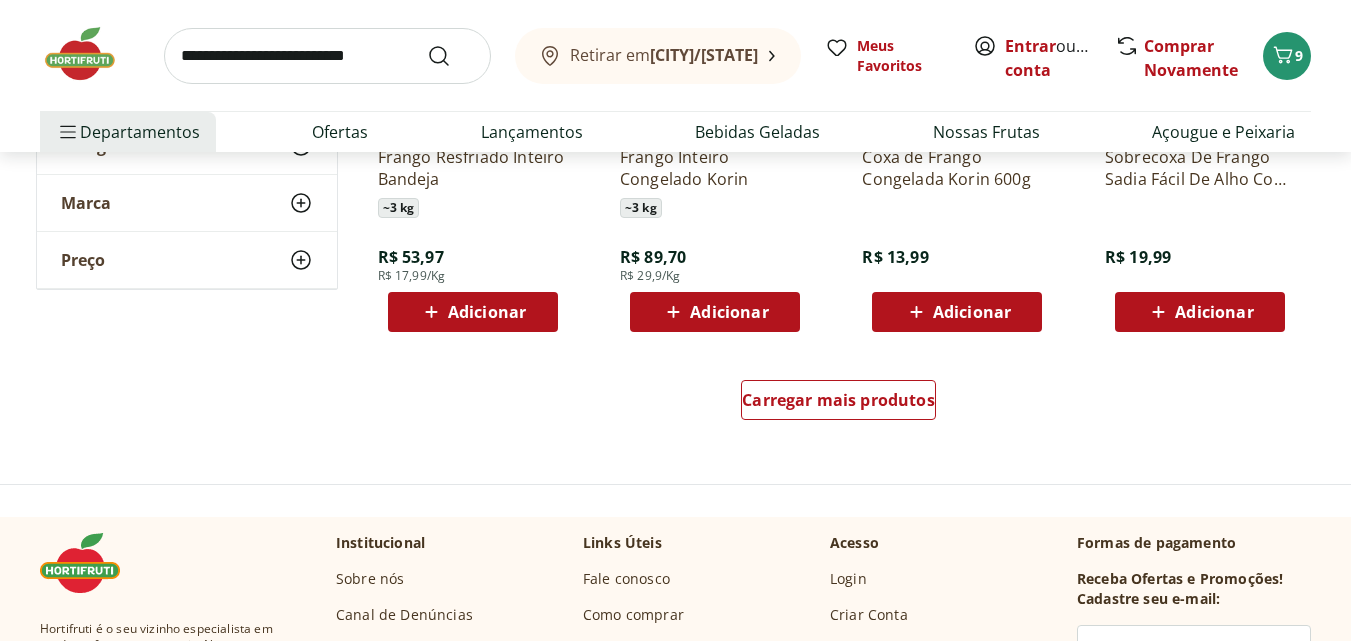 scroll, scrollTop: 3900, scrollLeft: 0, axis: vertical 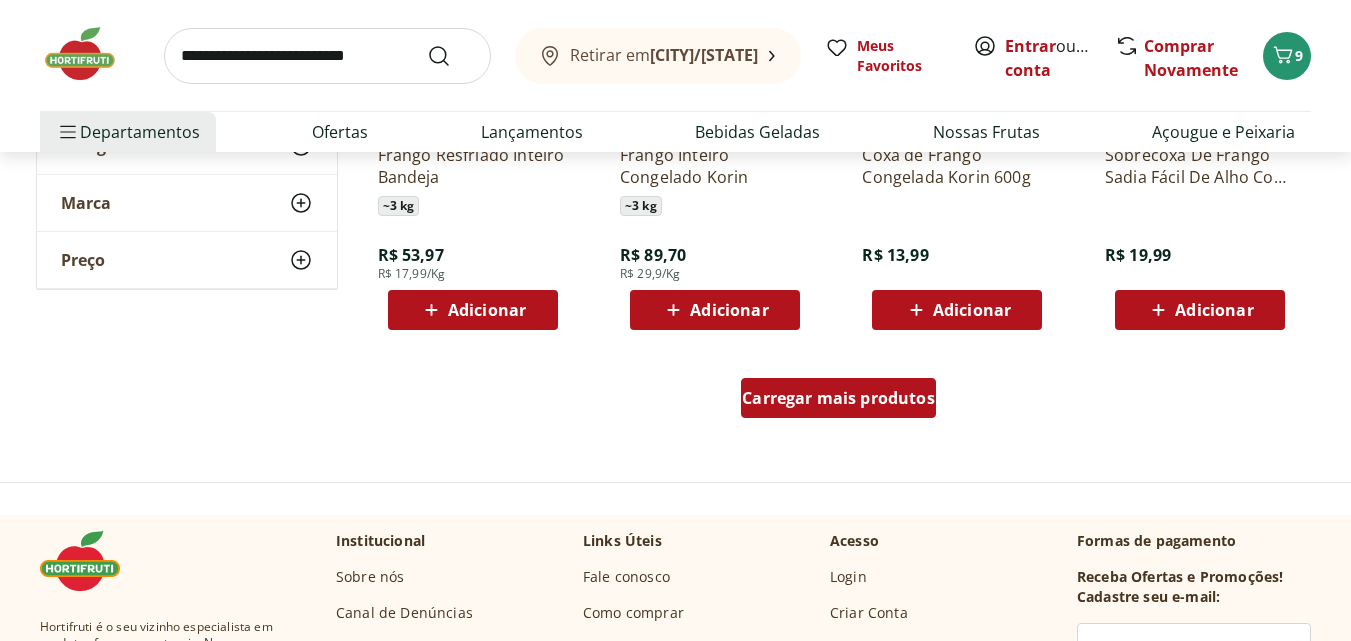 click on "Carregar mais produtos" at bounding box center [838, 398] 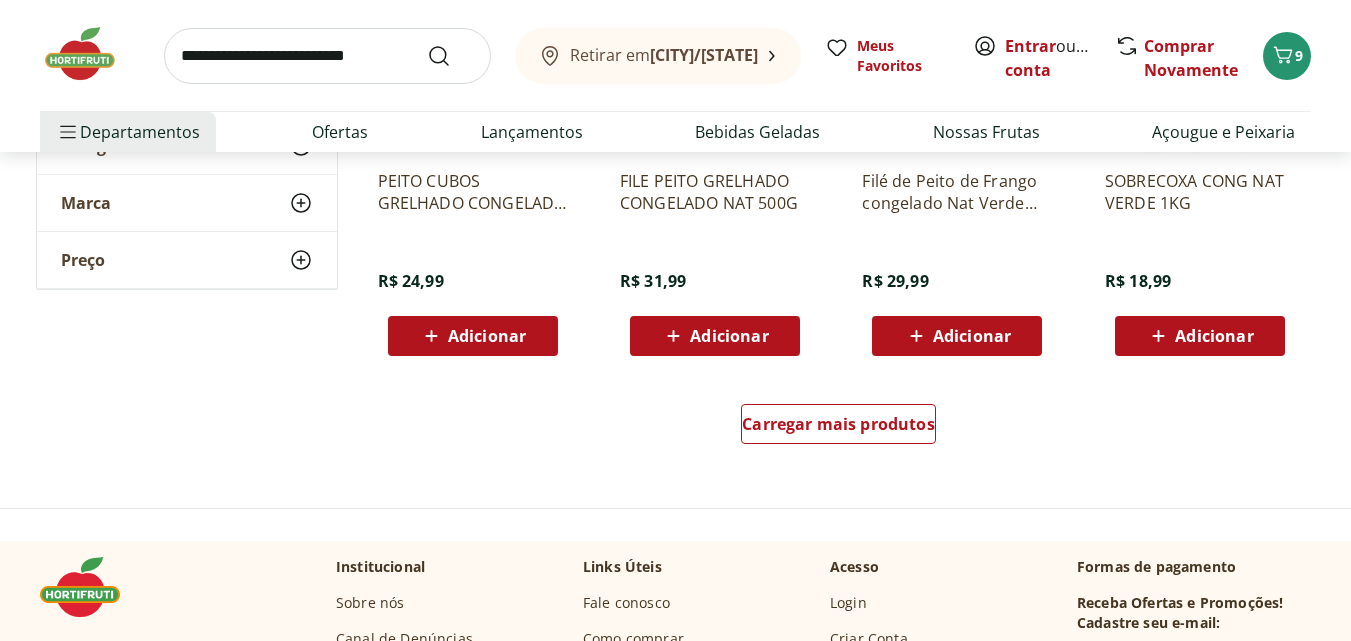 scroll, scrollTop: 5200, scrollLeft: 0, axis: vertical 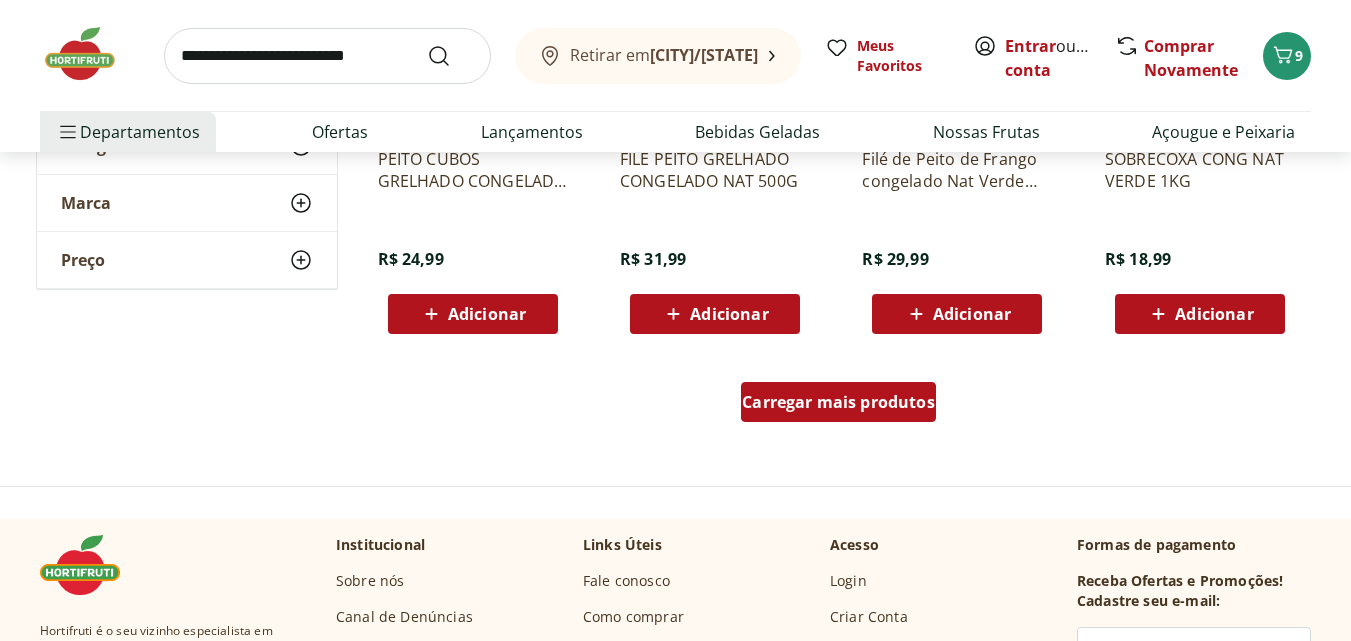 click on "Carregar mais produtos" at bounding box center (838, 402) 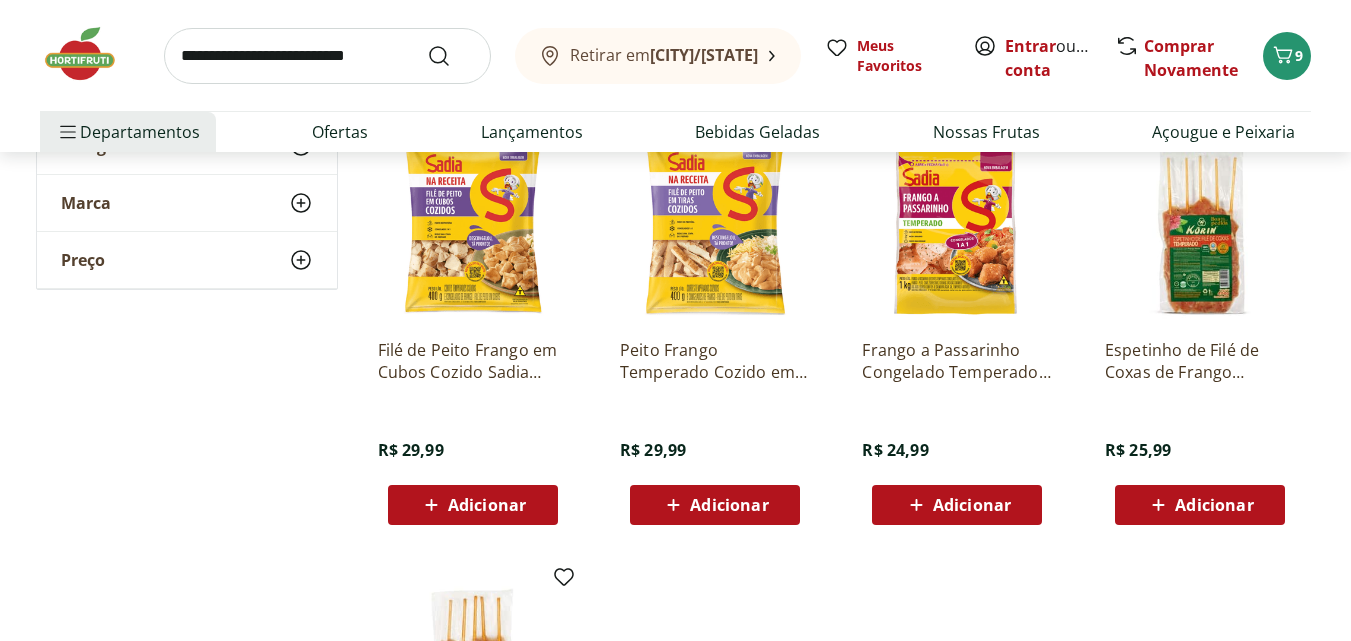 scroll, scrollTop: 5500, scrollLeft: 0, axis: vertical 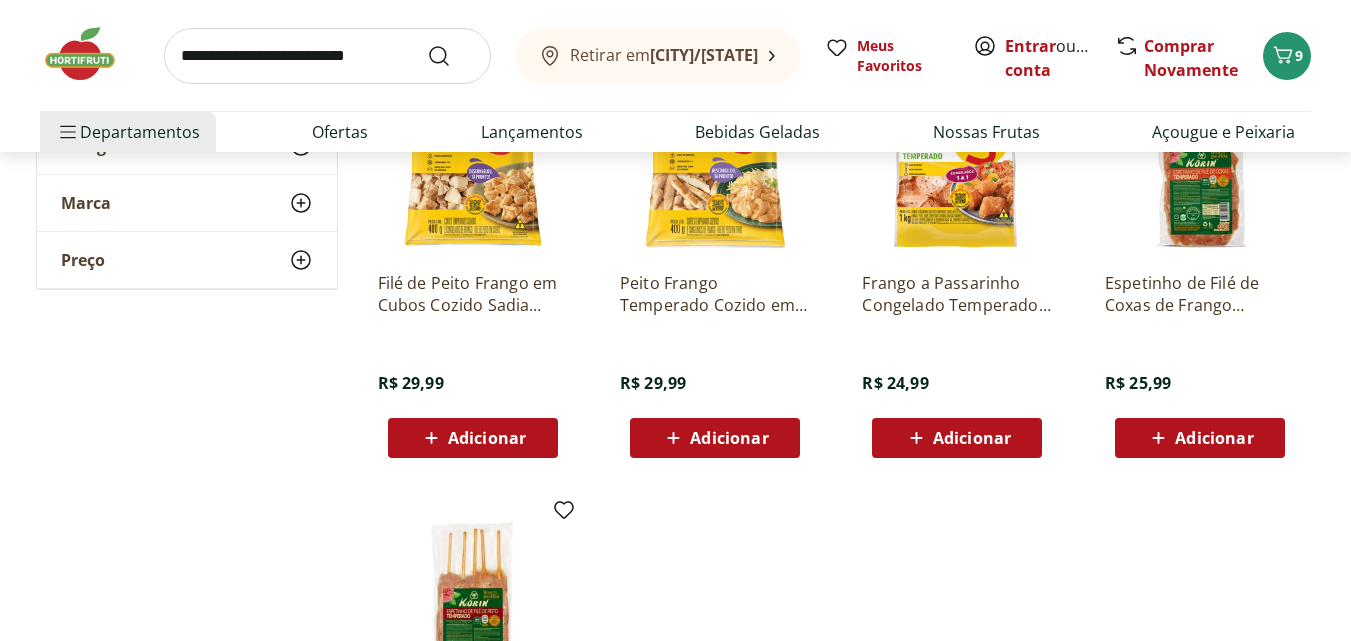 click on "Adicionar" at bounding box center [1214, 438] 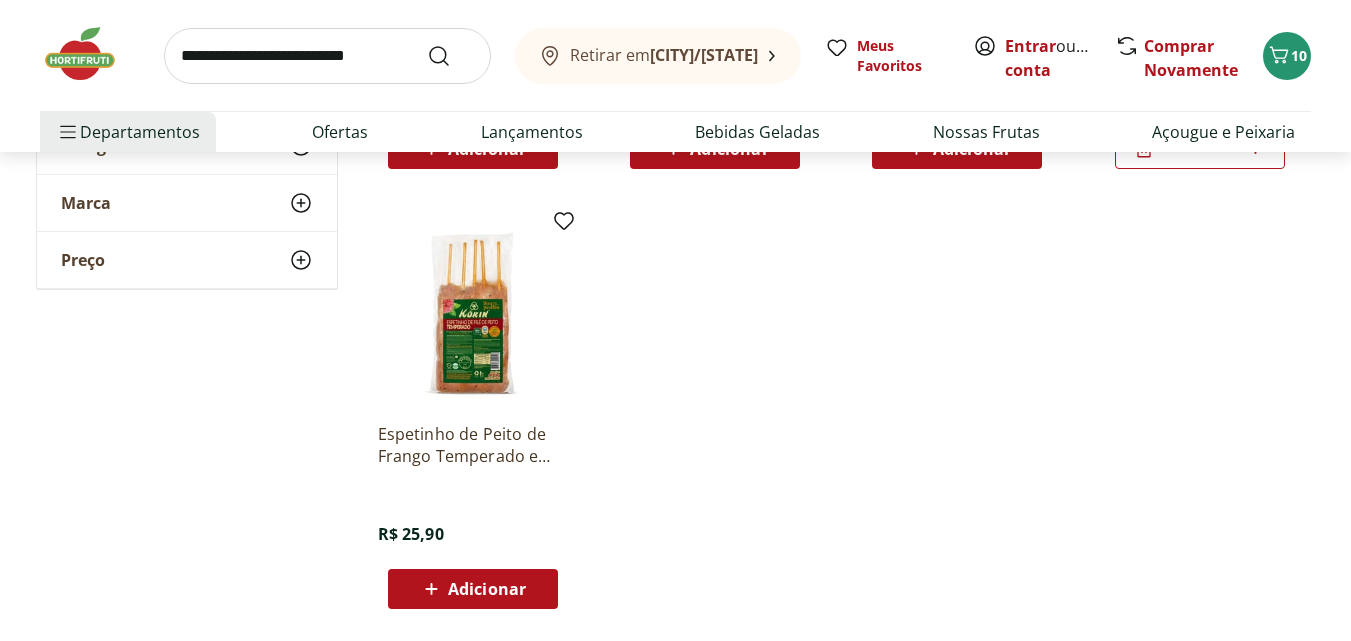 scroll, scrollTop: 5800, scrollLeft: 0, axis: vertical 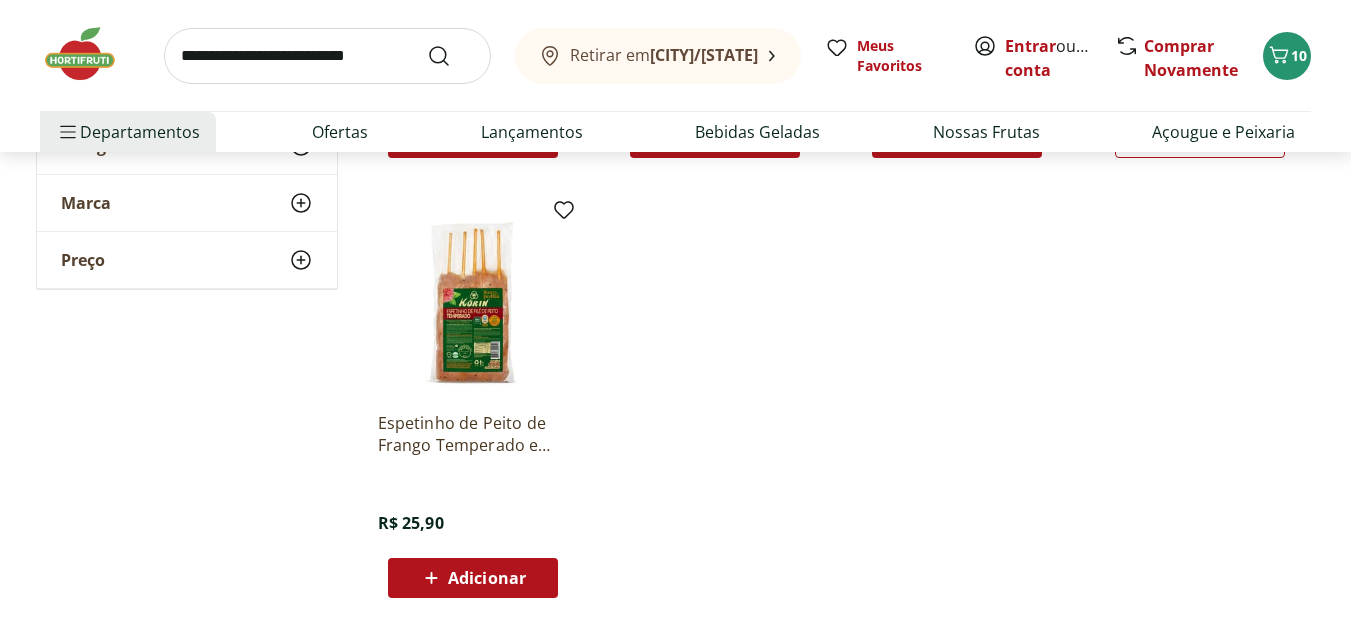 click on "Adicionar" at bounding box center (487, 578) 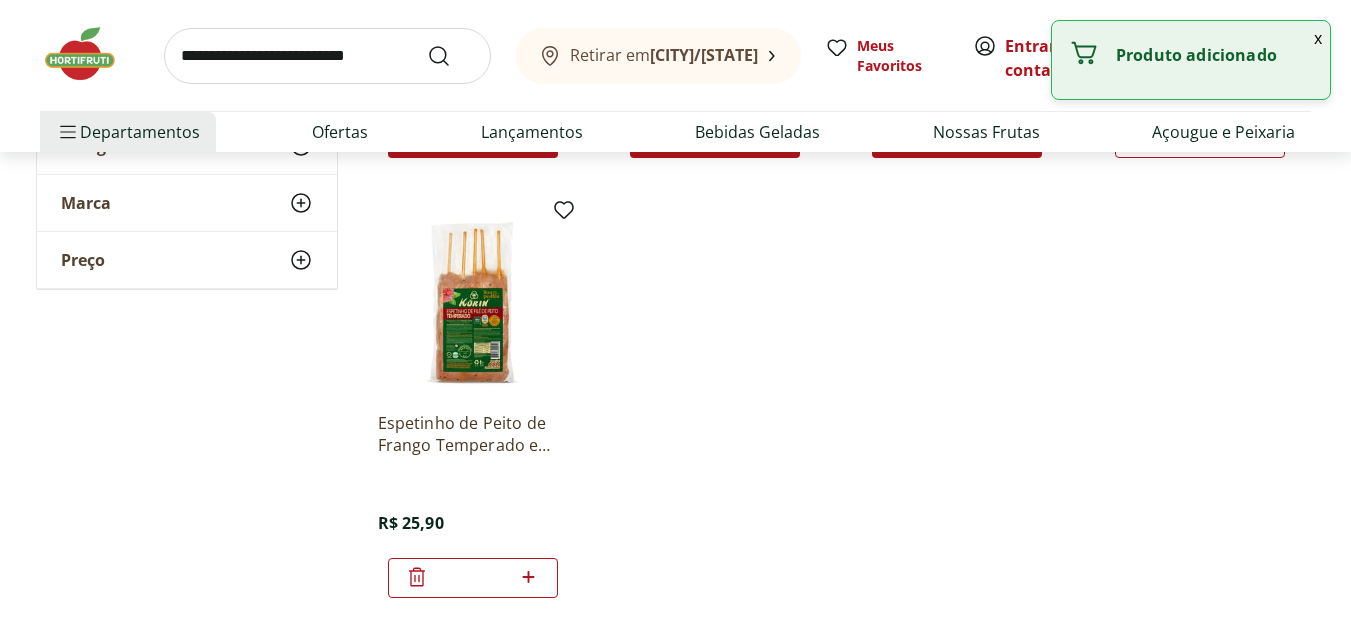 scroll, scrollTop: 5600, scrollLeft: 0, axis: vertical 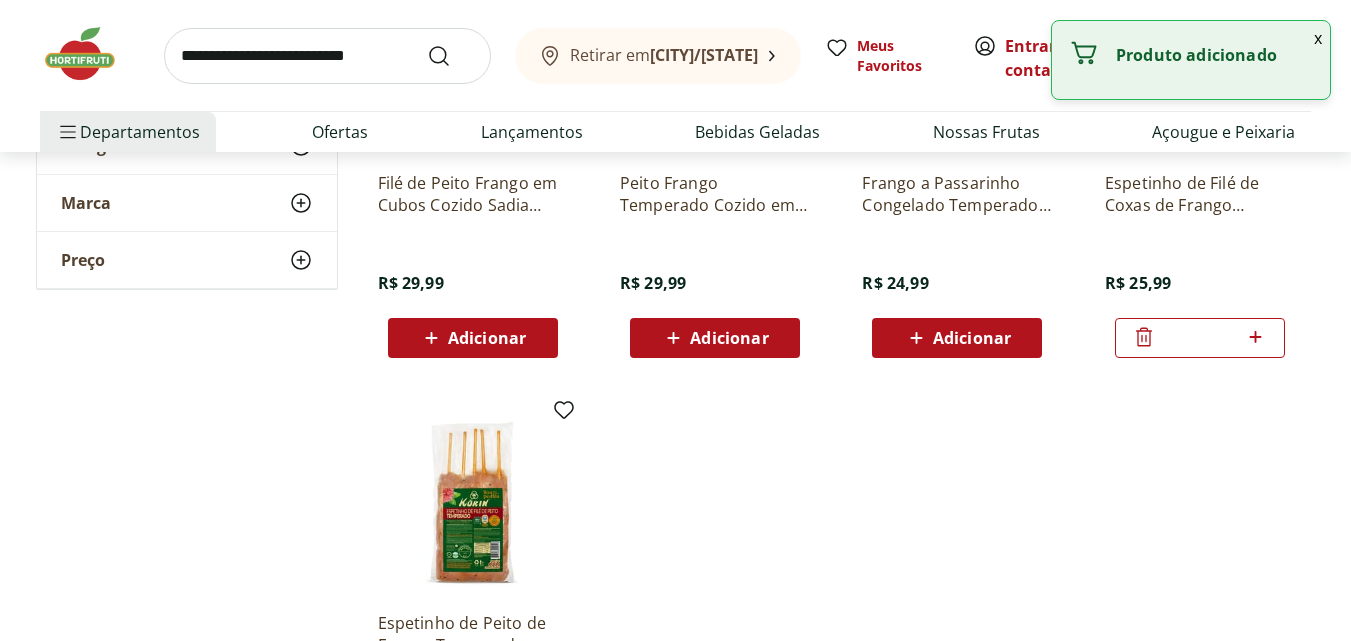 click 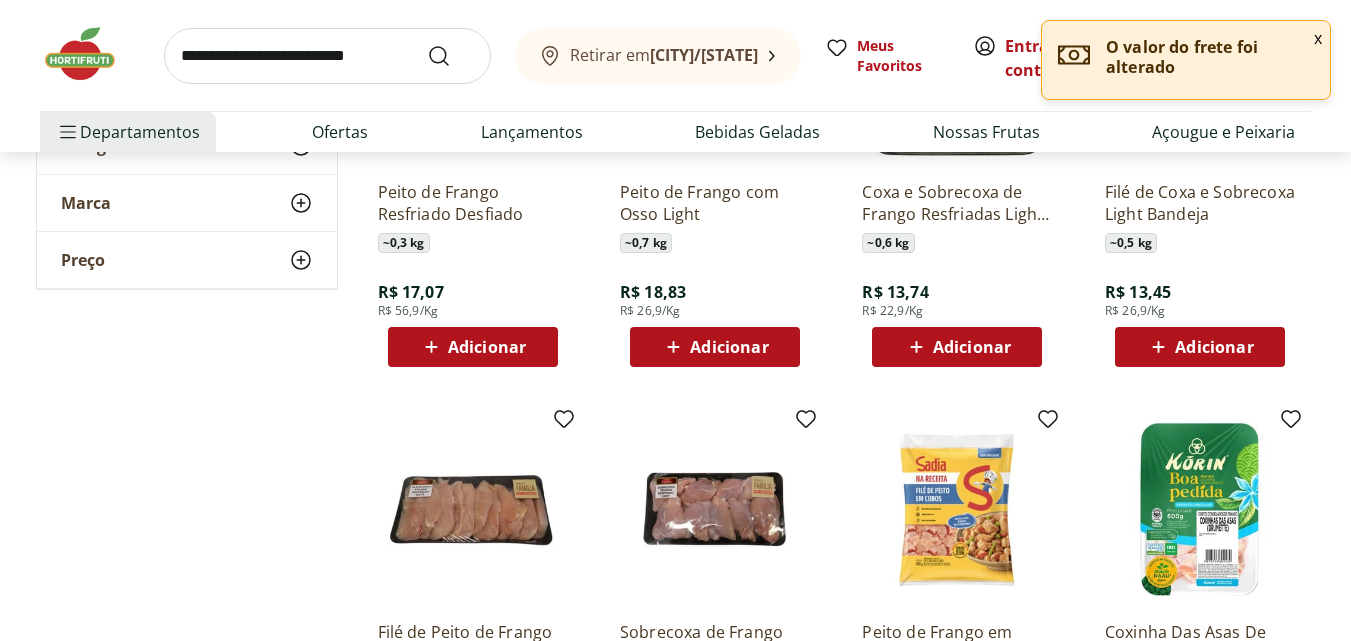 scroll, scrollTop: 400, scrollLeft: 0, axis: vertical 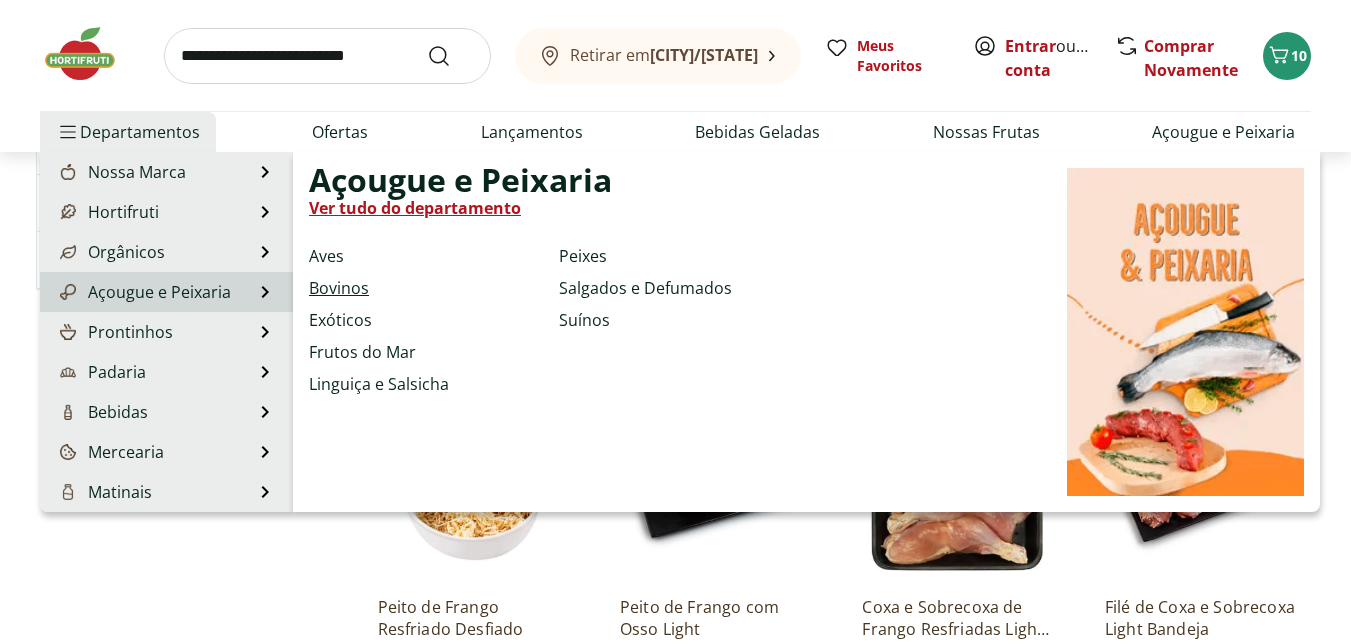 click on "Bovinos" at bounding box center [339, 288] 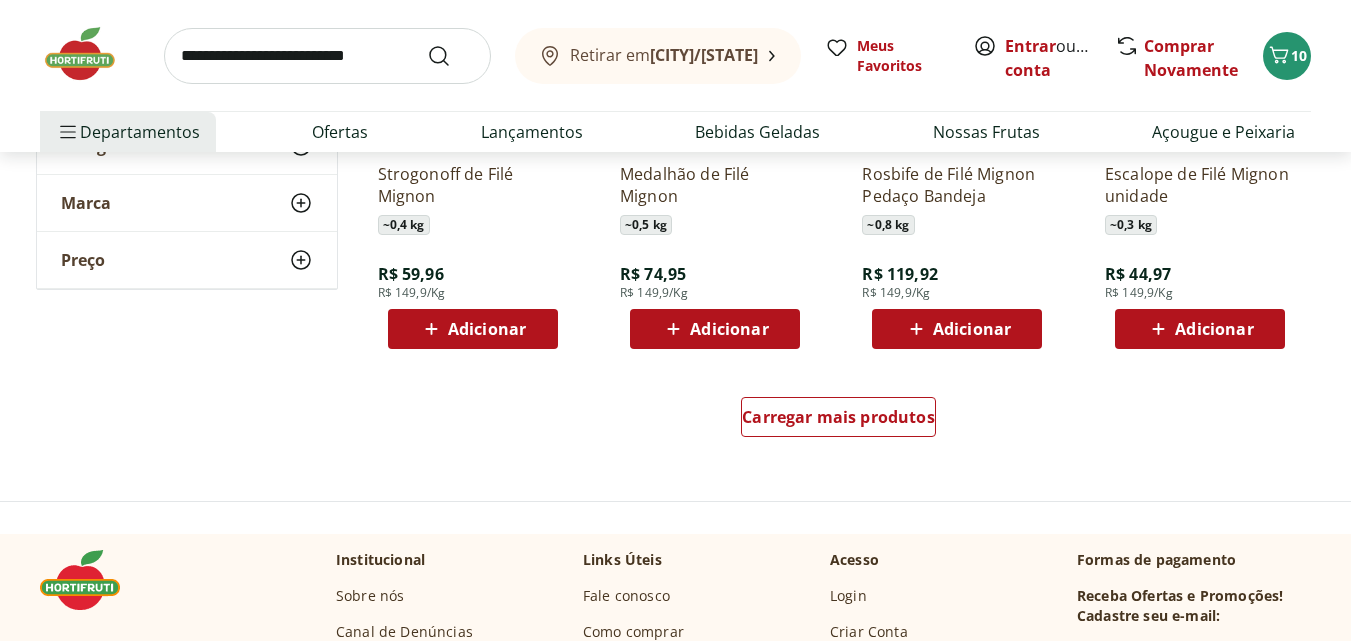 scroll, scrollTop: 1300, scrollLeft: 0, axis: vertical 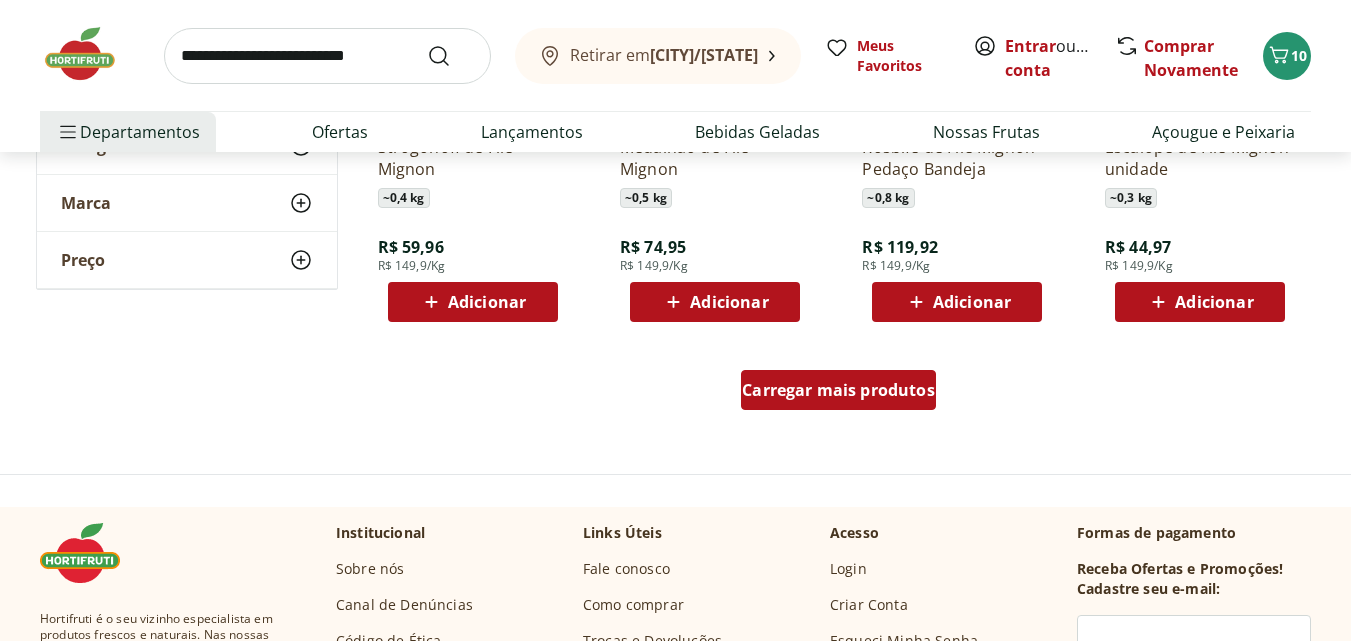click on "Carregar mais produtos" at bounding box center (838, 390) 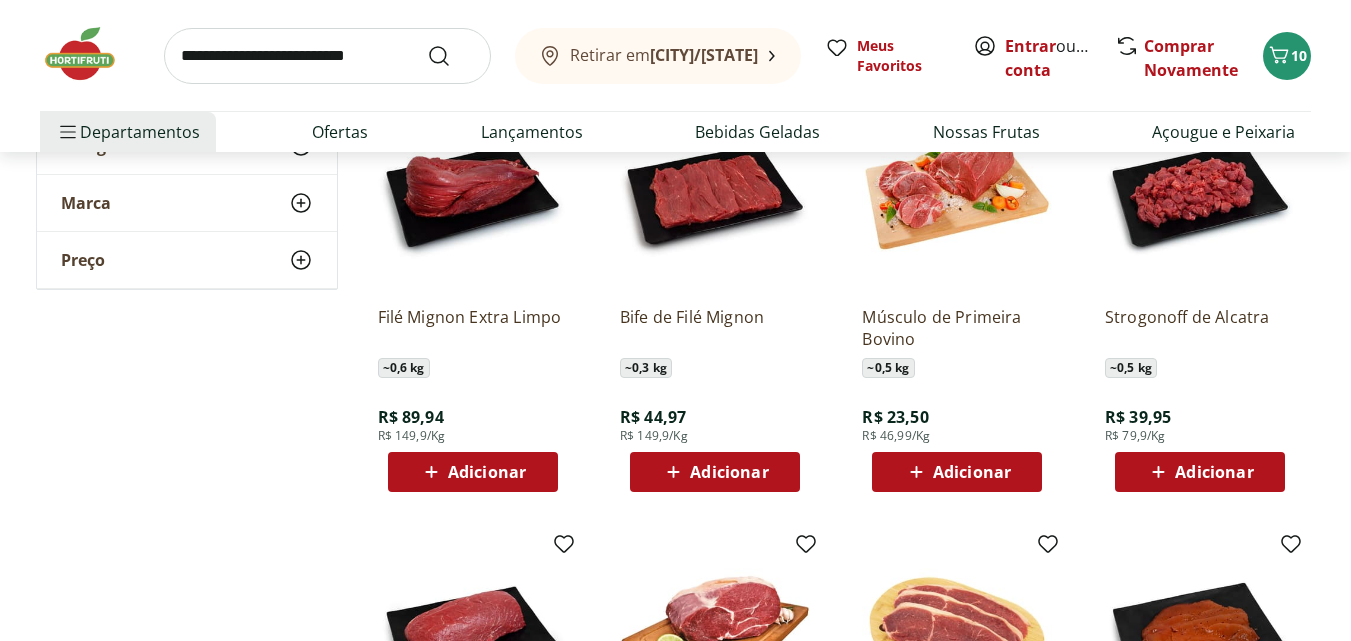 scroll, scrollTop: 1600, scrollLeft: 0, axis: vertical 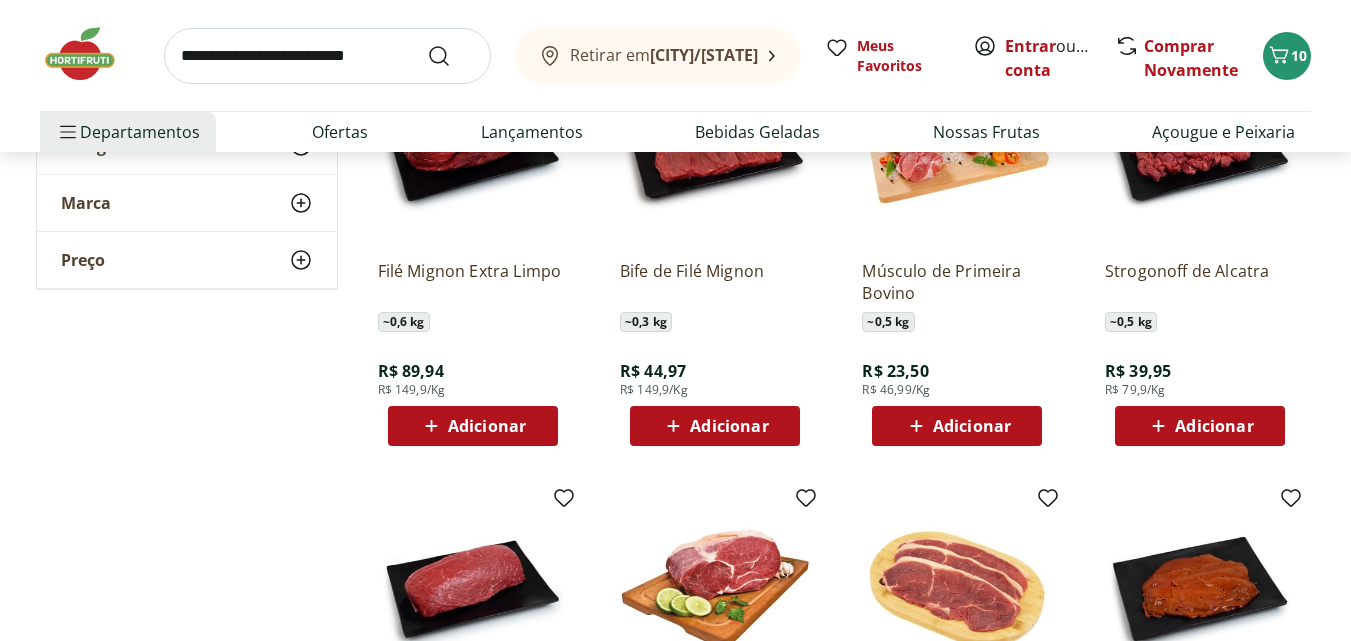 click on "Adicionar" at bounding box center [1200, 426] 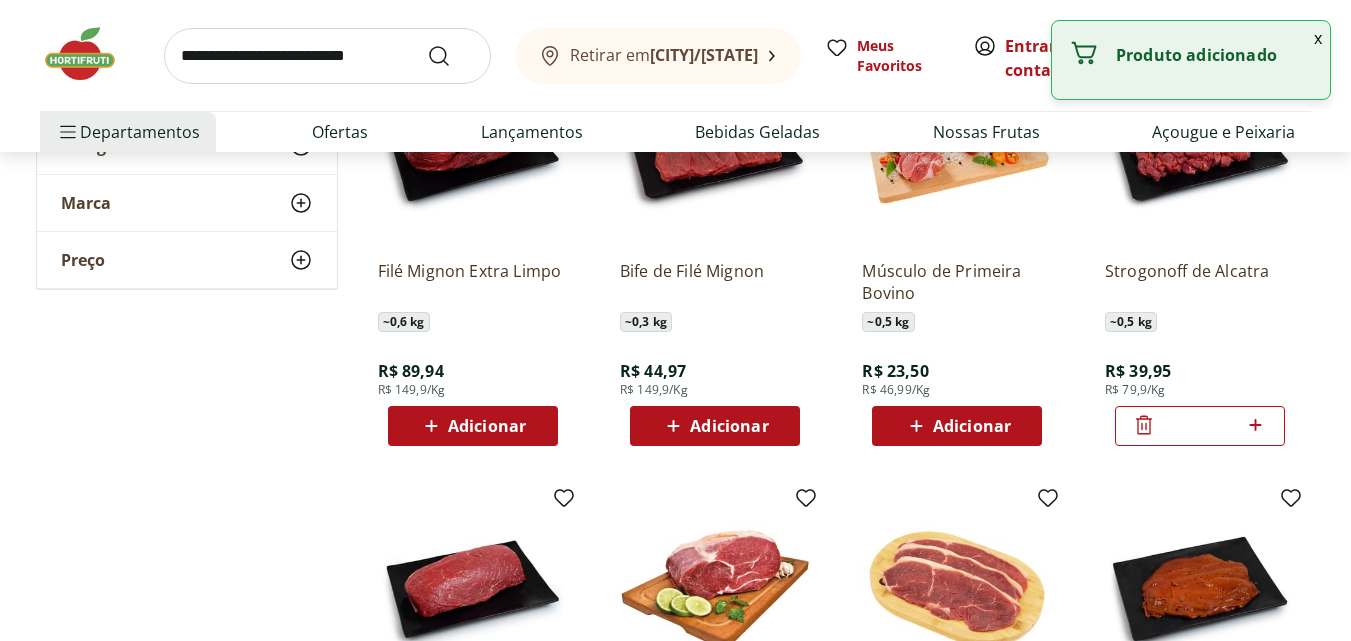 click 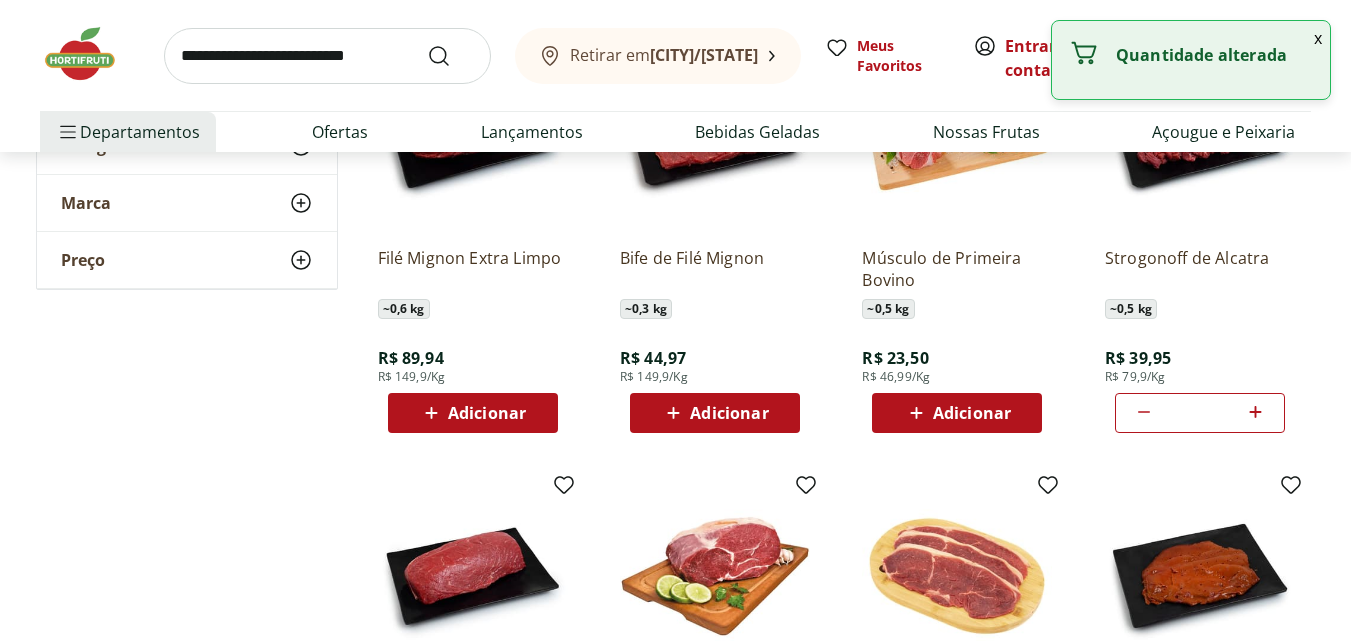 scroll, scrollTop: 1600, scrollLeft: 0, axis: vertical 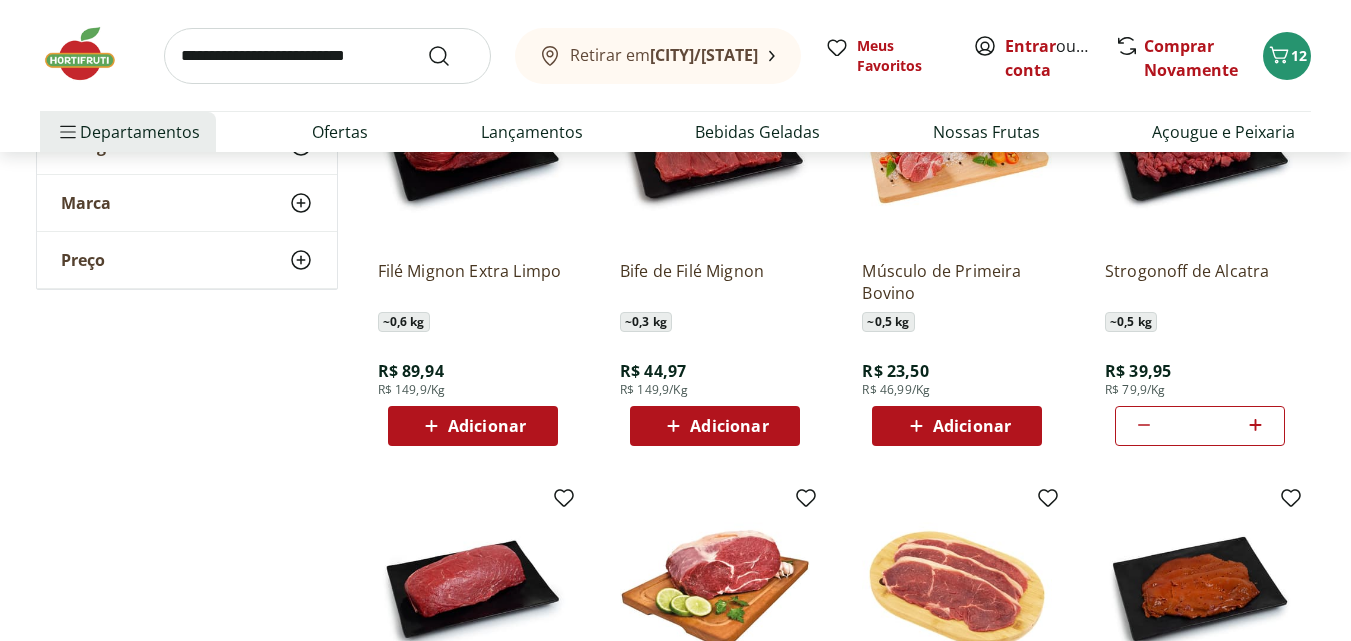 click 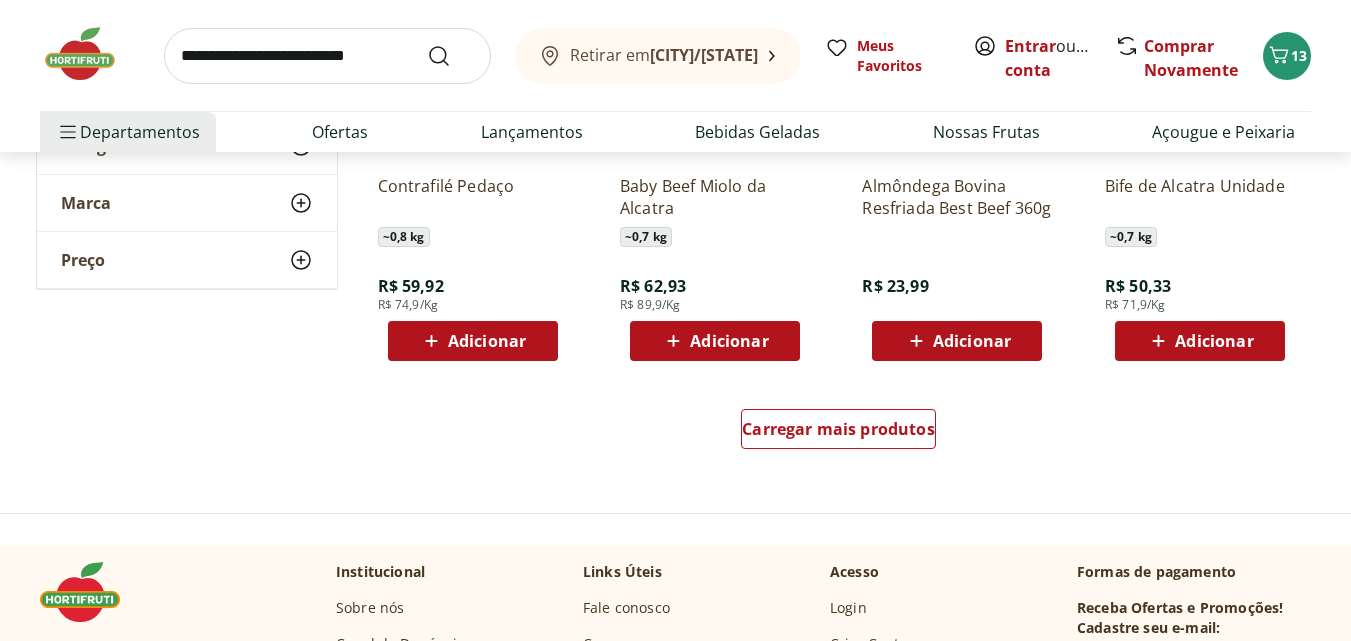 scroll, scrollTop: 2600, scrollLeft: 0, axis: vertical 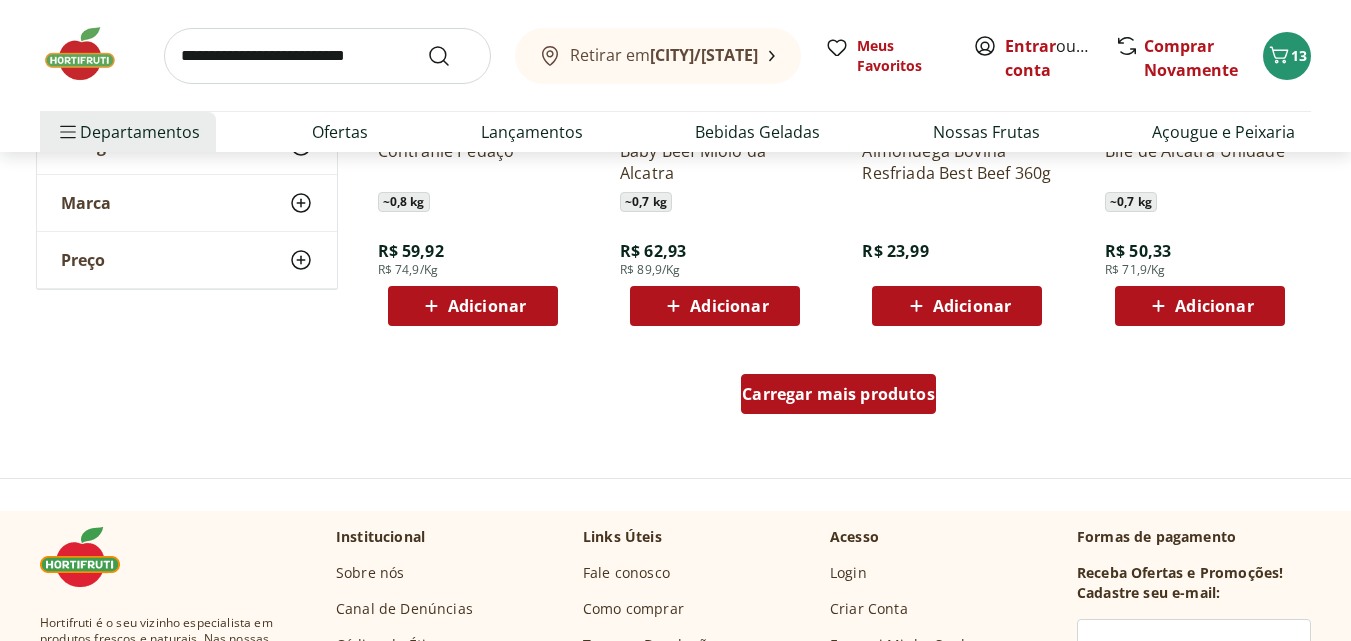 click on "Carregar mais produtos" at bounding box center (838, 394) 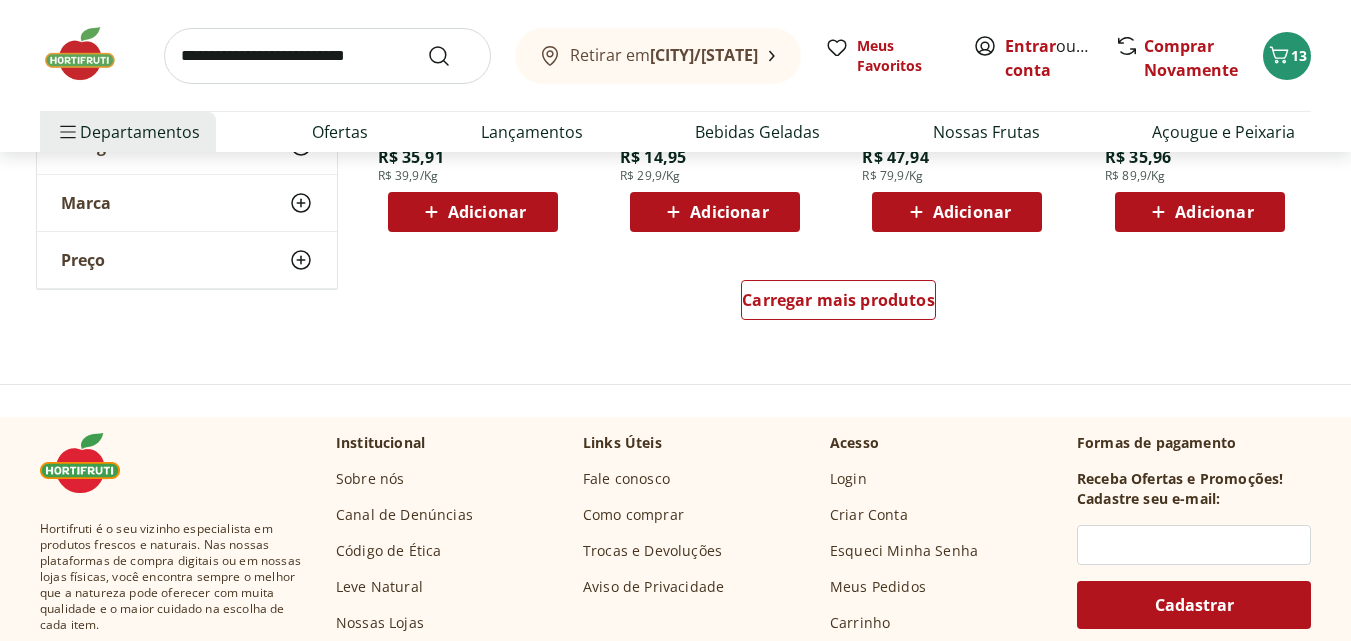 scroll, scrollTop: 4000, scrollLeft: 0, axis: vertical 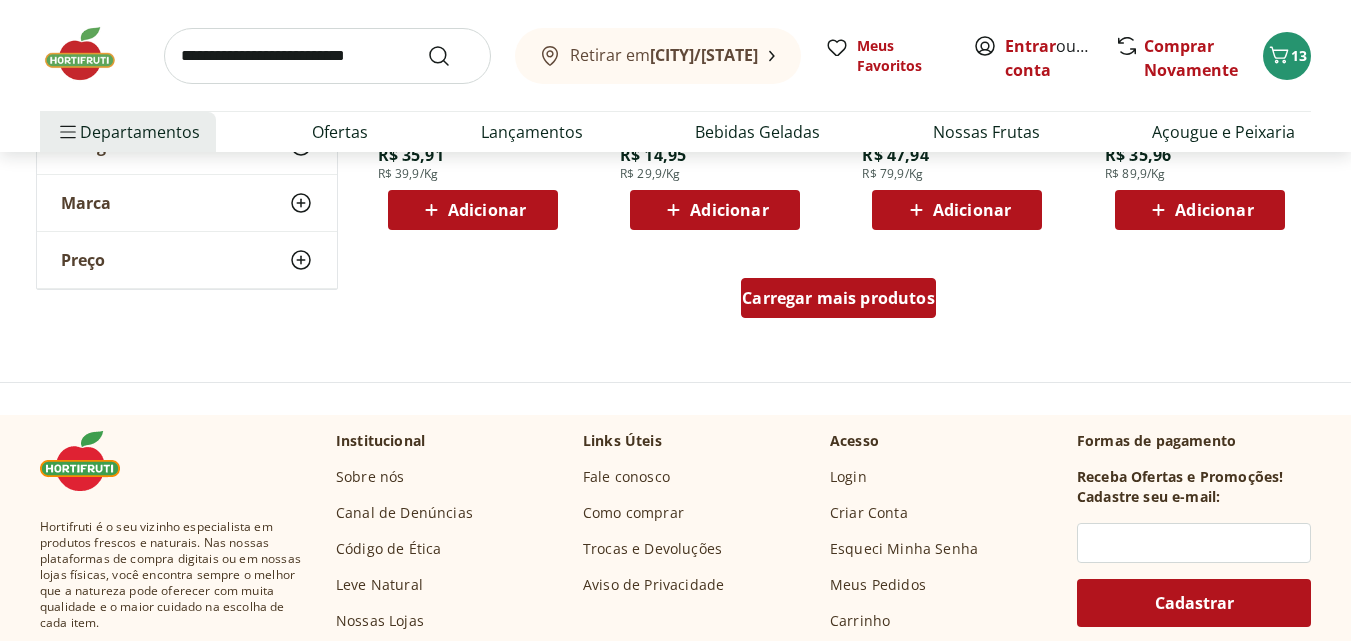 click on "Carregar mais produtos" at bounding box center [838, 298] 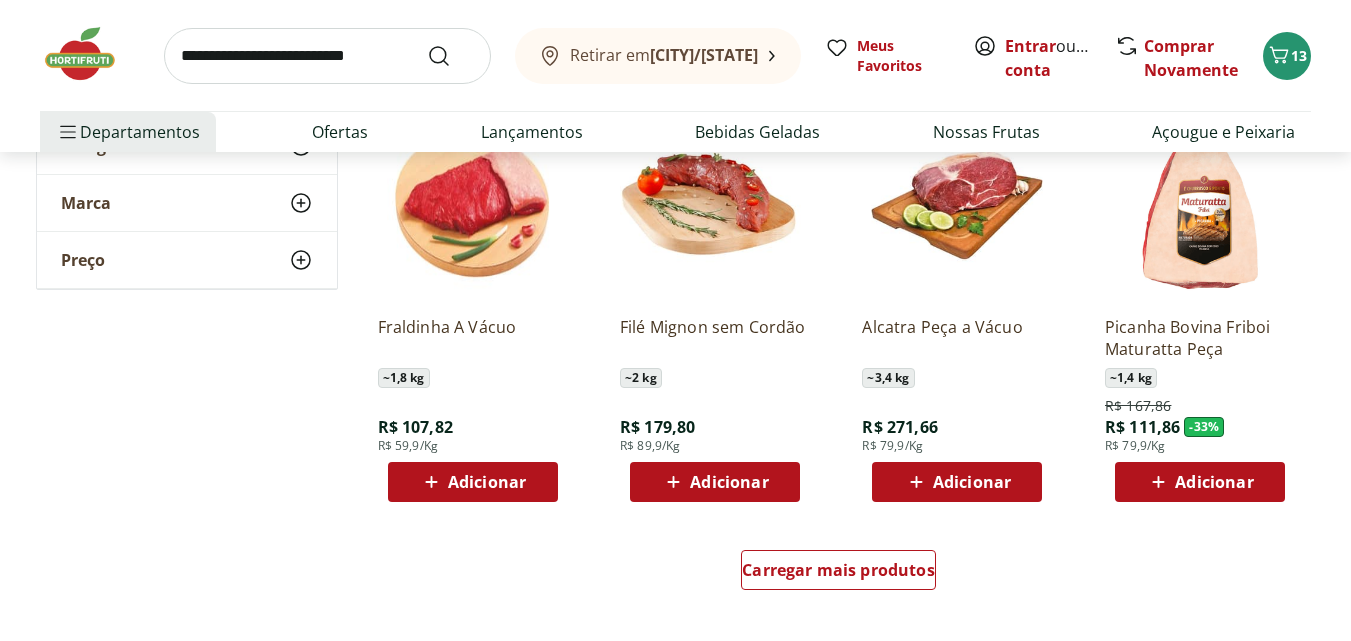 scroll, scrollTop: 5100, scrollLeft: 0, axis: vertical 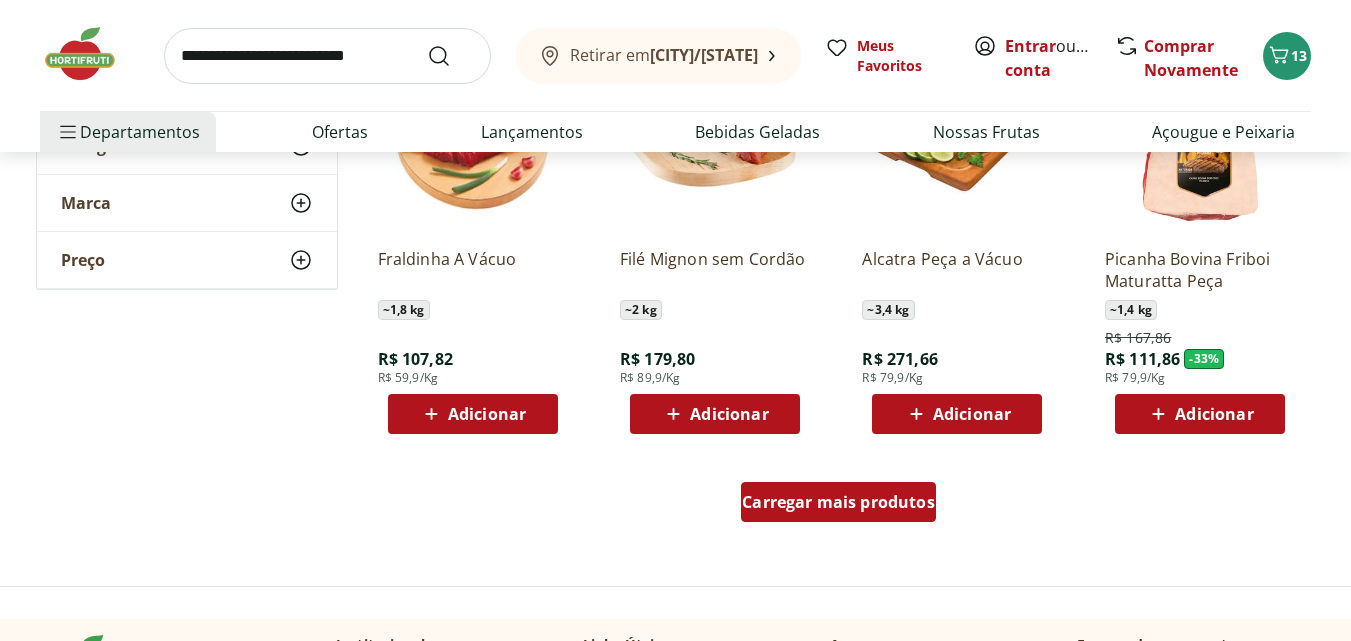 click on "Carregar mais produtos" at bounding box center (838, 502) 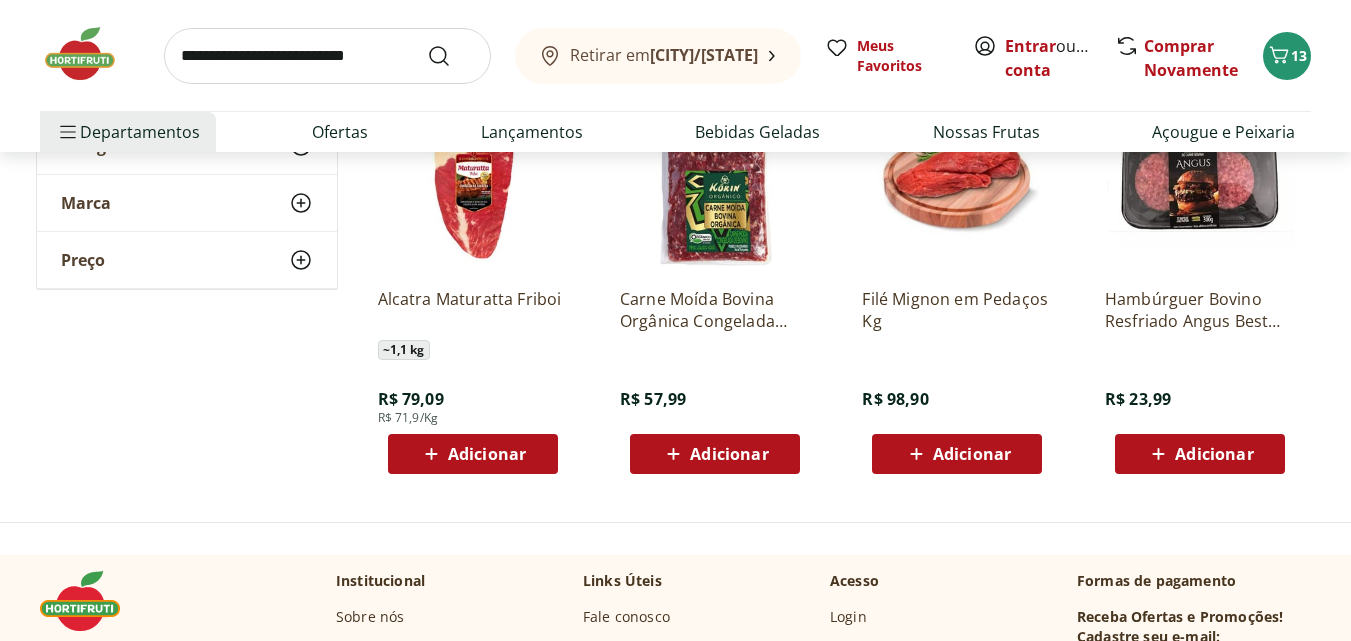 scroll, scrollTop: 5500, scrollLeft: 0, axis: vertical 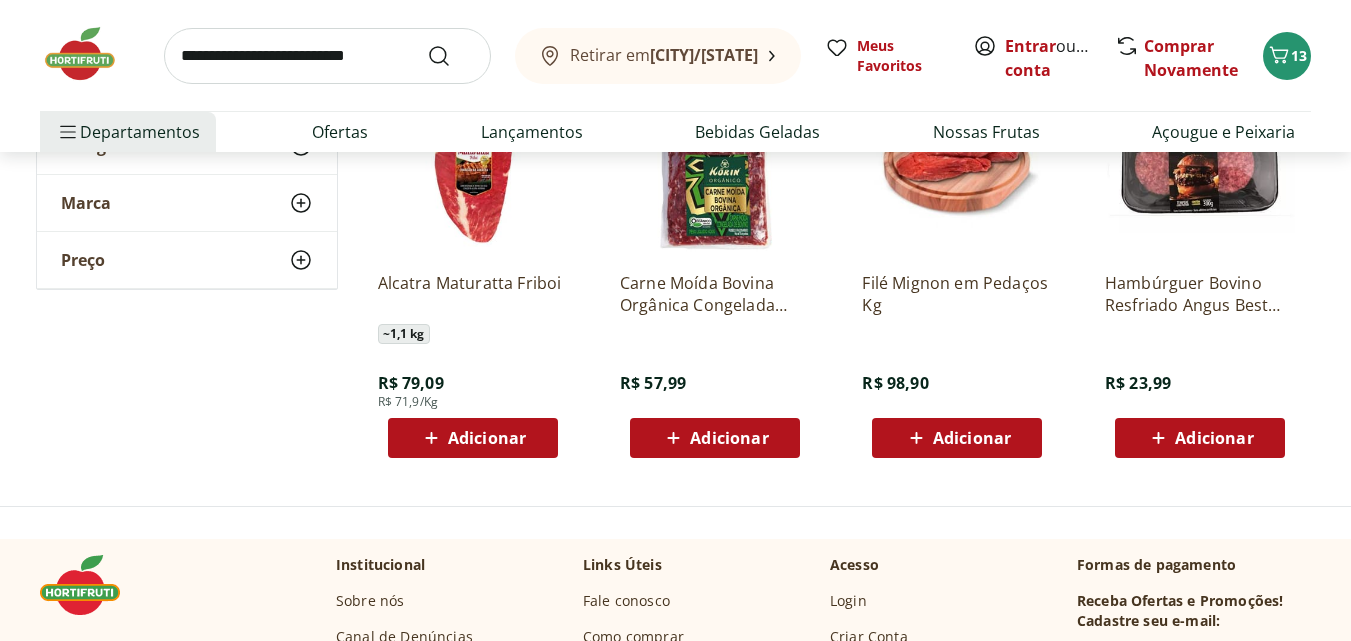 click on "Adicionar" at bounding box center (715, 438) 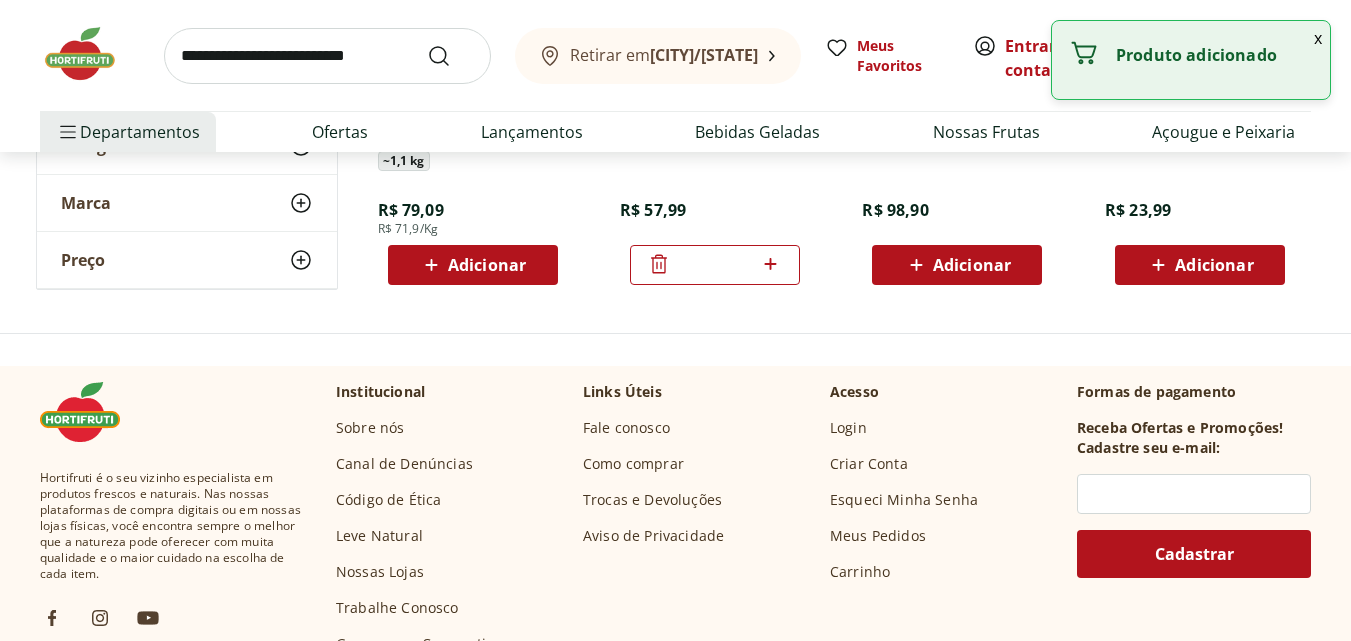 scroll, scrollTop: 5800, scrollLeft: 0, axis: vertical 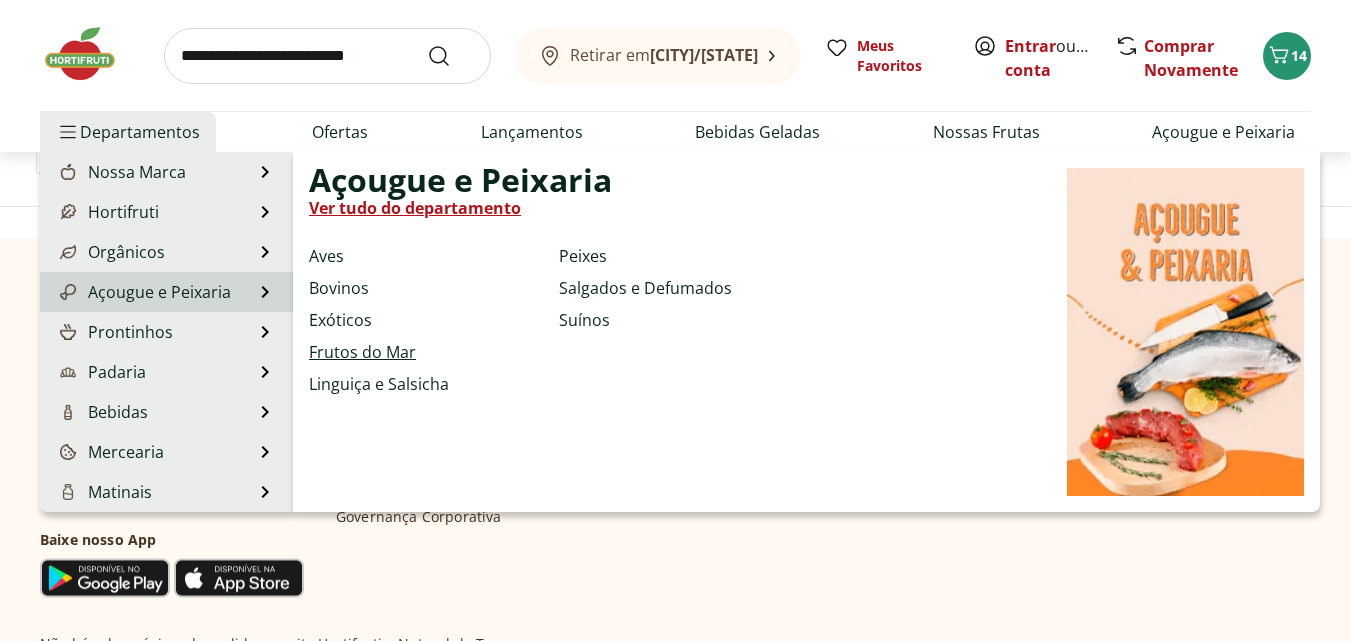 click on "Frutos do Mar" at bounding box center [362, 352] 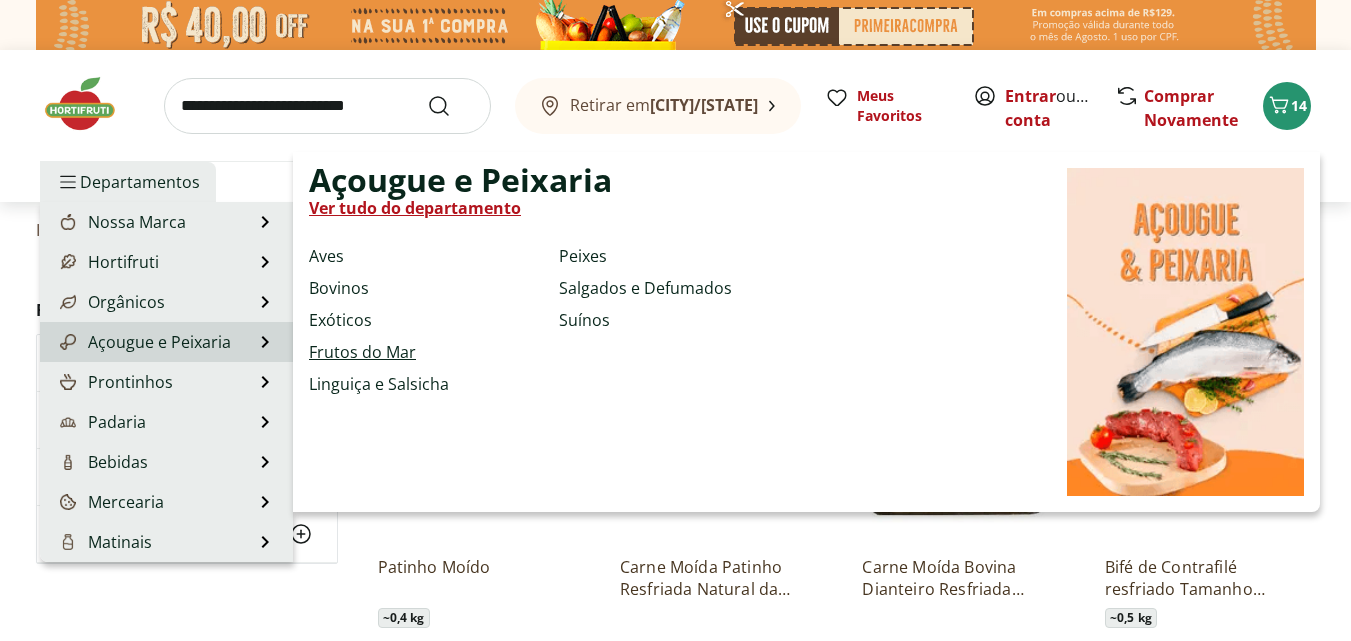 select on "**********" 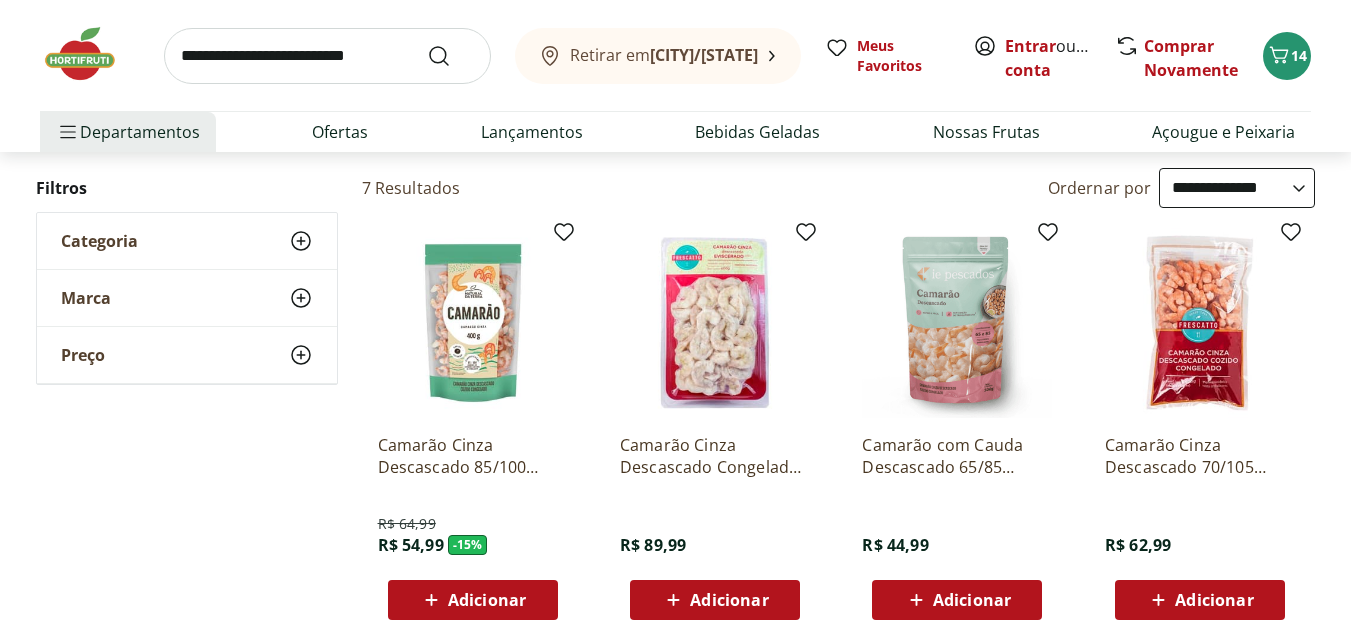 scroll, scrollTop: 0, scrollLeft: 0, axis: both 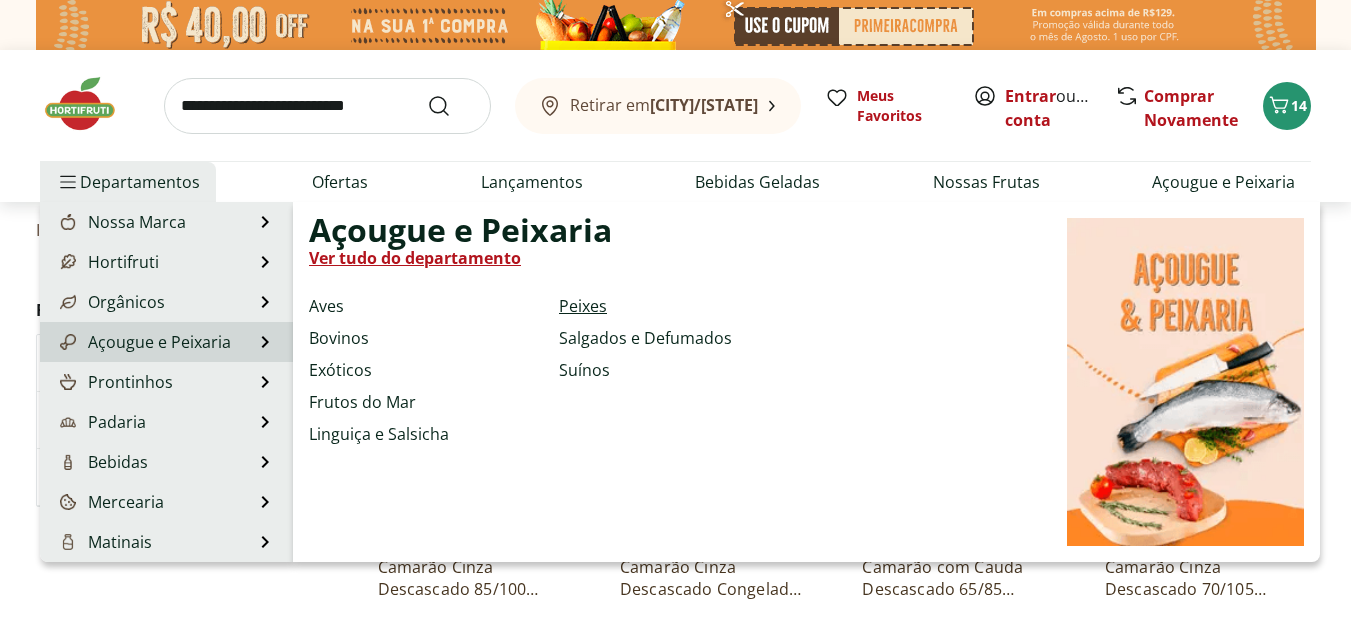 click on "Peixes" at bounding box center [583, 306] 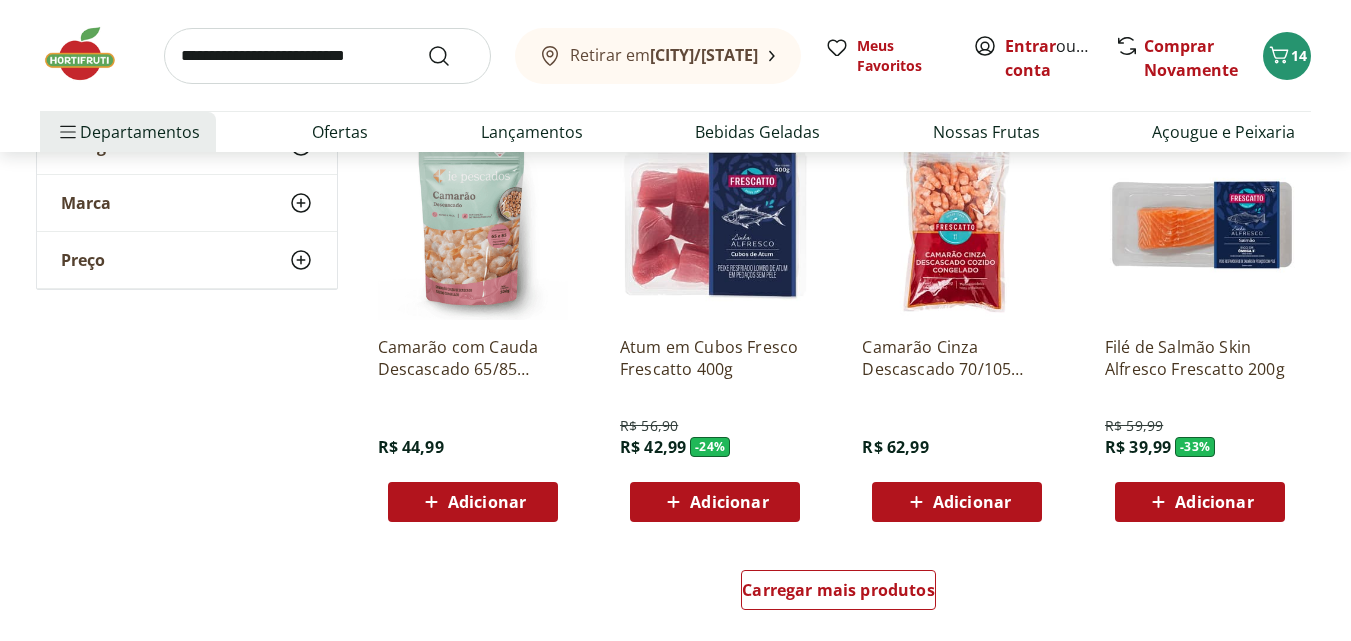 scroll, scrollTop: 1200, scrollLeft: 0, axis: vertical 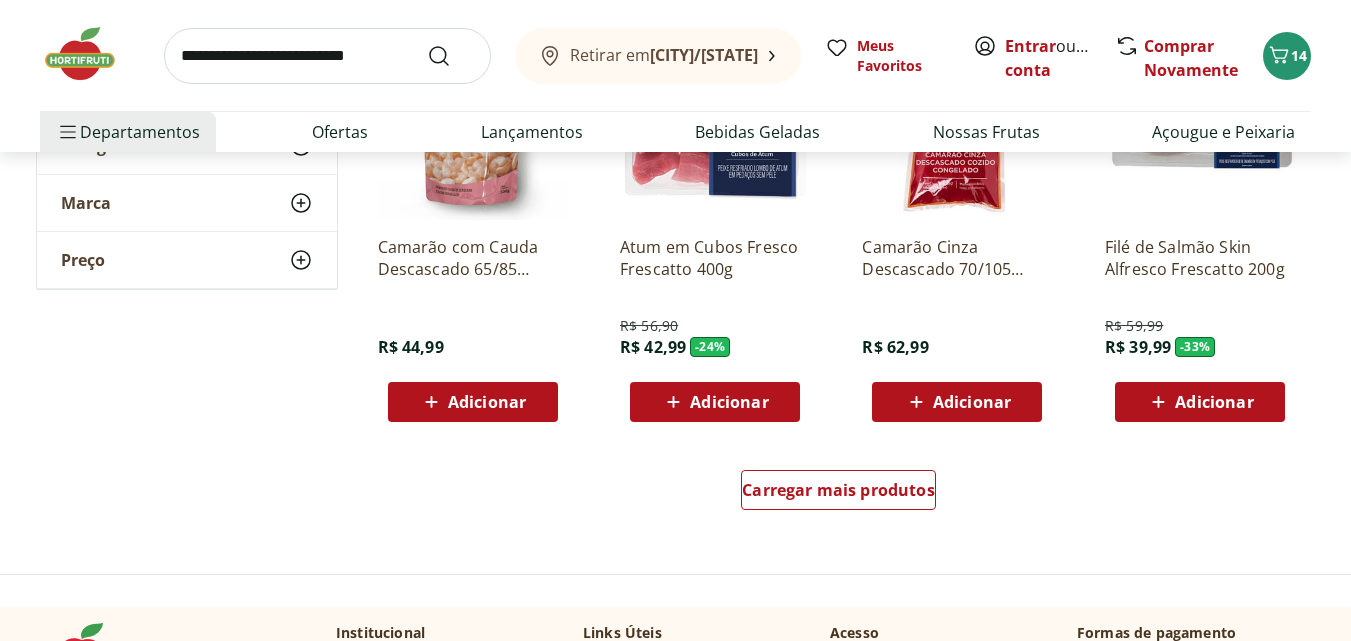 click on "Adicionar" at bounding box center [729, 402] 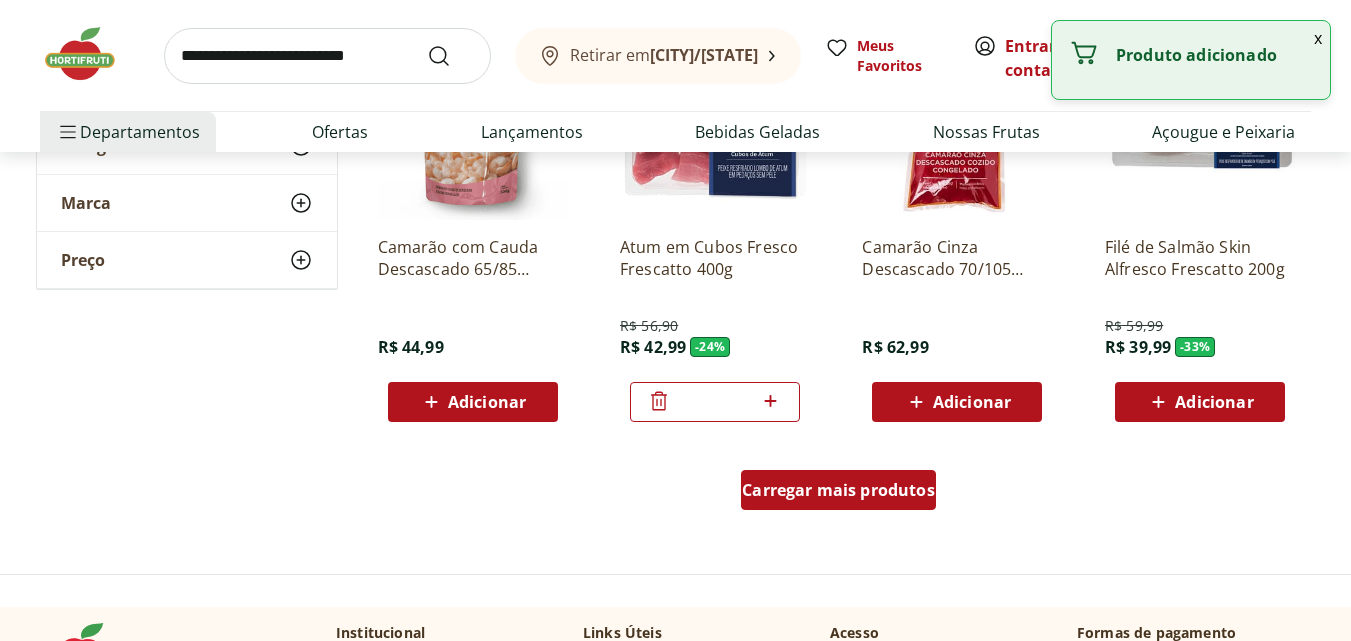 click on "Carregar mais produtos" at bounding box center [838, 490] 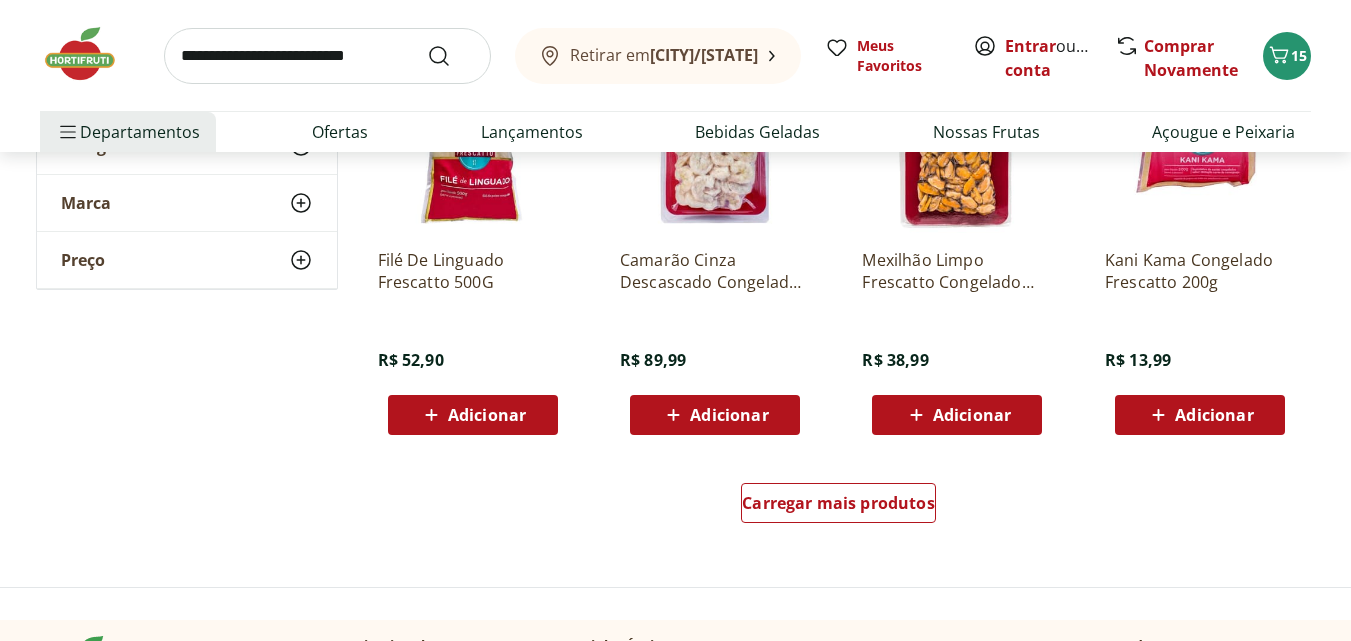 scroll, scrollTop: 2500, scrollLeft: 0, axis: vertical 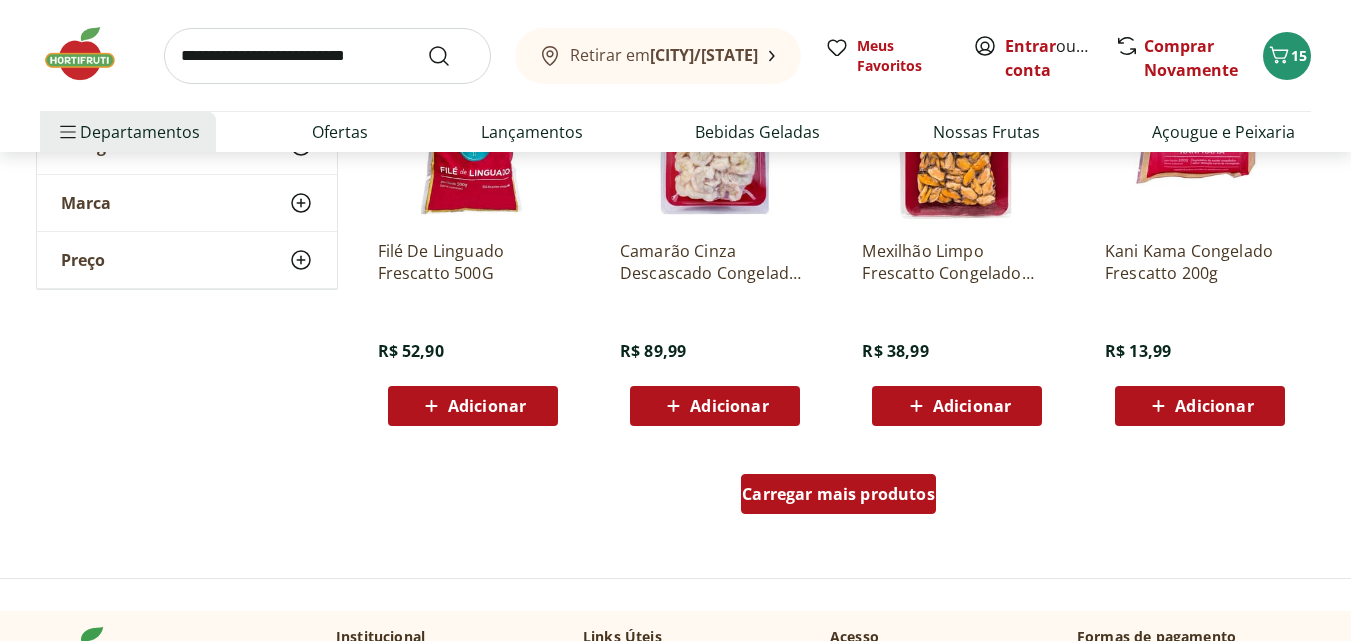 click on "Carregar mais produtos" at bounding box center (838, 494) 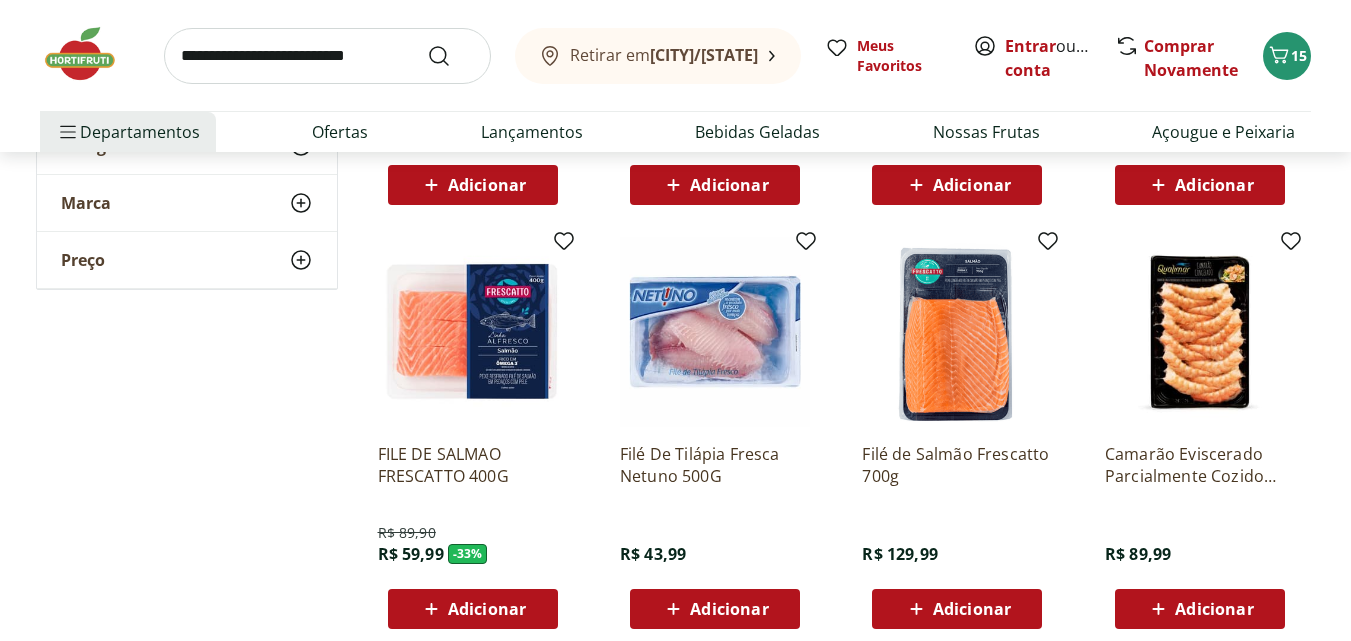 scroll, scrollTop: 2800, scrollLeft: 0, axis: vertical 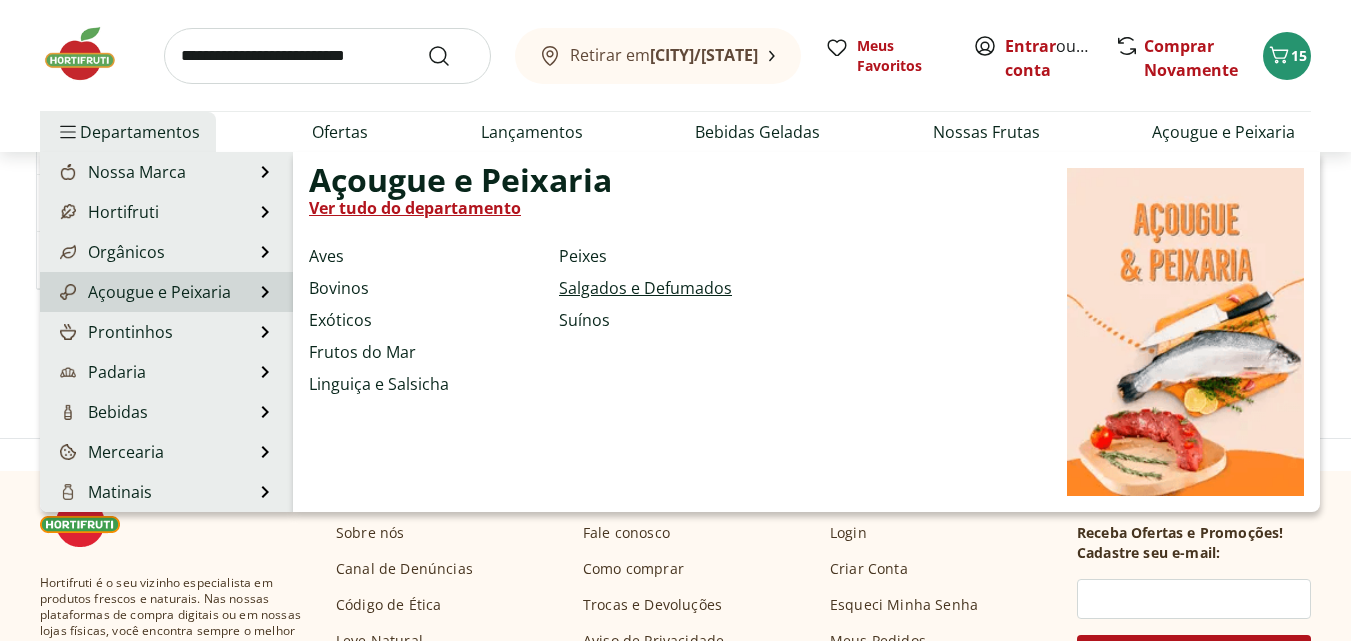 click on "Salgados e Defumados" at bounding box center [645, 288] 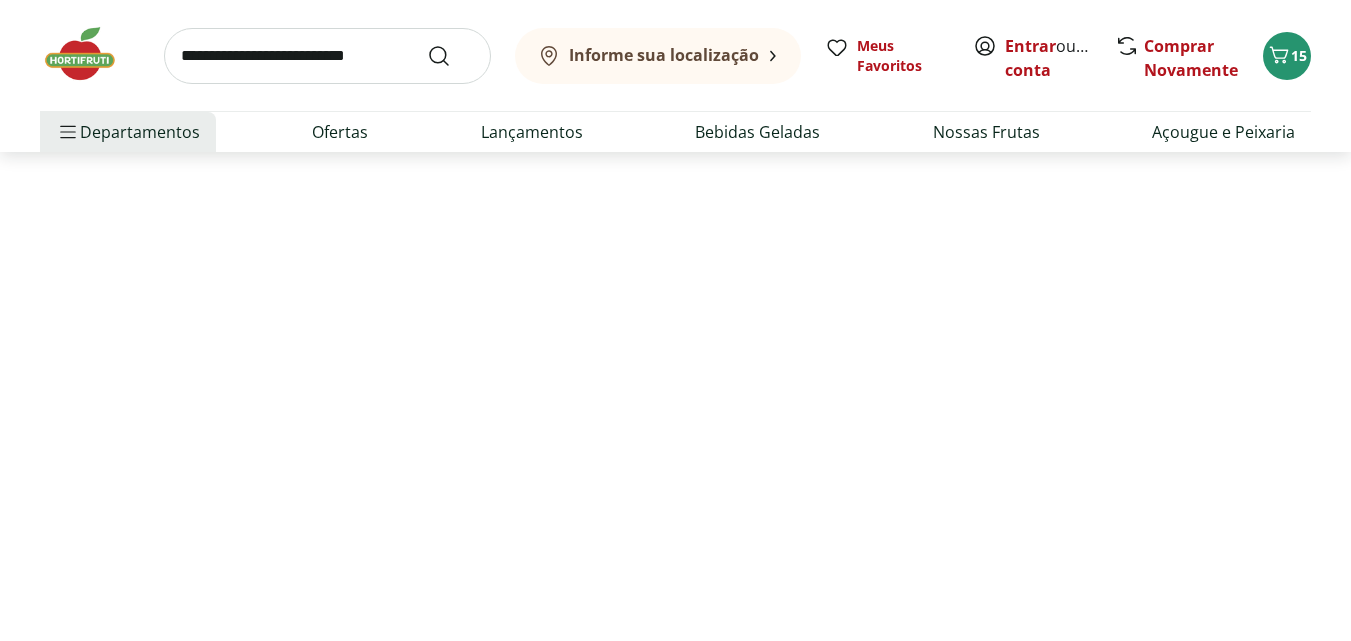 scroll, scrollTop: 0, scrollLeft: 0, axis: both 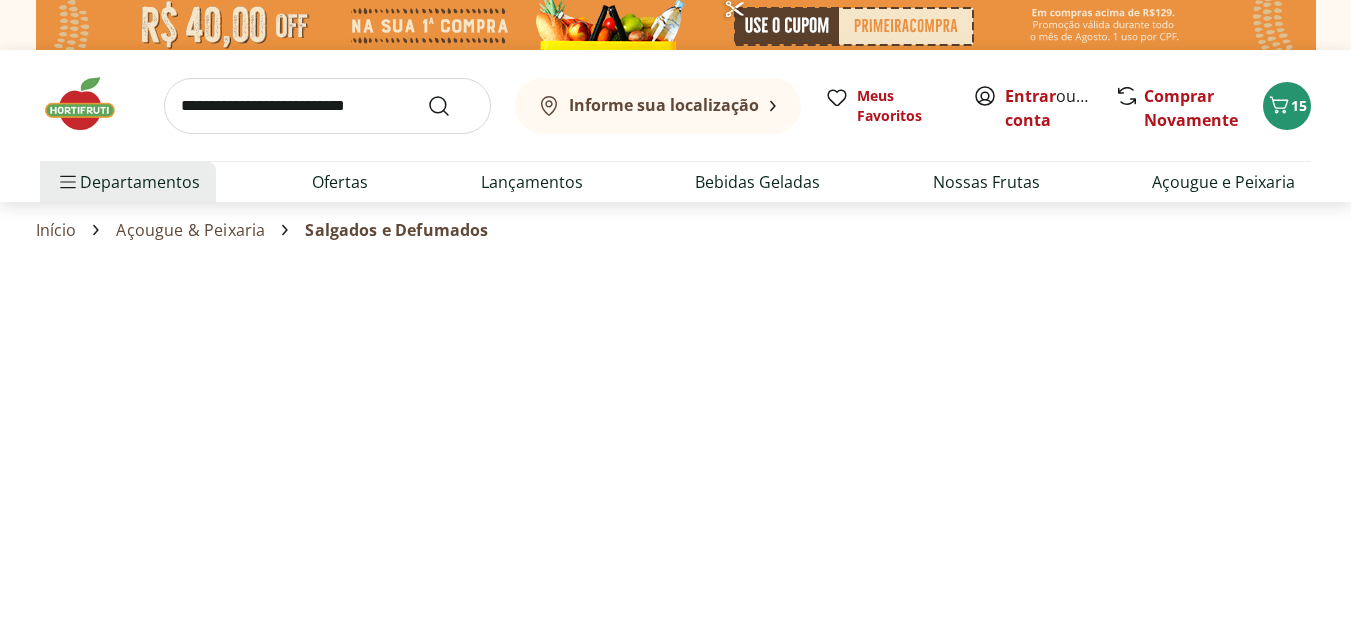 select on "**********" 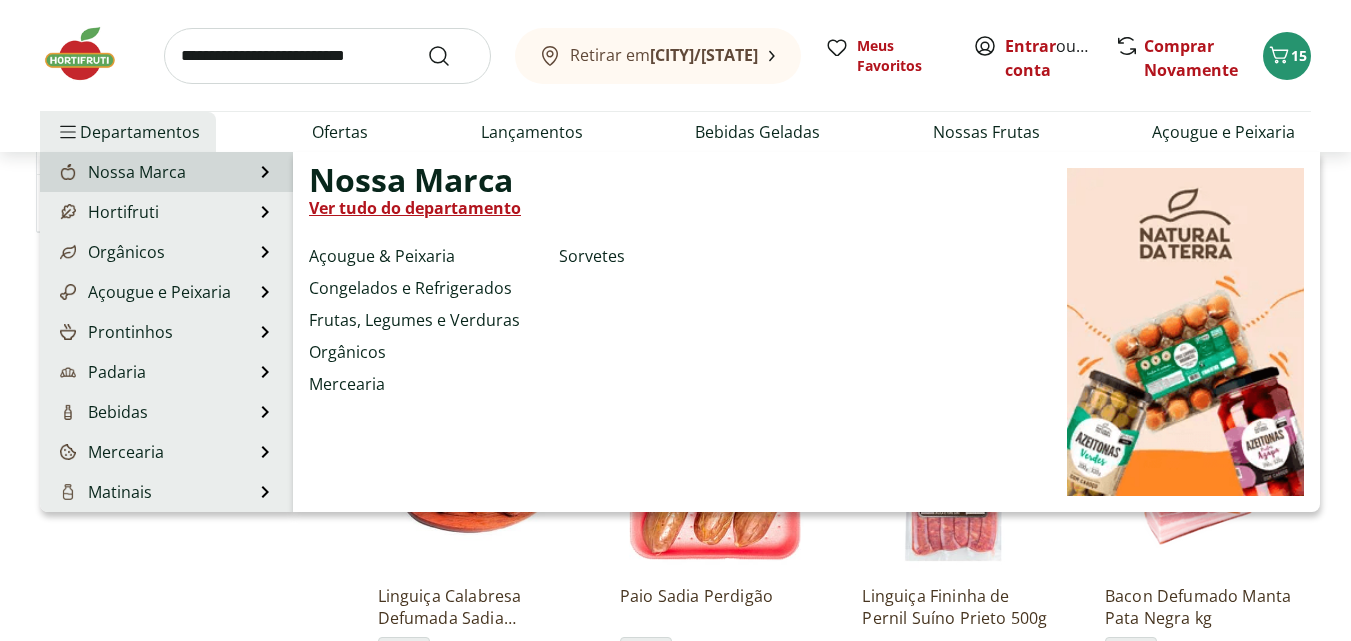 scroll, scrollTop: 800, scrollLeft: 0, axis: vertical 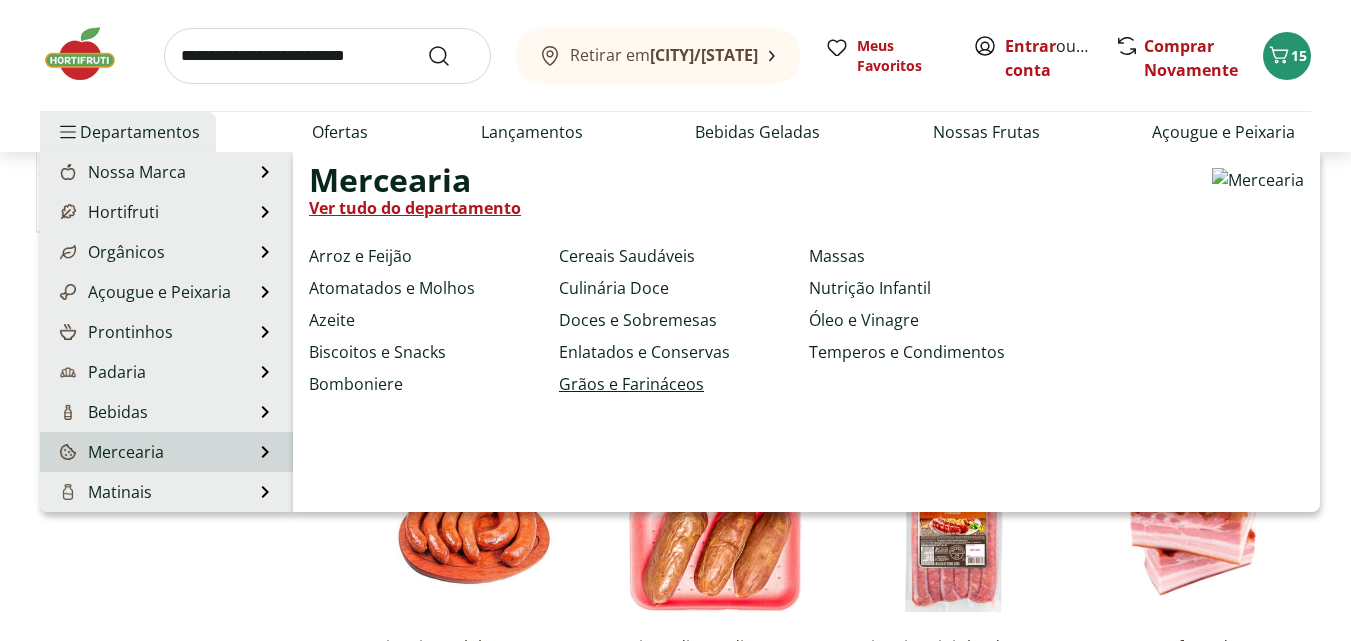 click on "Grãos e Farináceos" at bounding box center (631, 384) 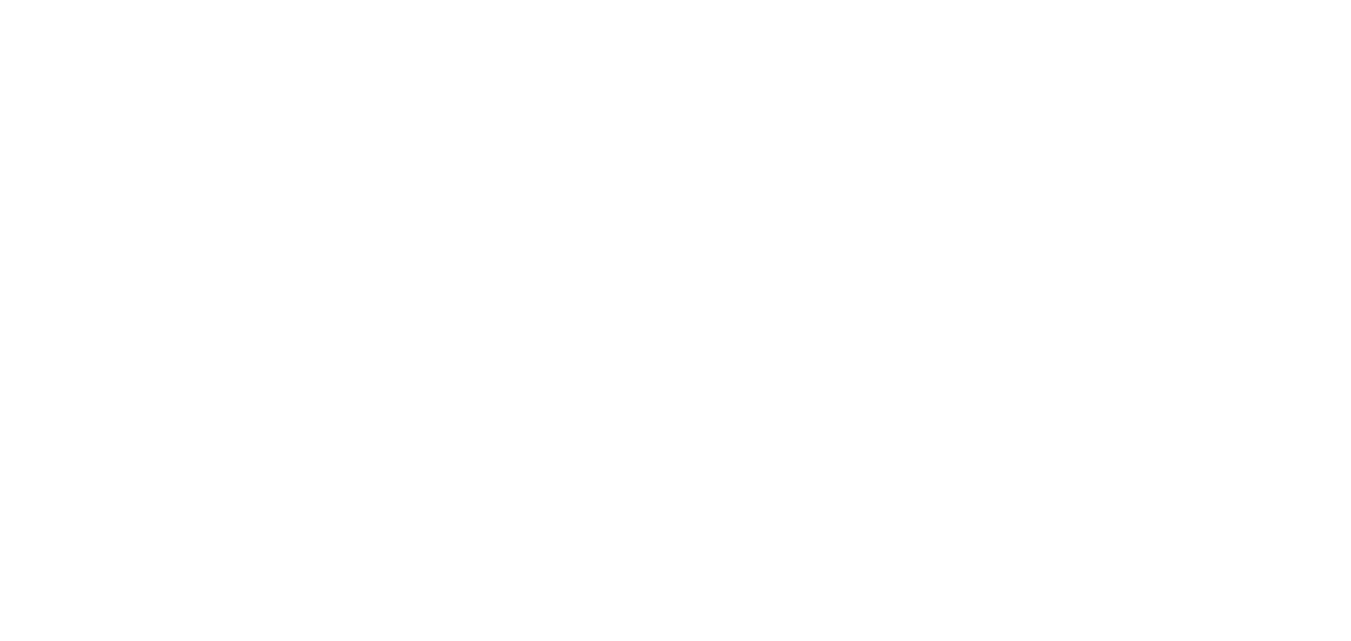 scroll, scrollTop: 0, scrollLeft: 0, axis: both 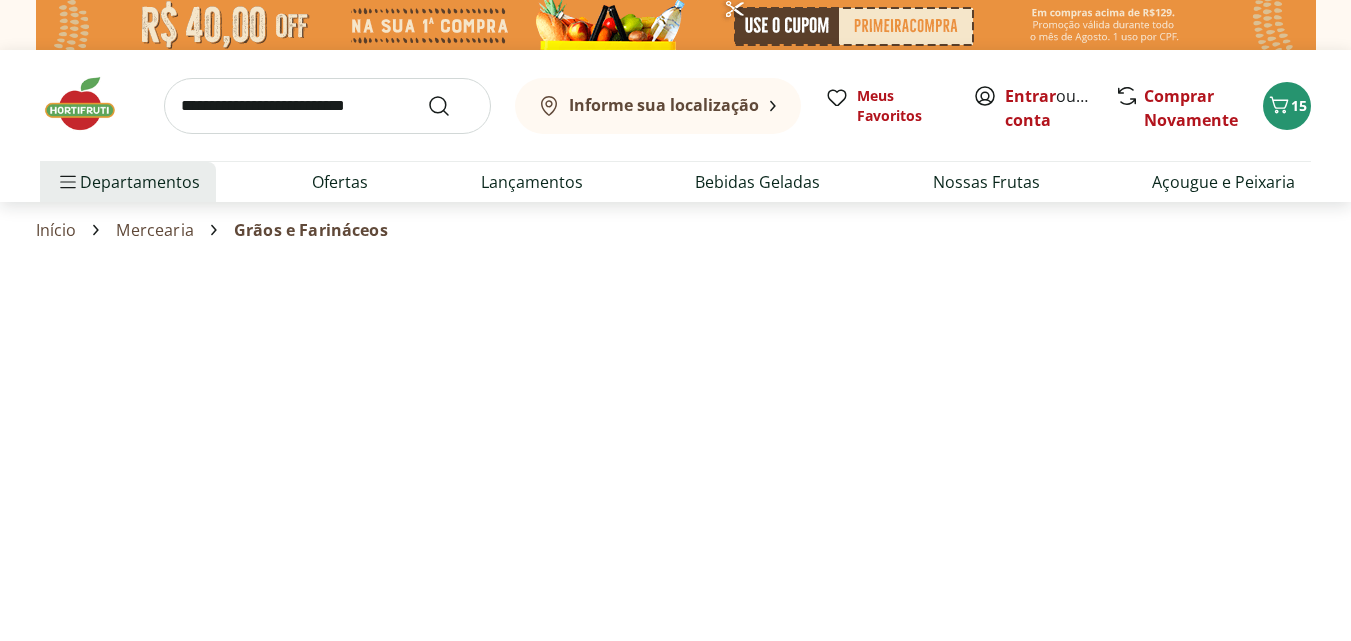 select on "**********" 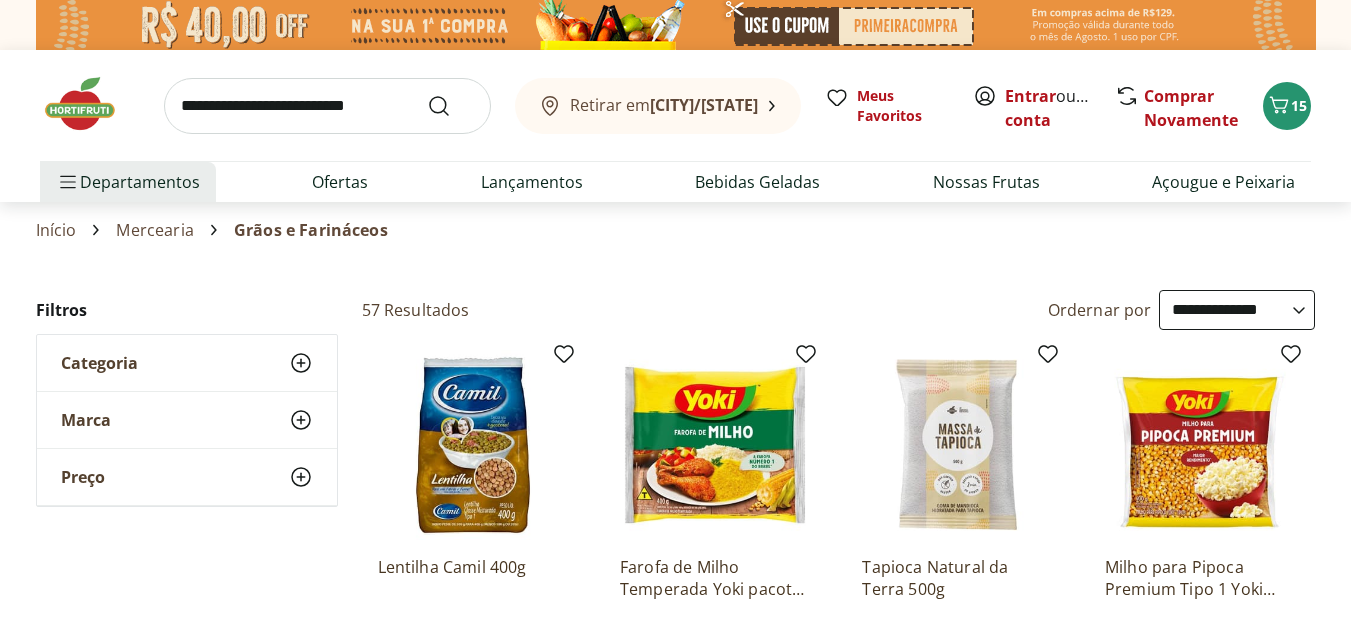 select on "**********" 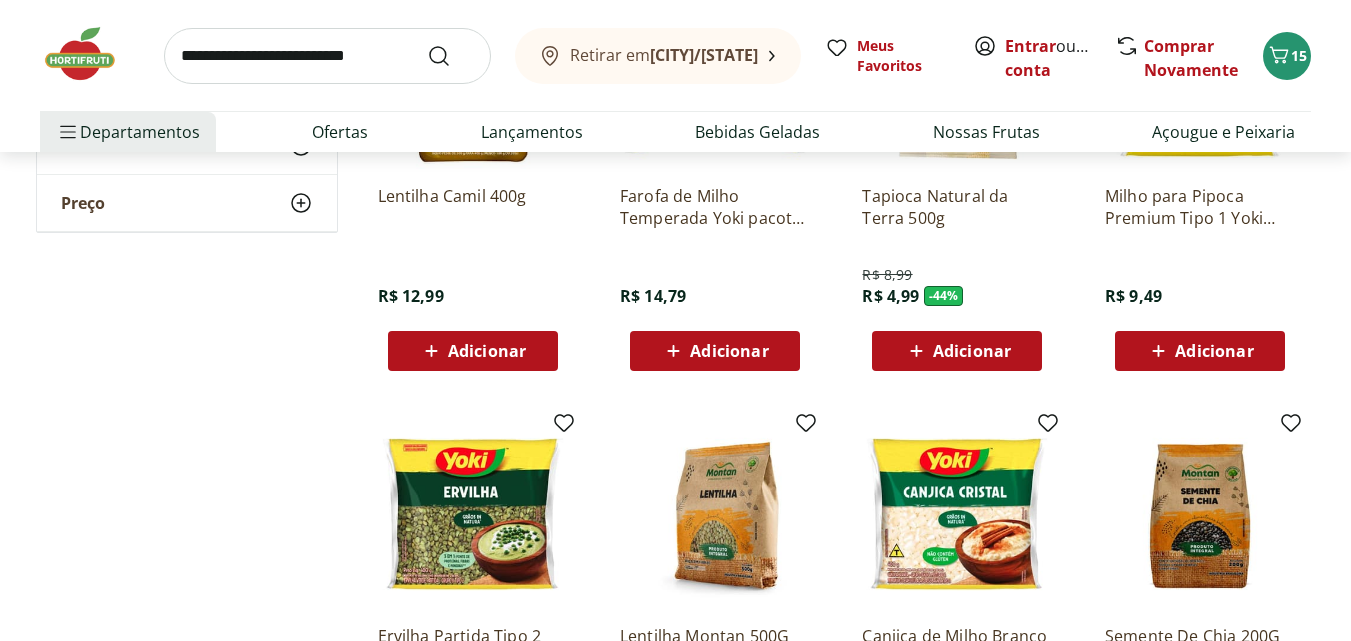 scroll, scrollTop: 0, scrollLeft: 0, axis: both 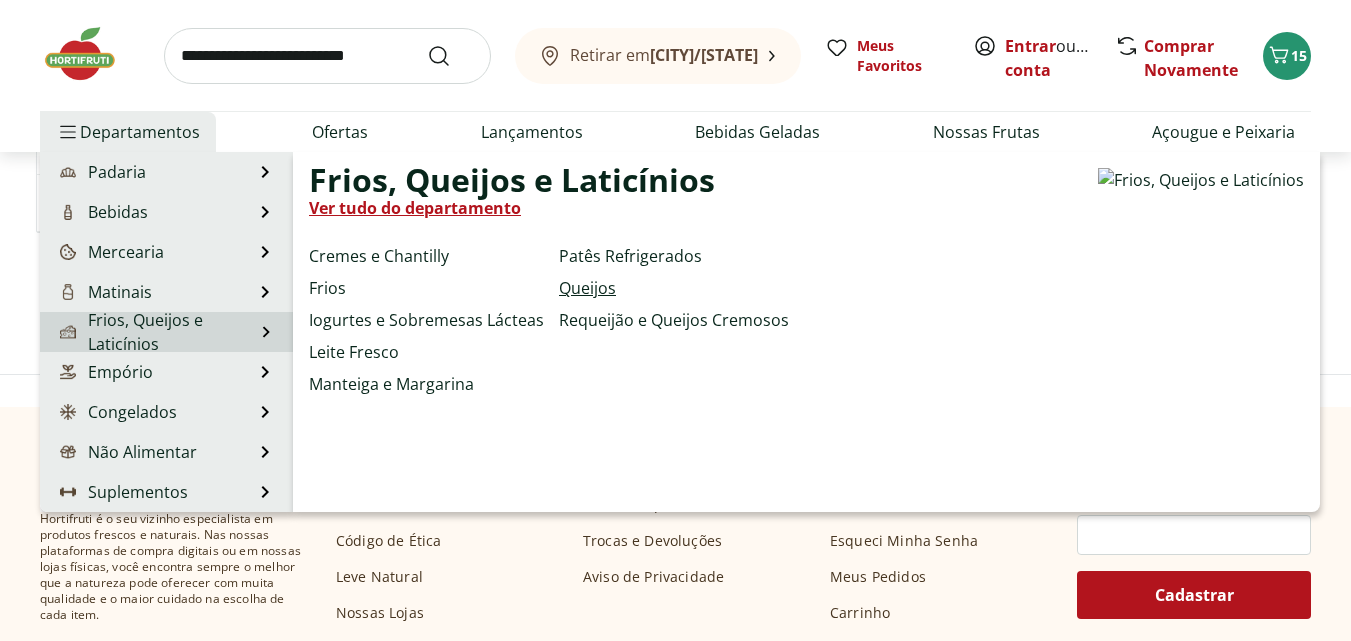 click on "Queijos" at bounding box center [587, 288] 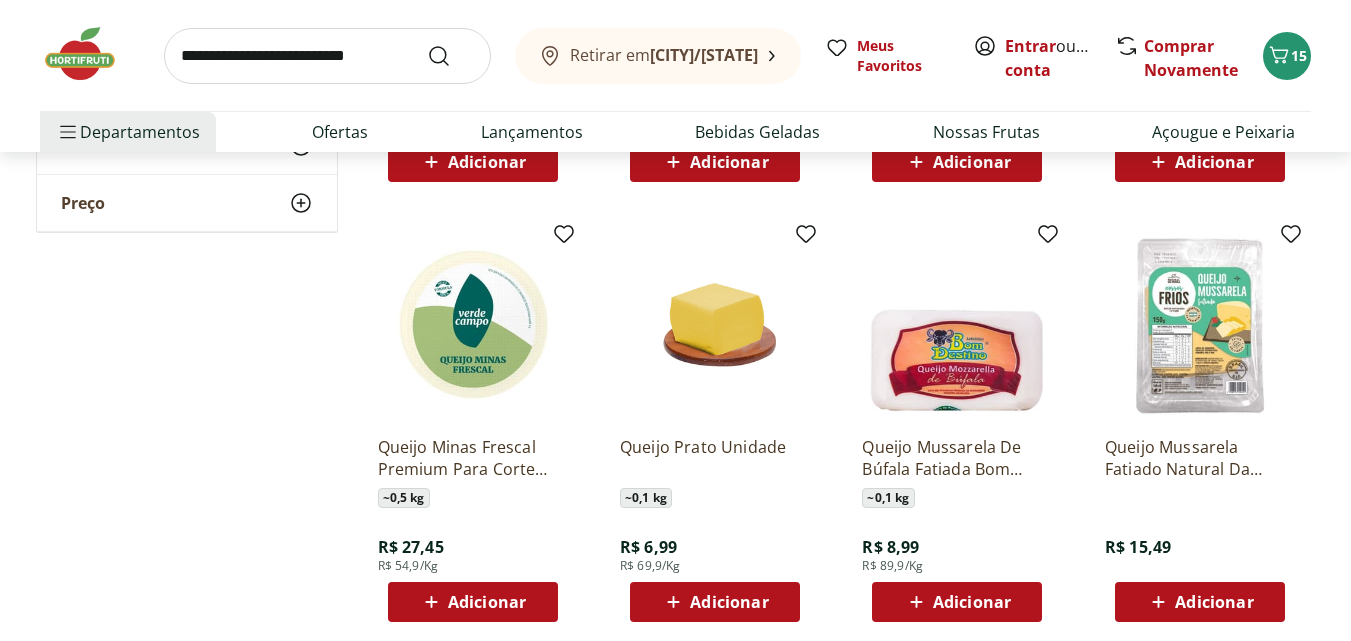 scroll, scrollTop: 1100, scrollLeft: 0, axis: vertical 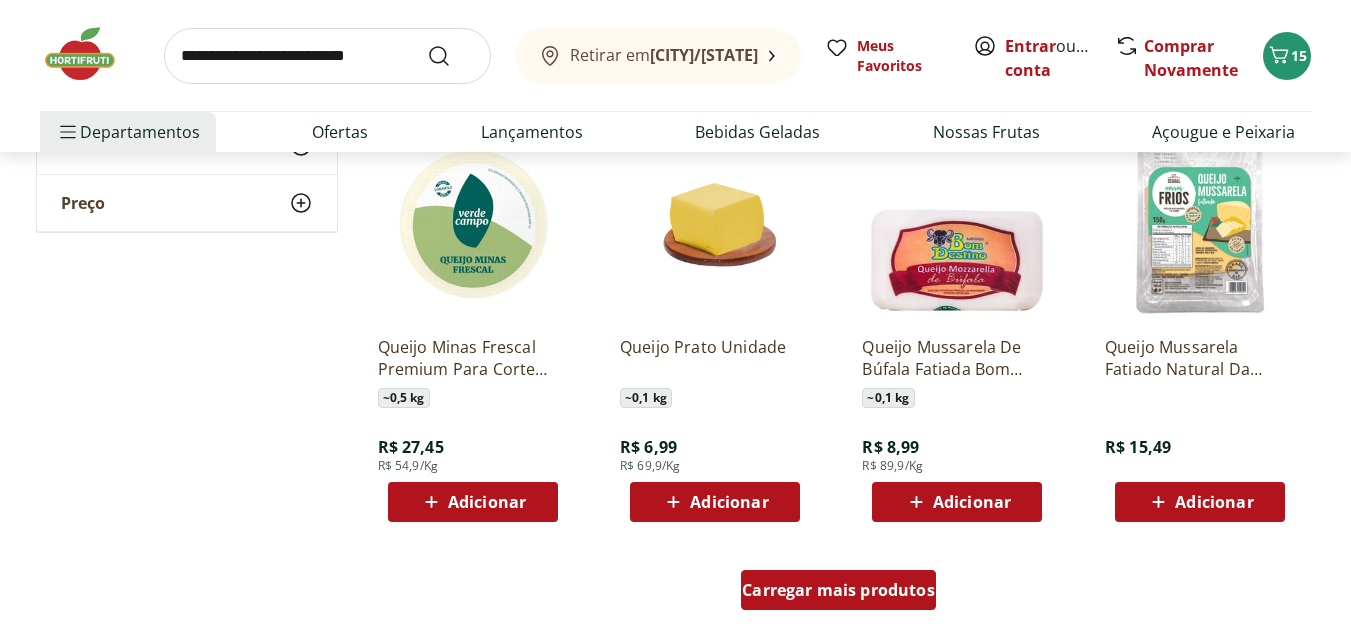 click on "Carregar mais produtos" at bounding box center (838, 590) 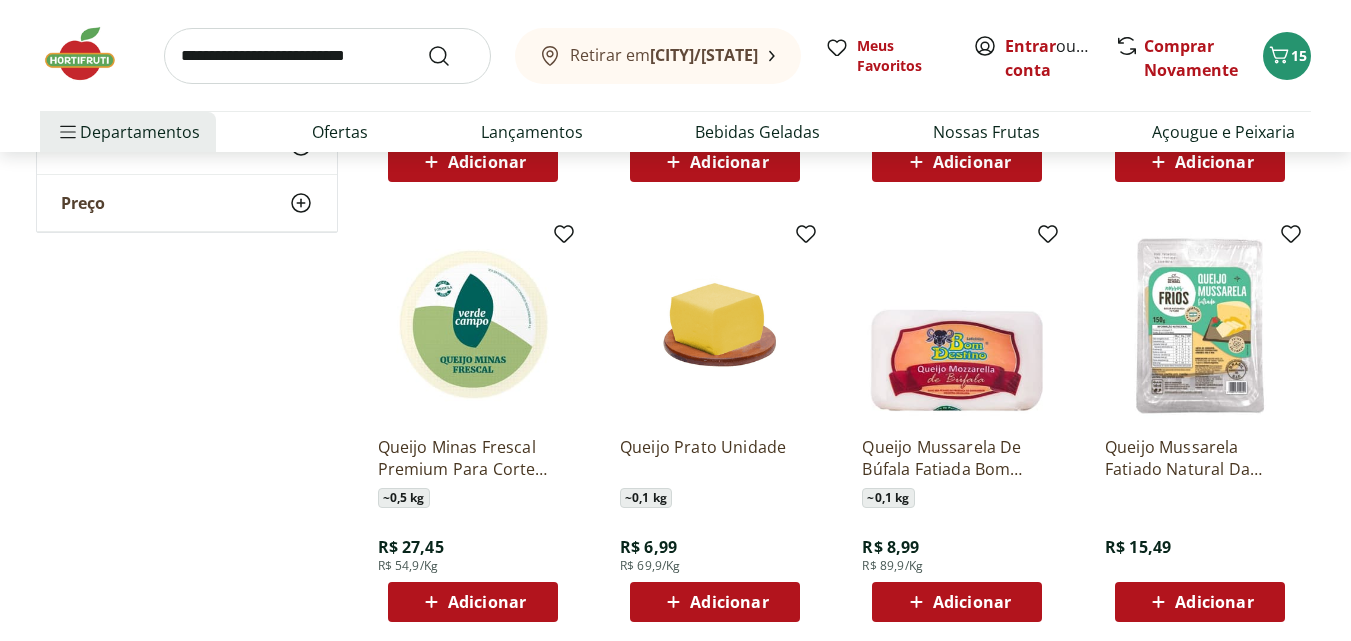 scroll, scrollTop: 1100, scrollLeft: 0, axis: vertical 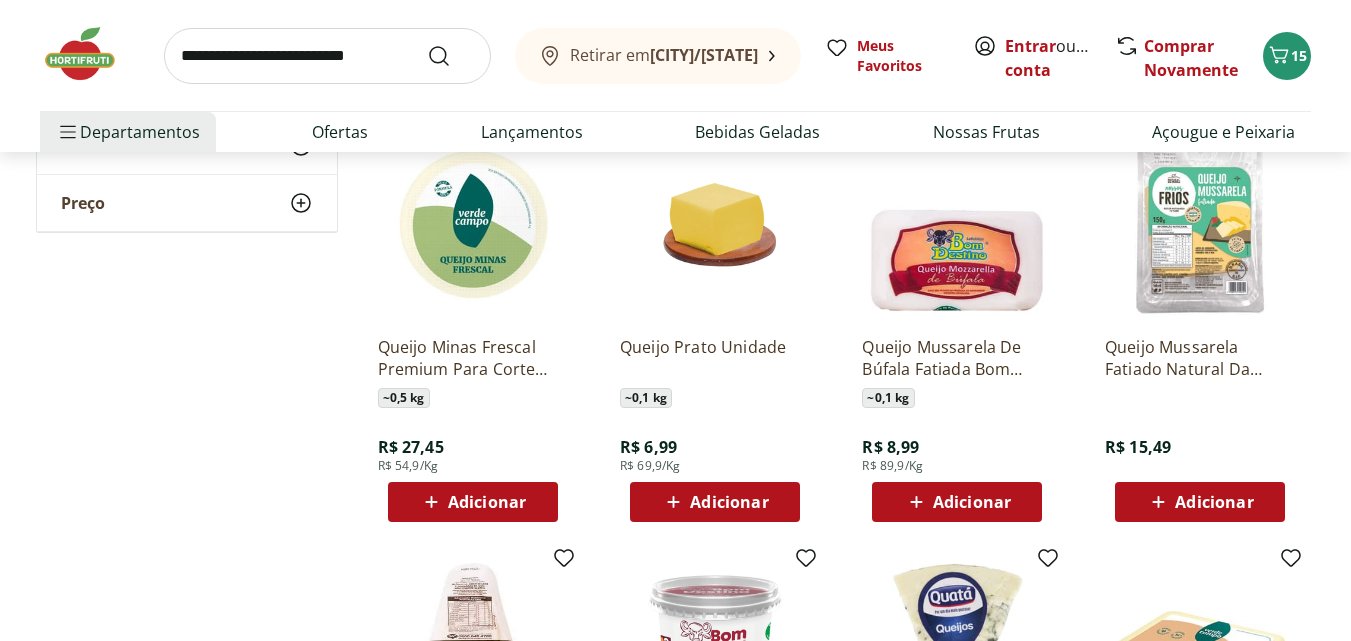 click 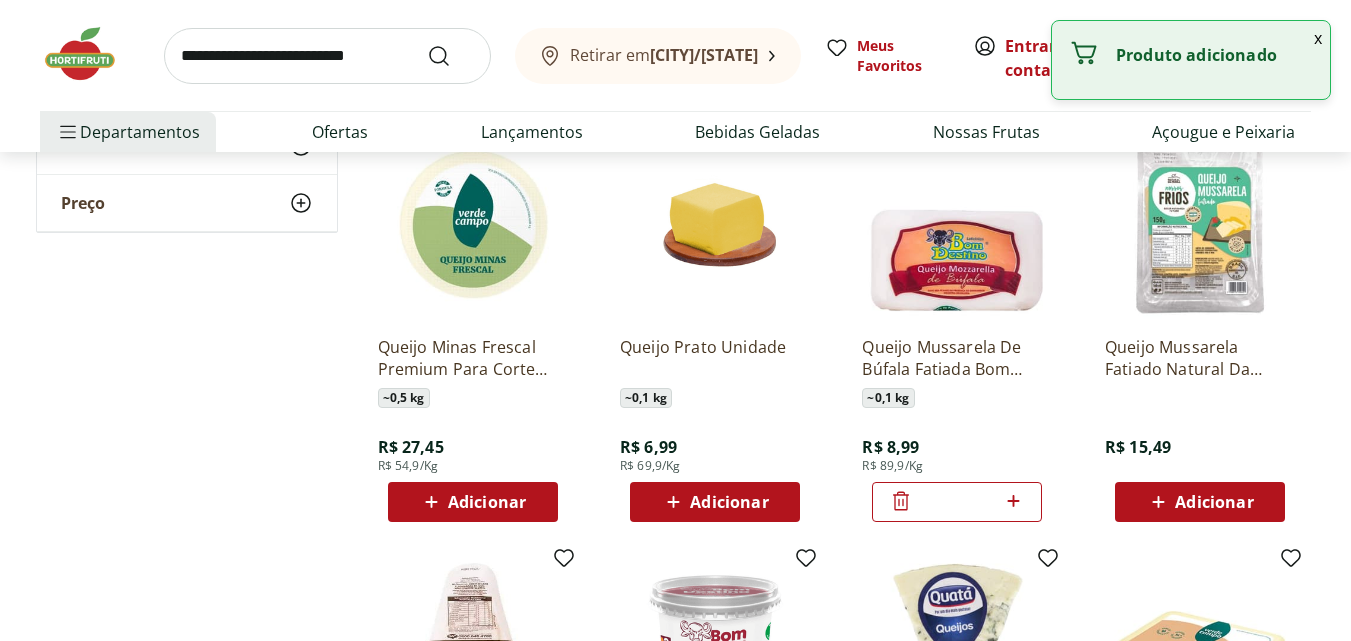 click 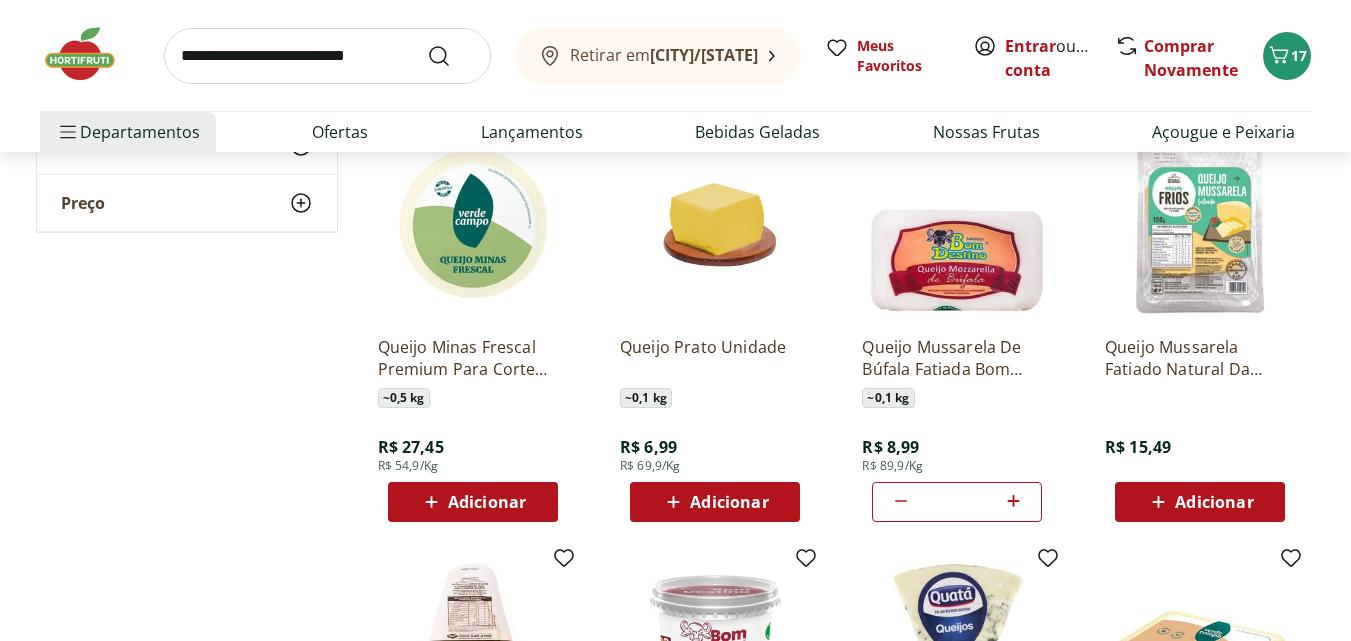 click 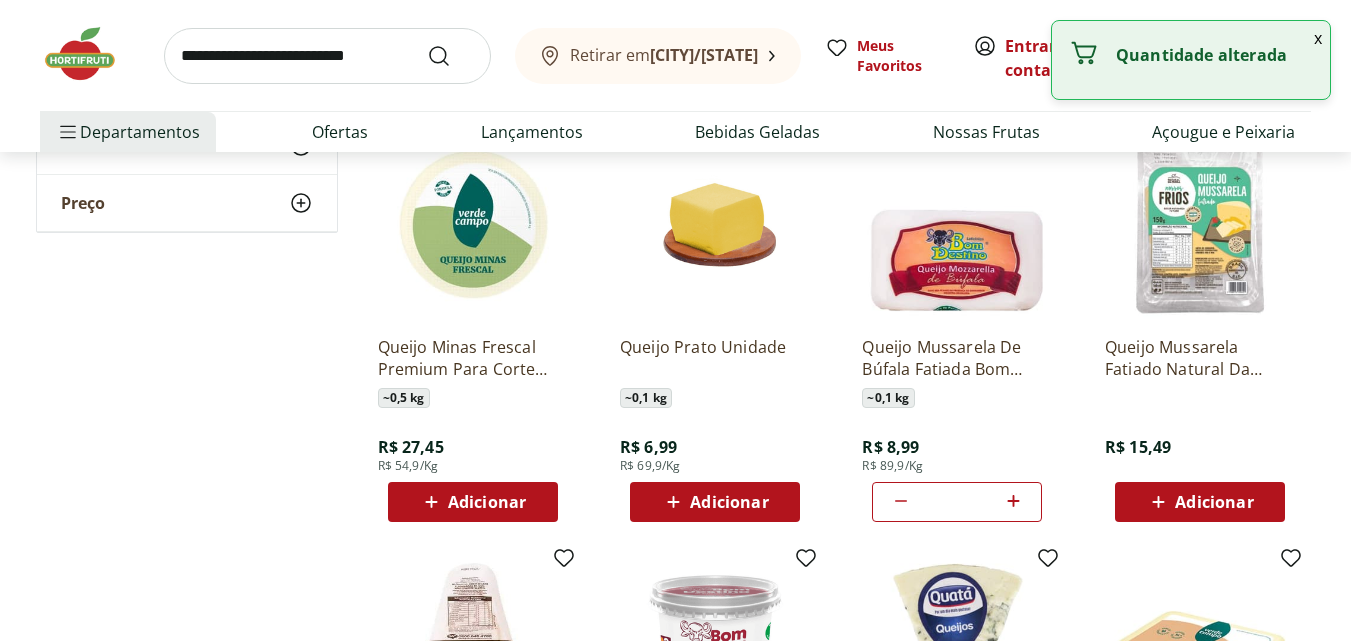 click 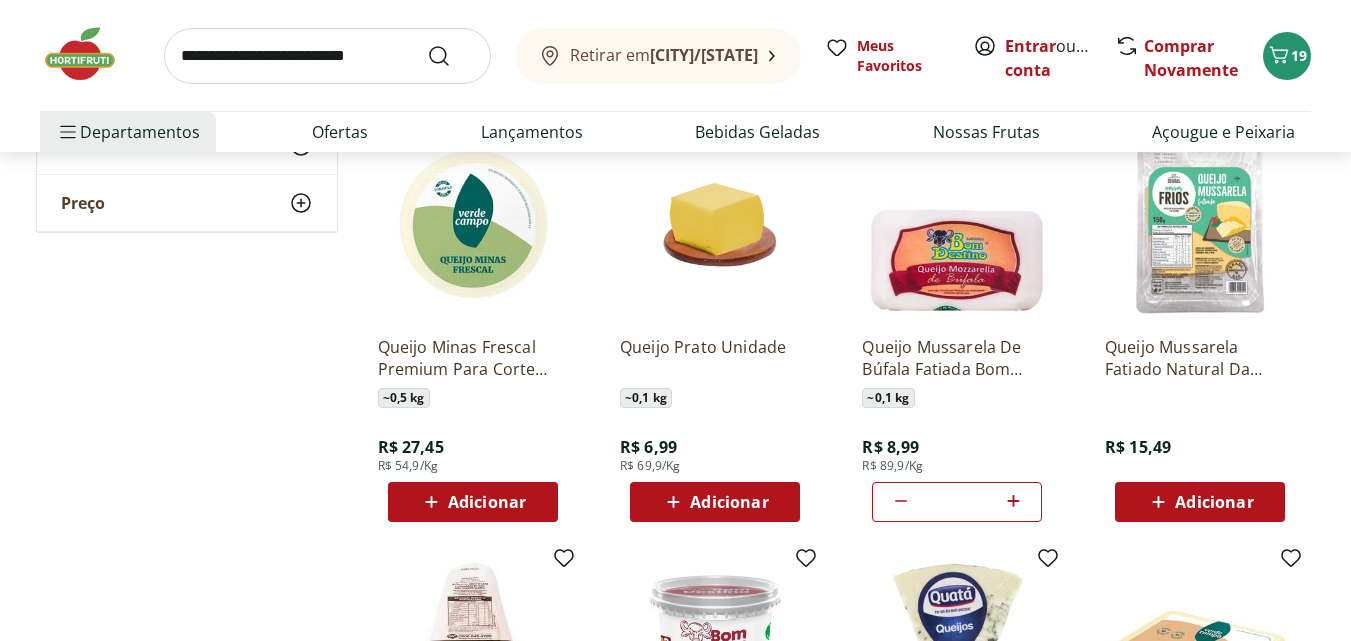 click 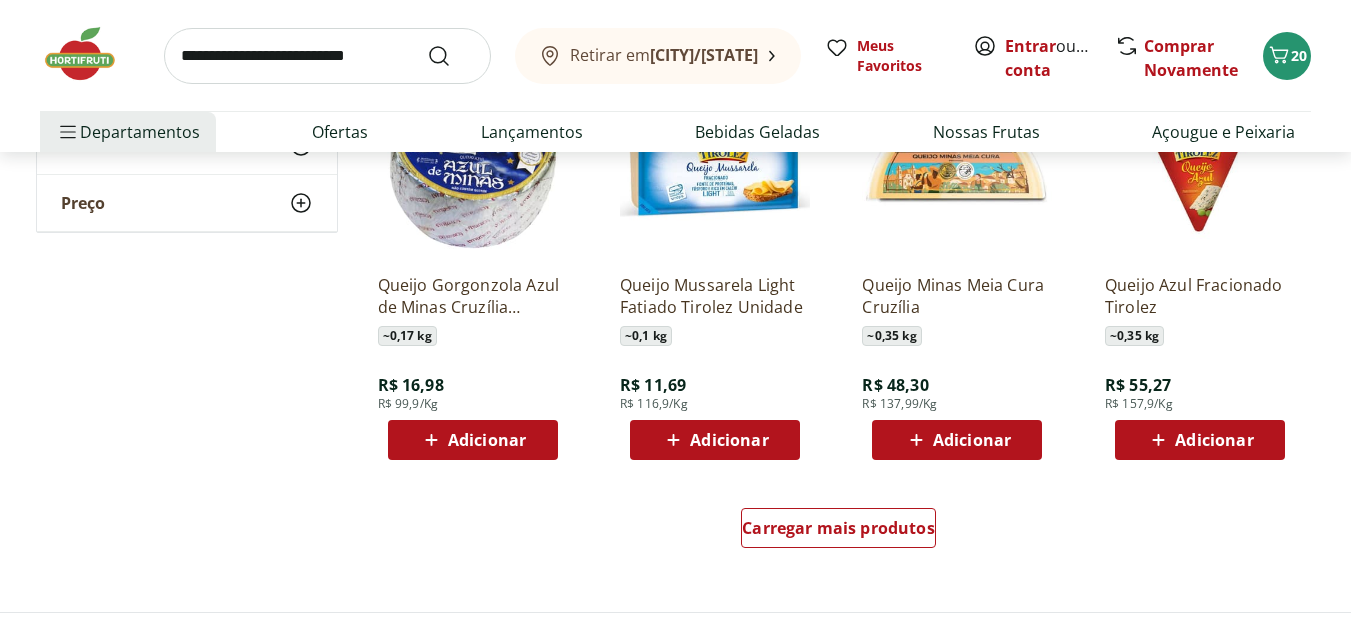 scroll, scrollTop: 2600, scrollLeft: 0, axis: vertical 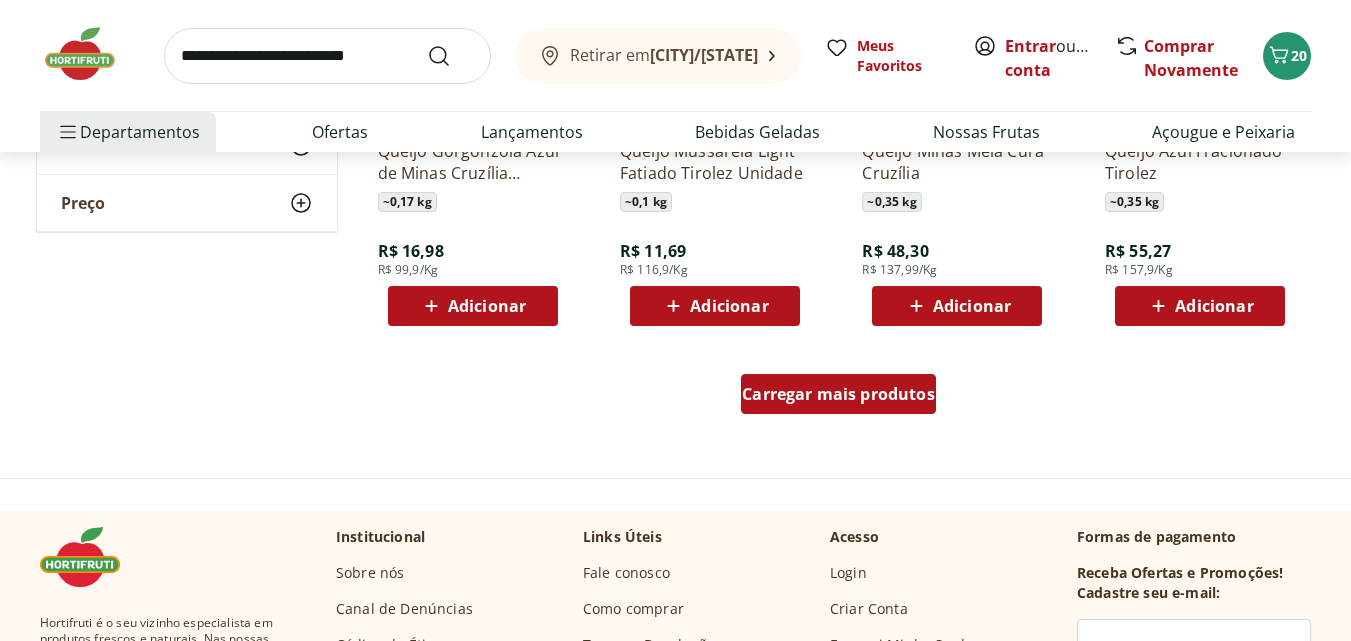 click on "Carregar mais produtos" at bounding box center (838, 394) 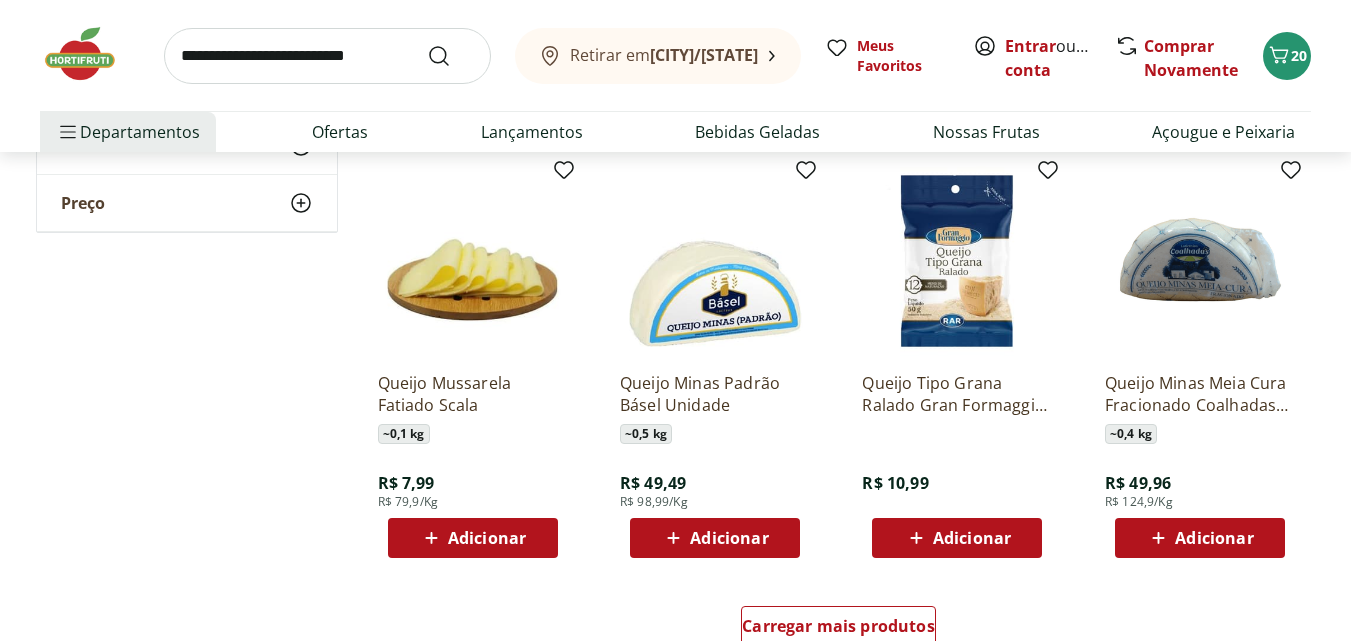 scroll, scrollTop: 3800, scrollLeft: 0, axis: vertical 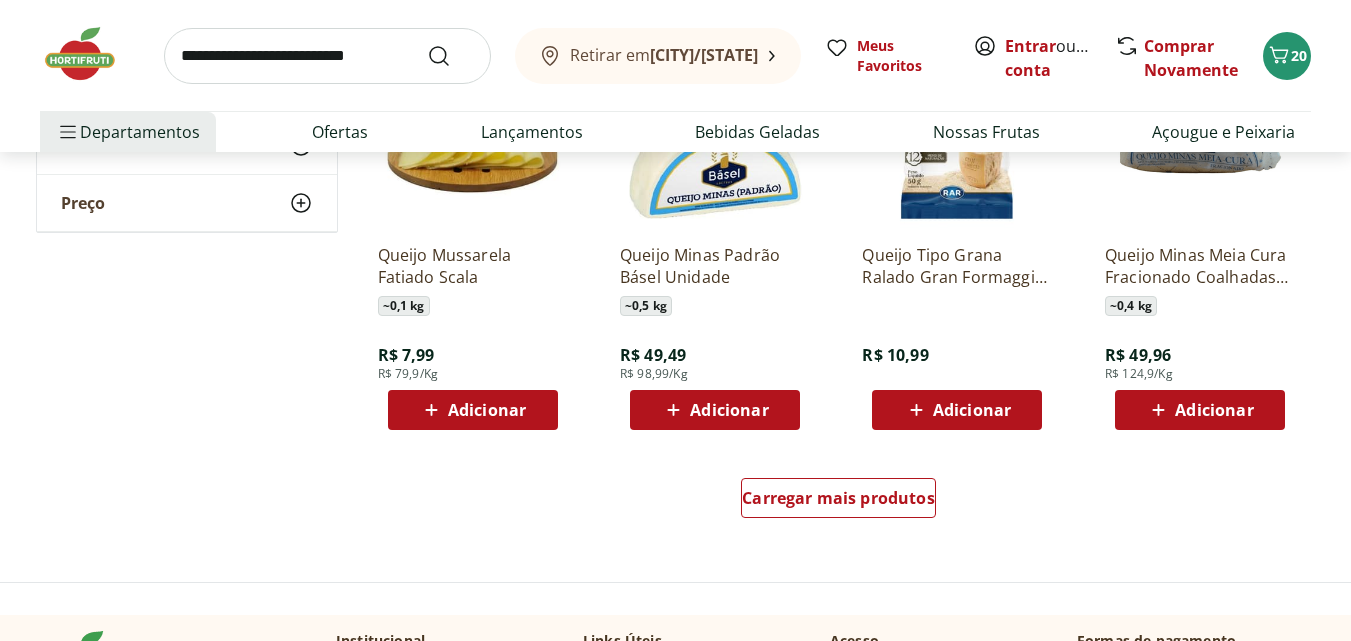 click 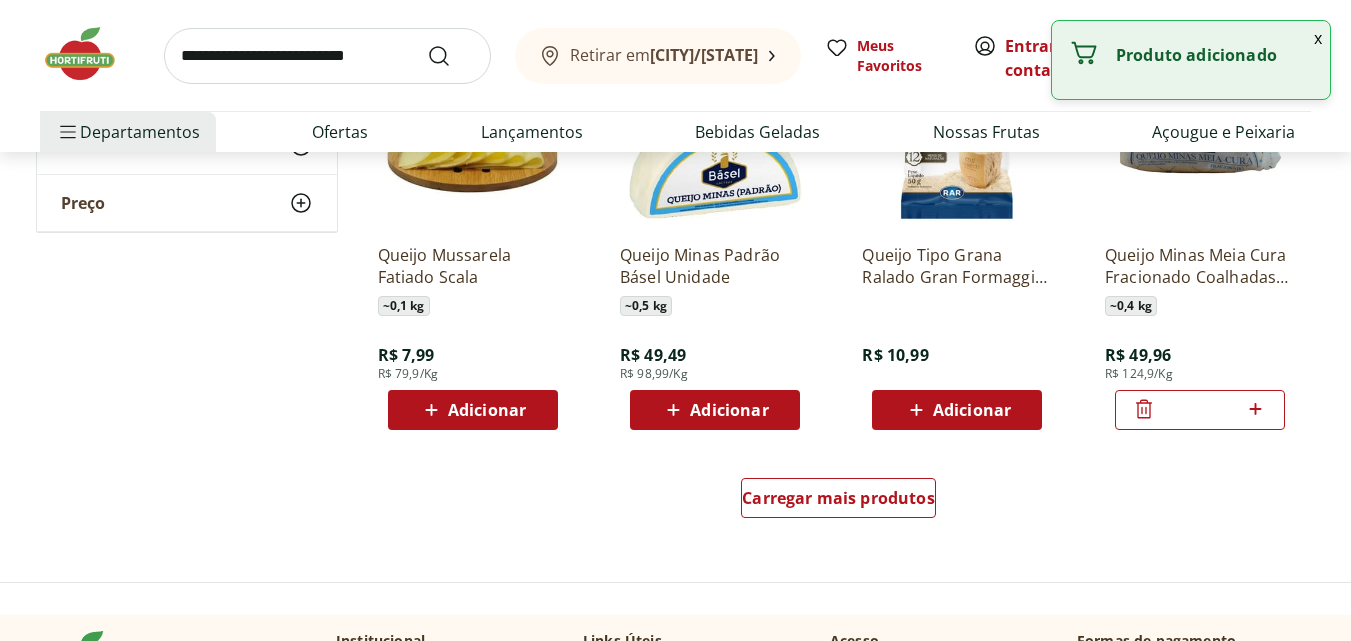 click 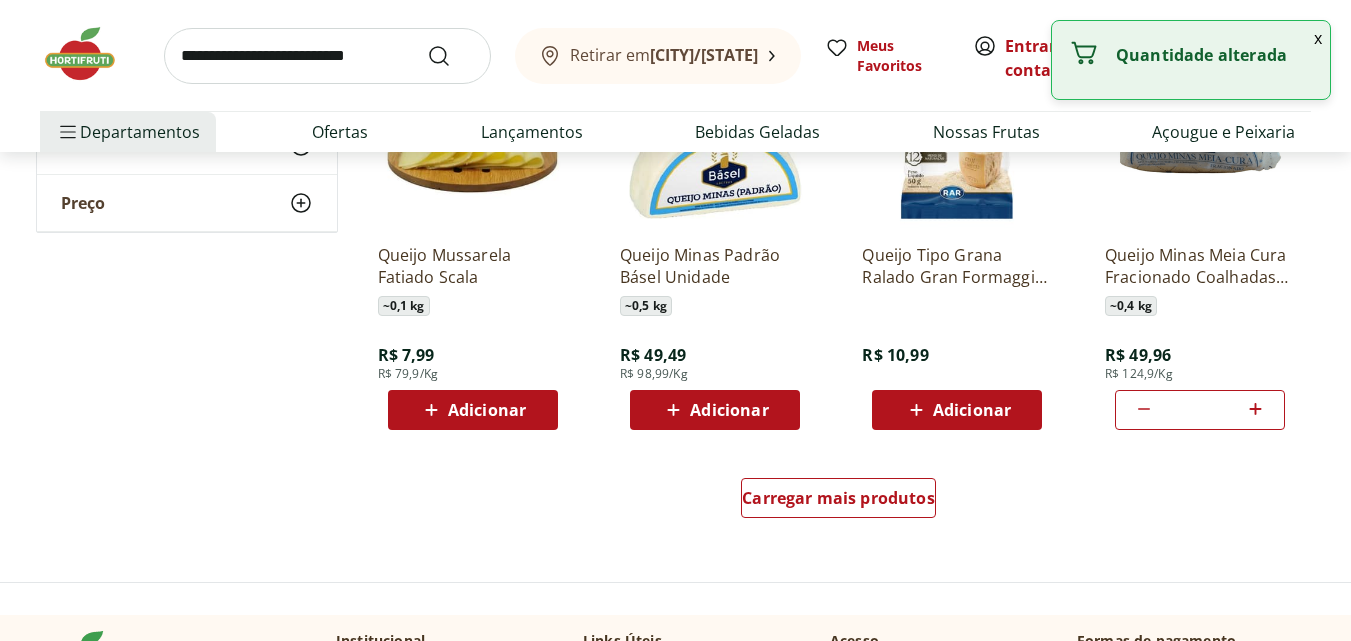 click 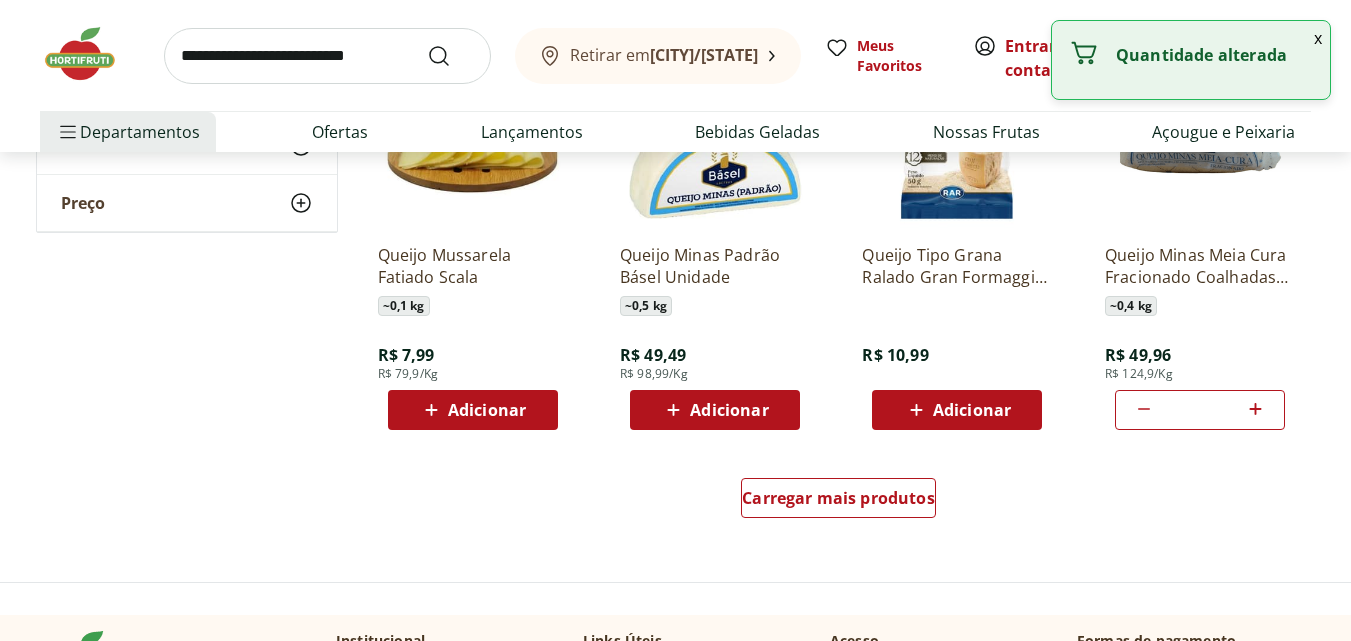 click 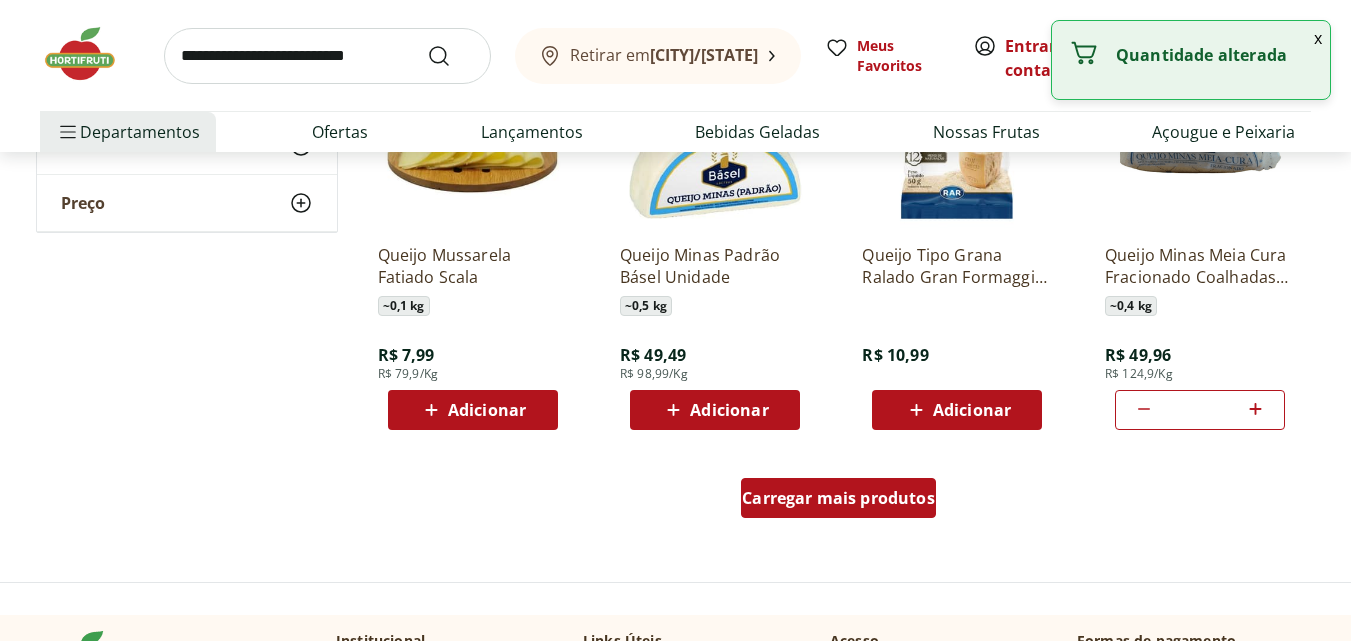 click on "Carregar mais produtos" at bounding box center (838, 498) 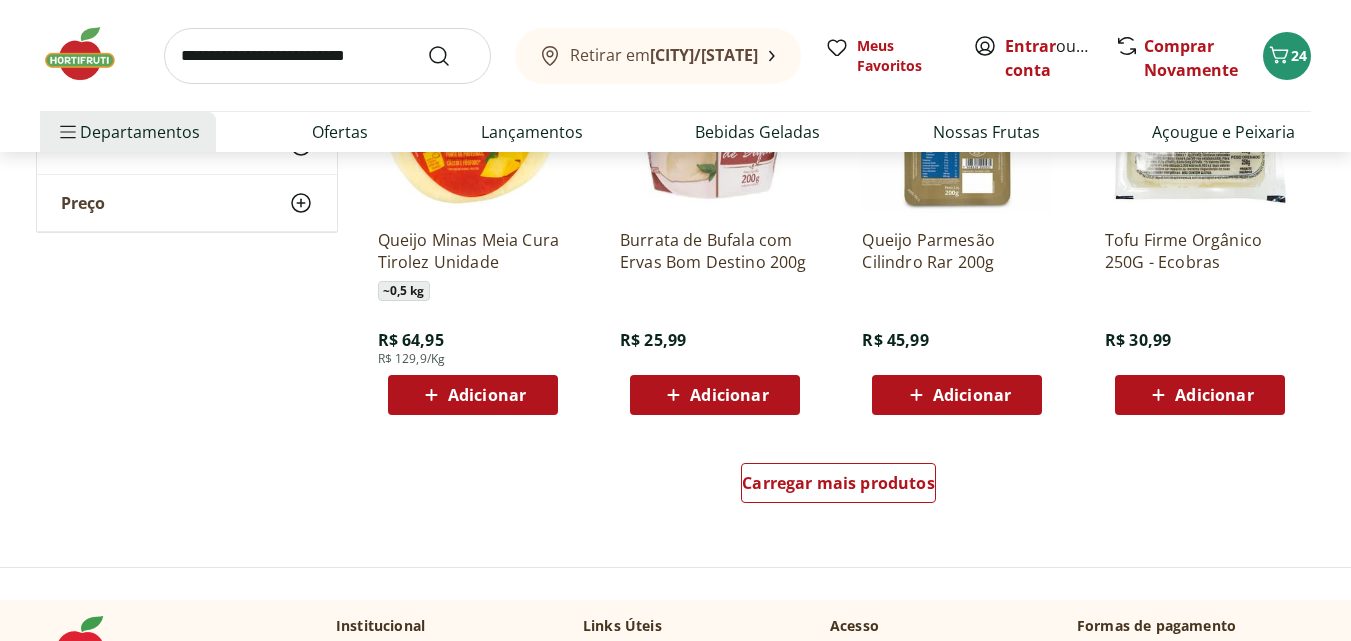 scroll, scrollTop: 5200, scrollLeft: 0, axis: vertical 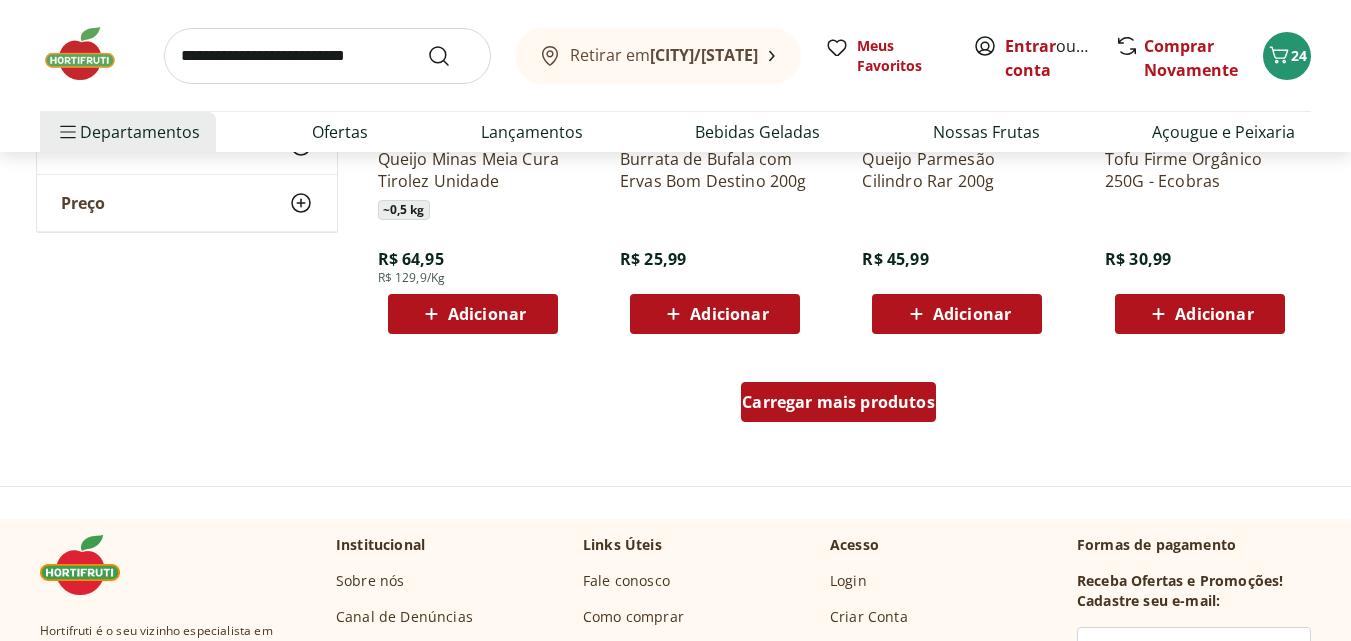click on "Carregar mais produtos" at bounding box center [838, 402] 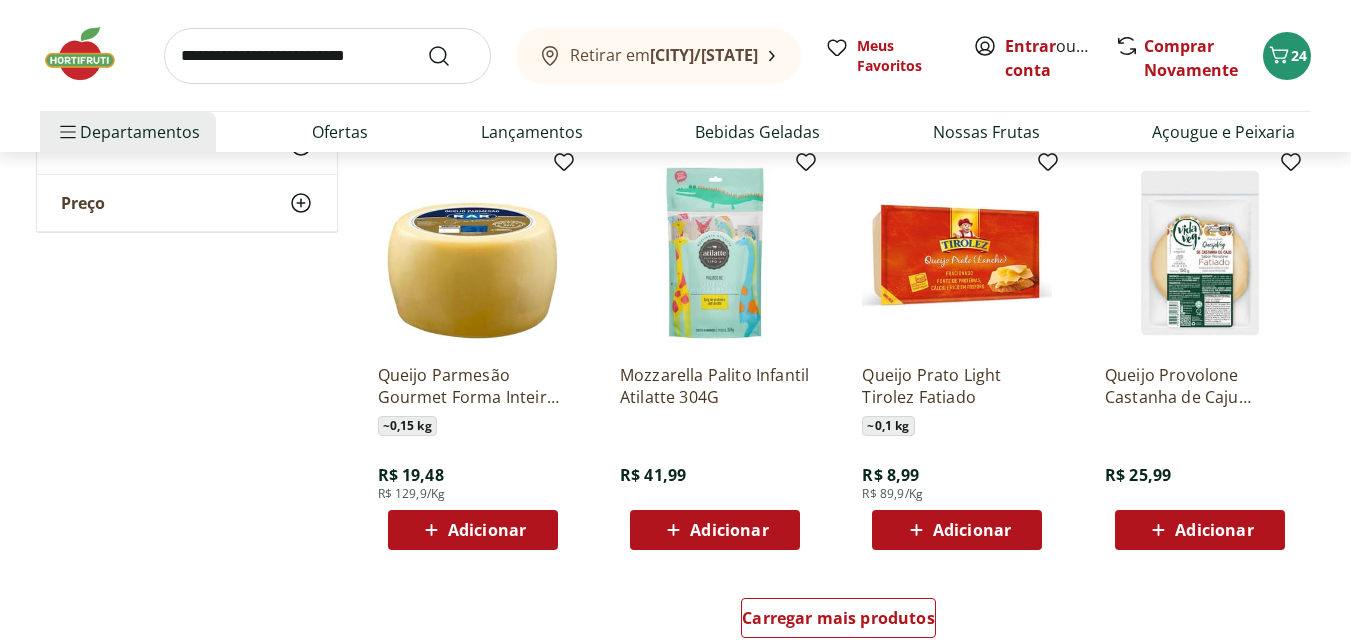 scroll, scrollTop: 6300, scrollLeft: 0, axis: vertical 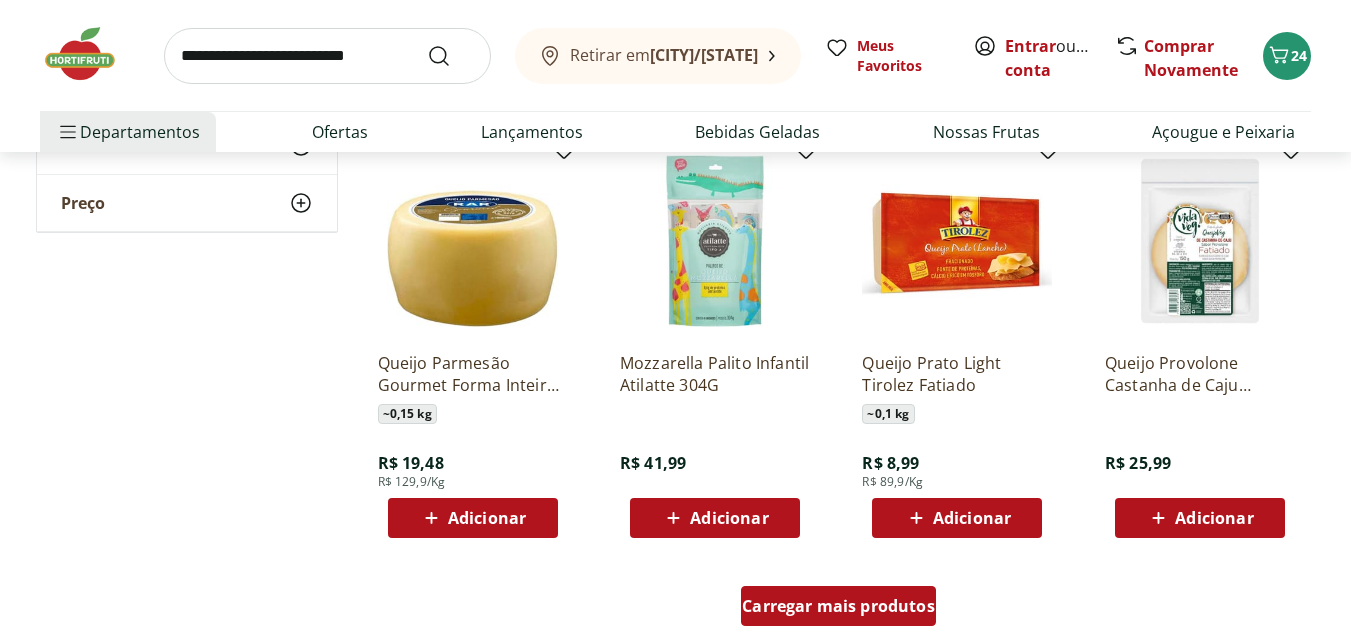 click on "Carregar mais produtos" at bounding box center (838, 606) 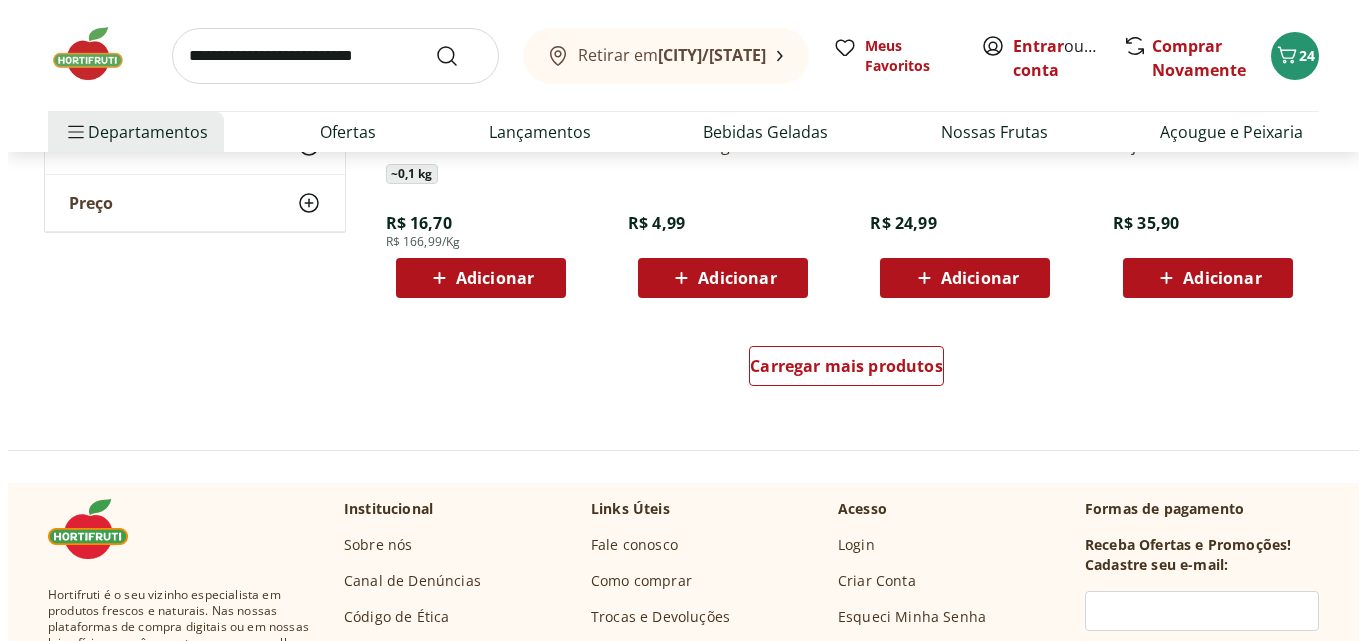 scroll, scrollTop: 7900, scrollLeft: 0, axis: vertical 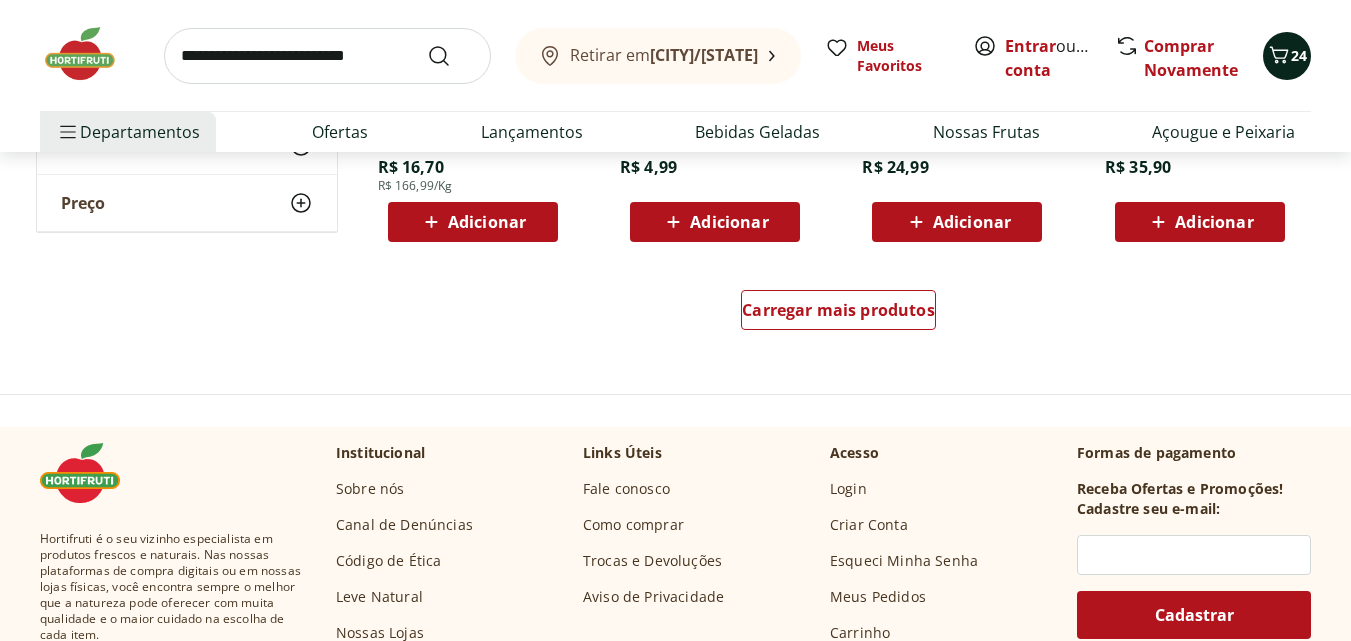 click on "24" at bounding box center (1299, 55) 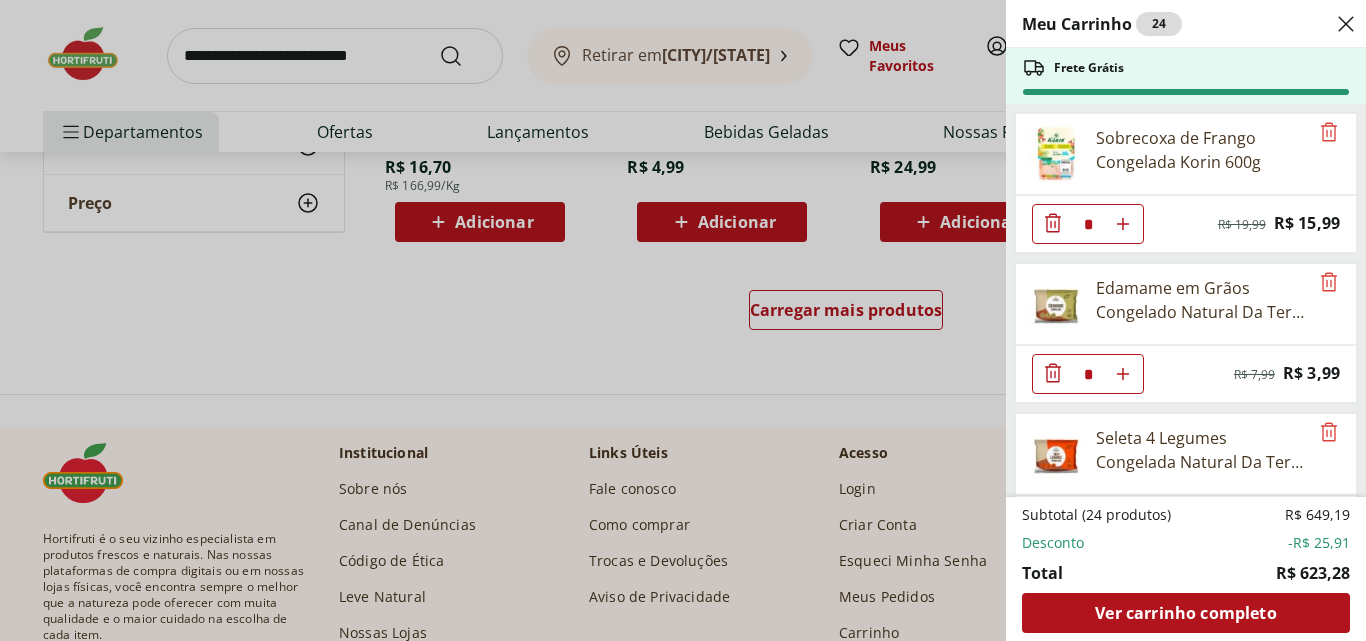 click 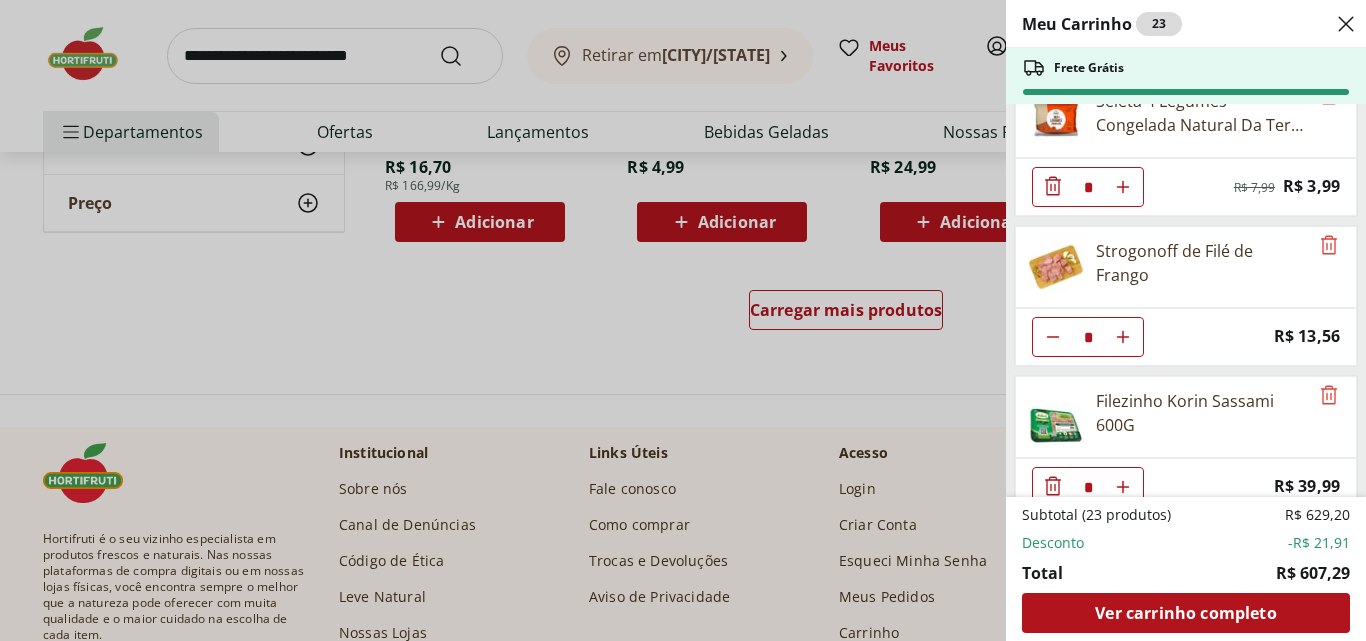 scroll, scrollTop: 200, scrollLeft: 0, axis: vertical 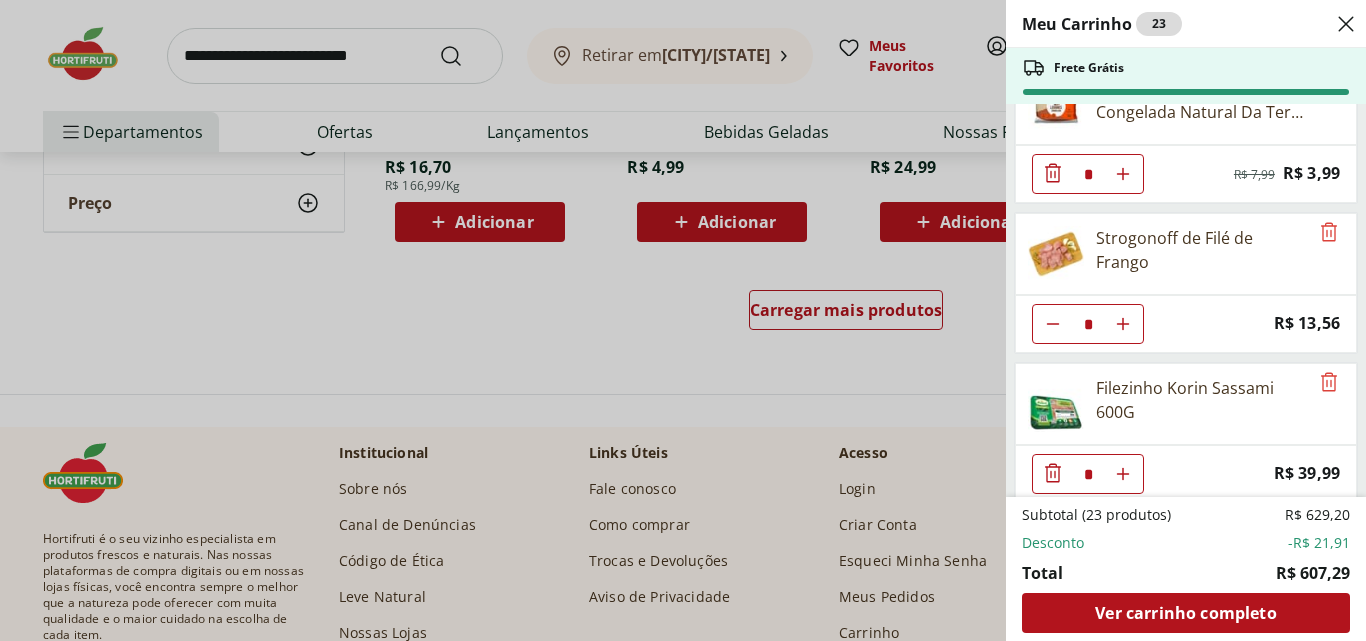 click 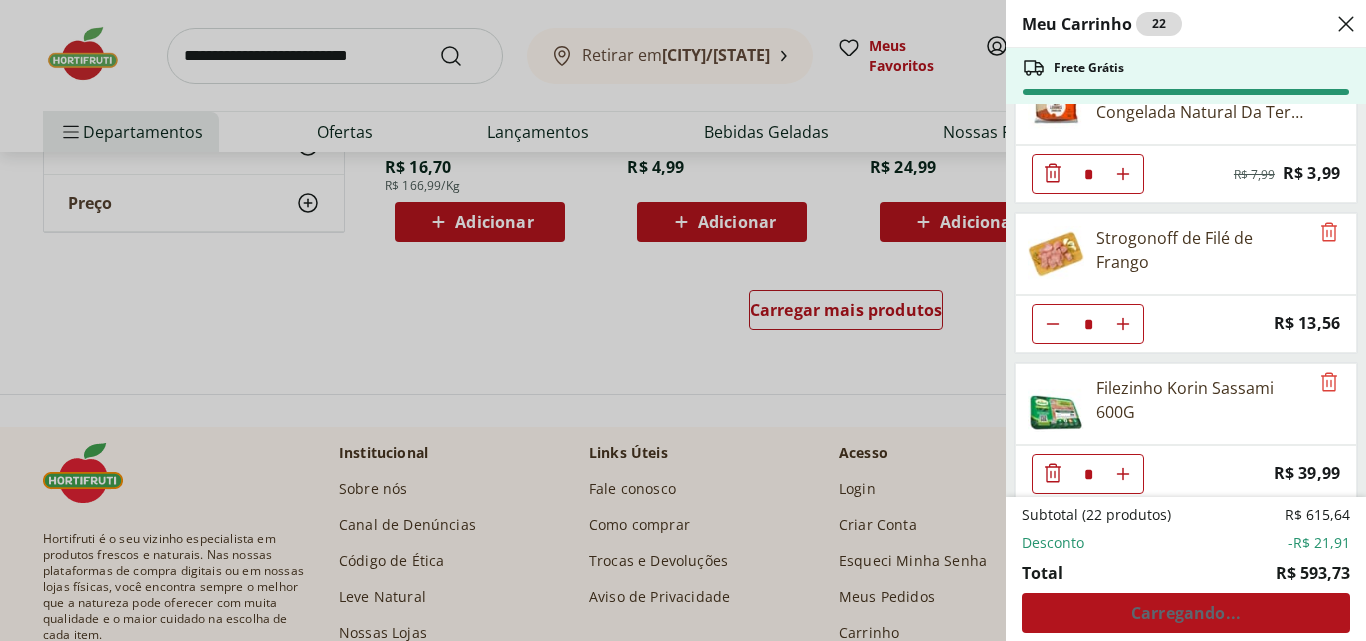 click 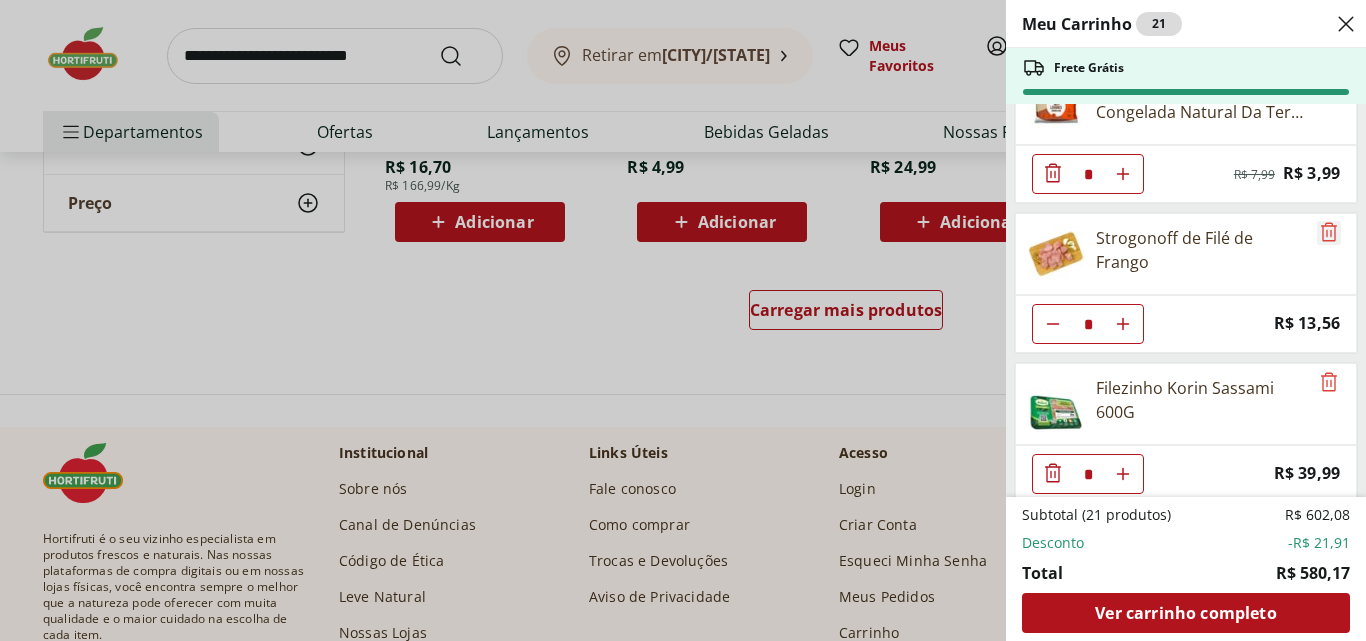 click 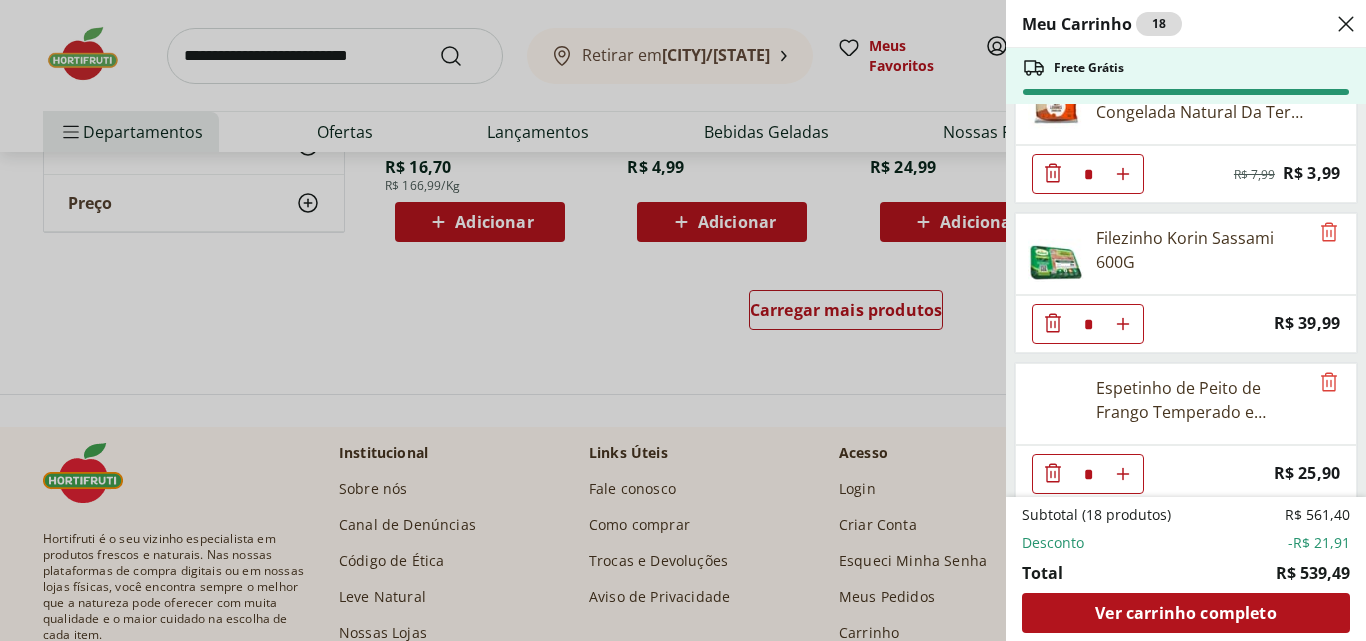 scroll, scrollTop: 300, scrollLeft: 0, axis: vertical 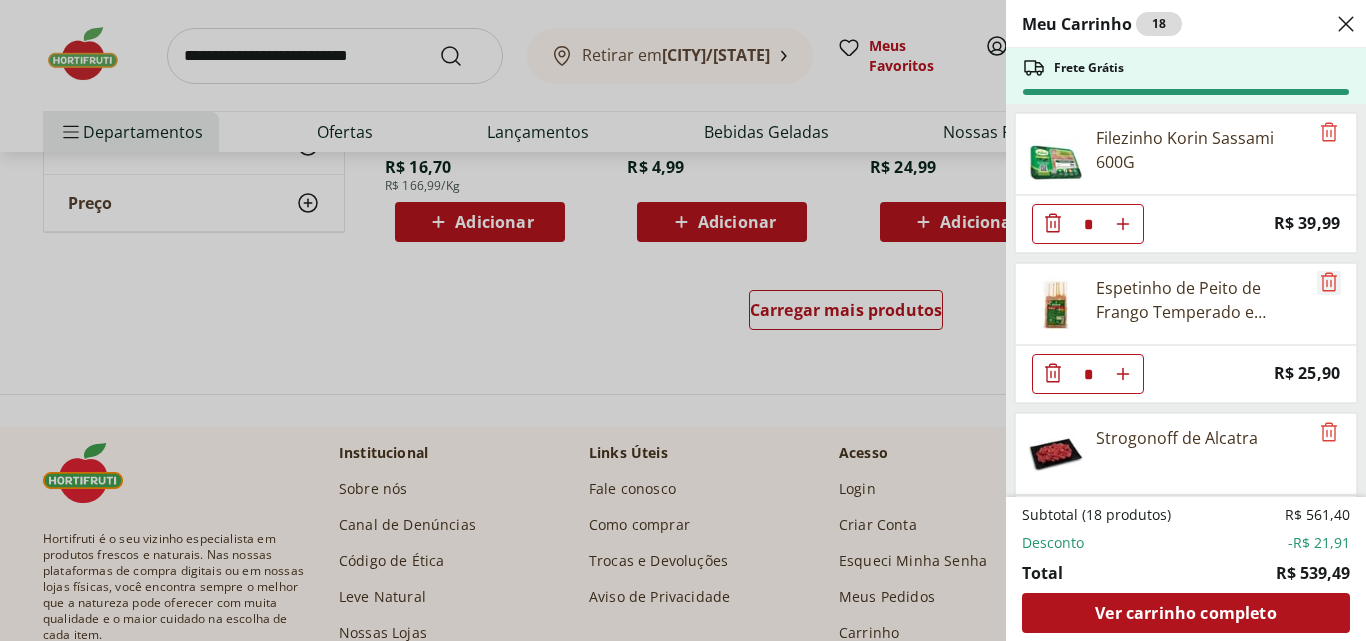 click 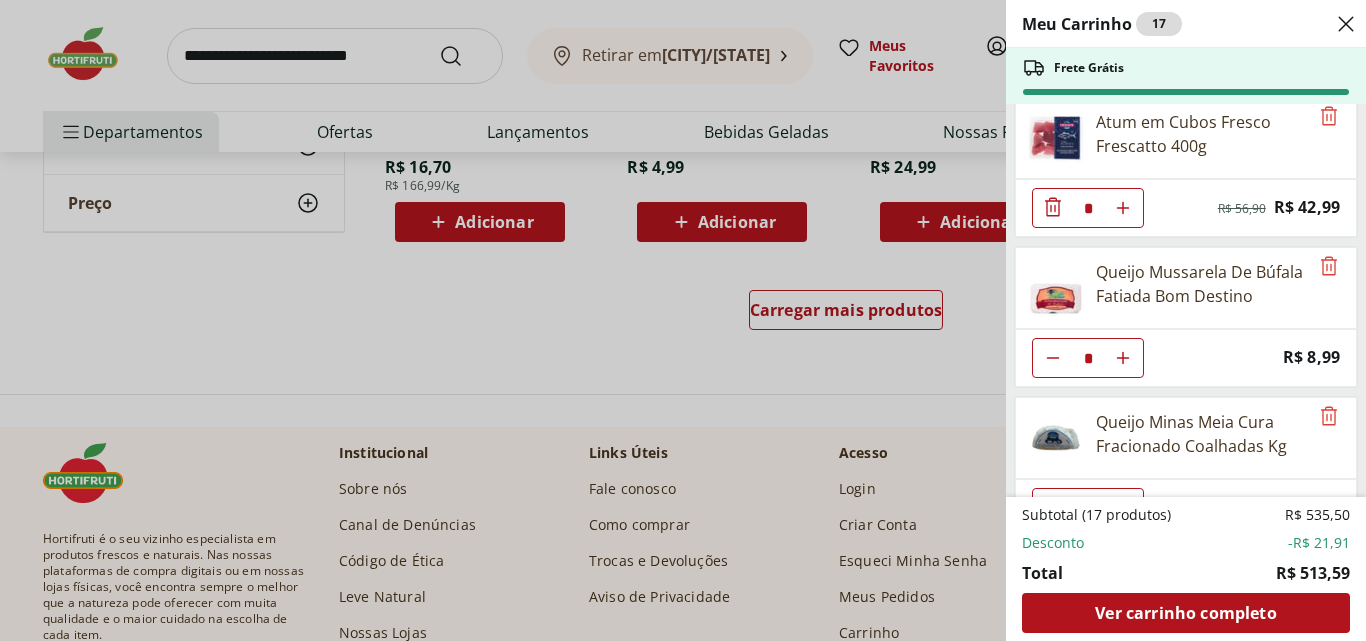 scroll, scrollTop: 815, scrollLeft: 0, axis: vertical 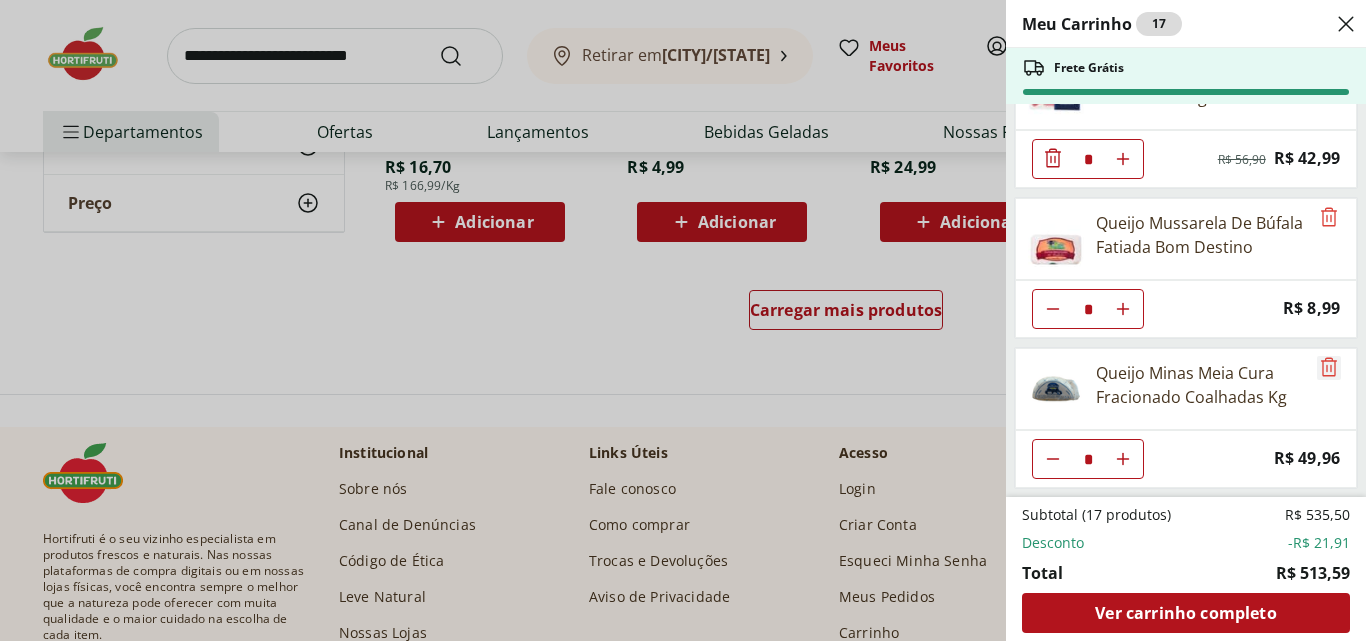 click 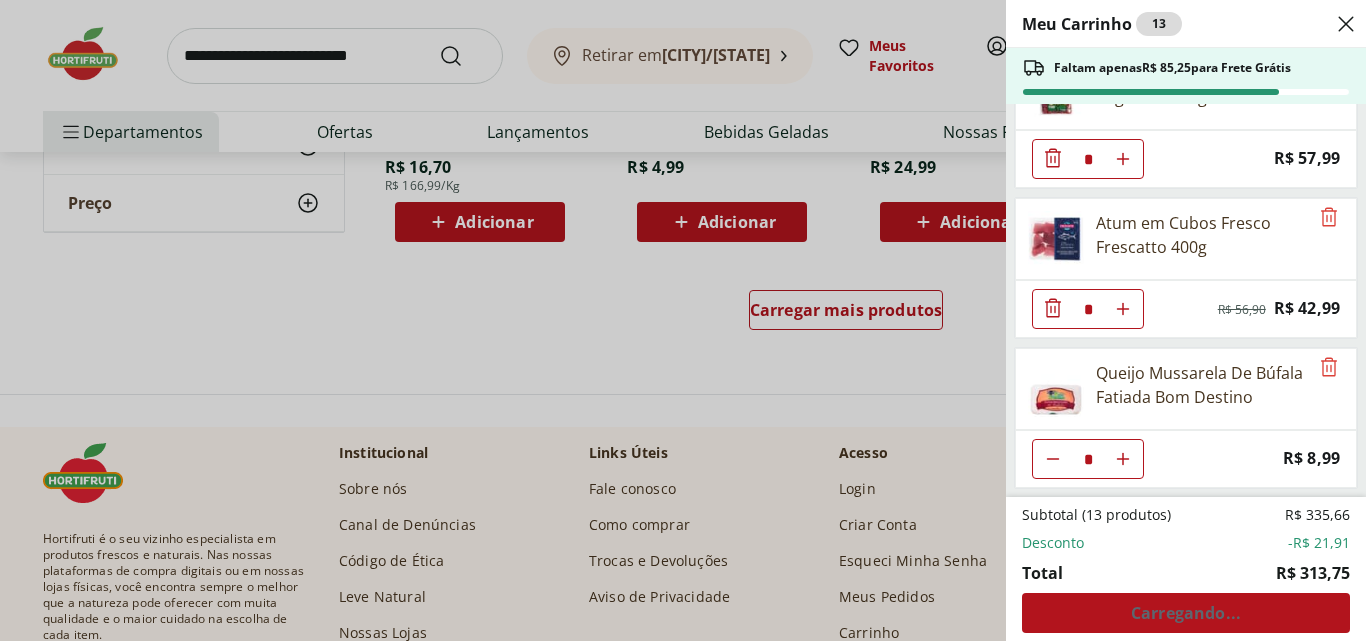 scroll, scrollTop: 665, scrollLeft: 0, axis: vertical 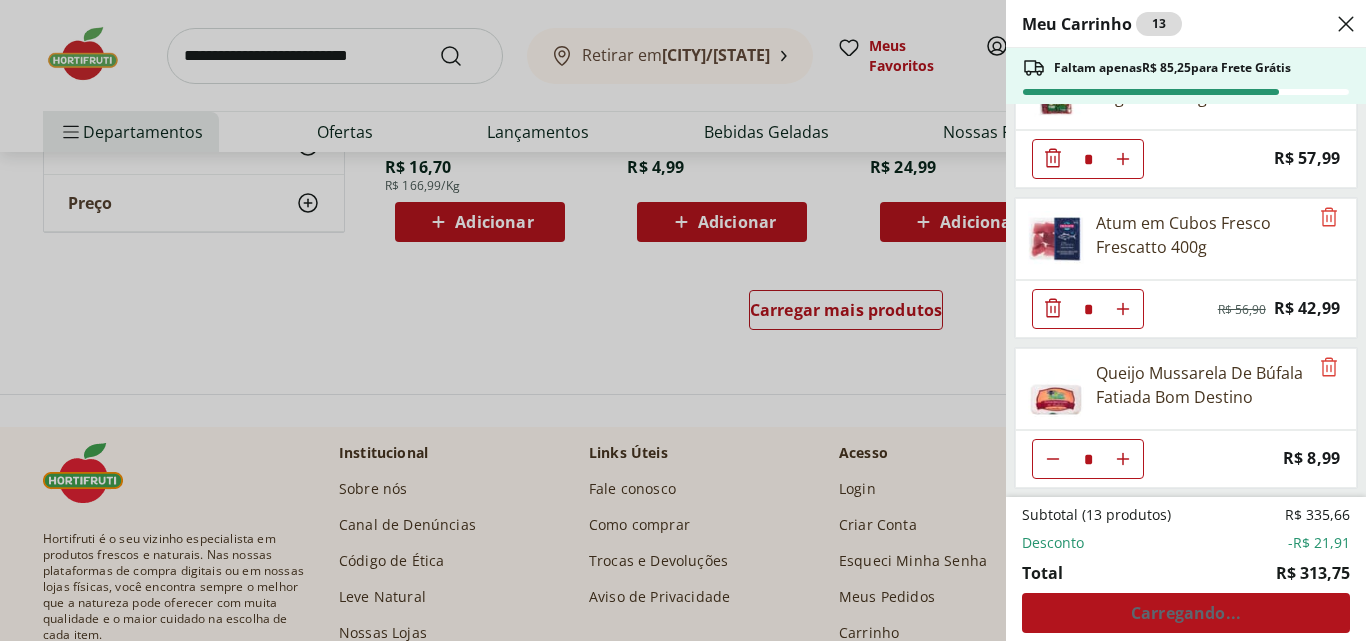 click 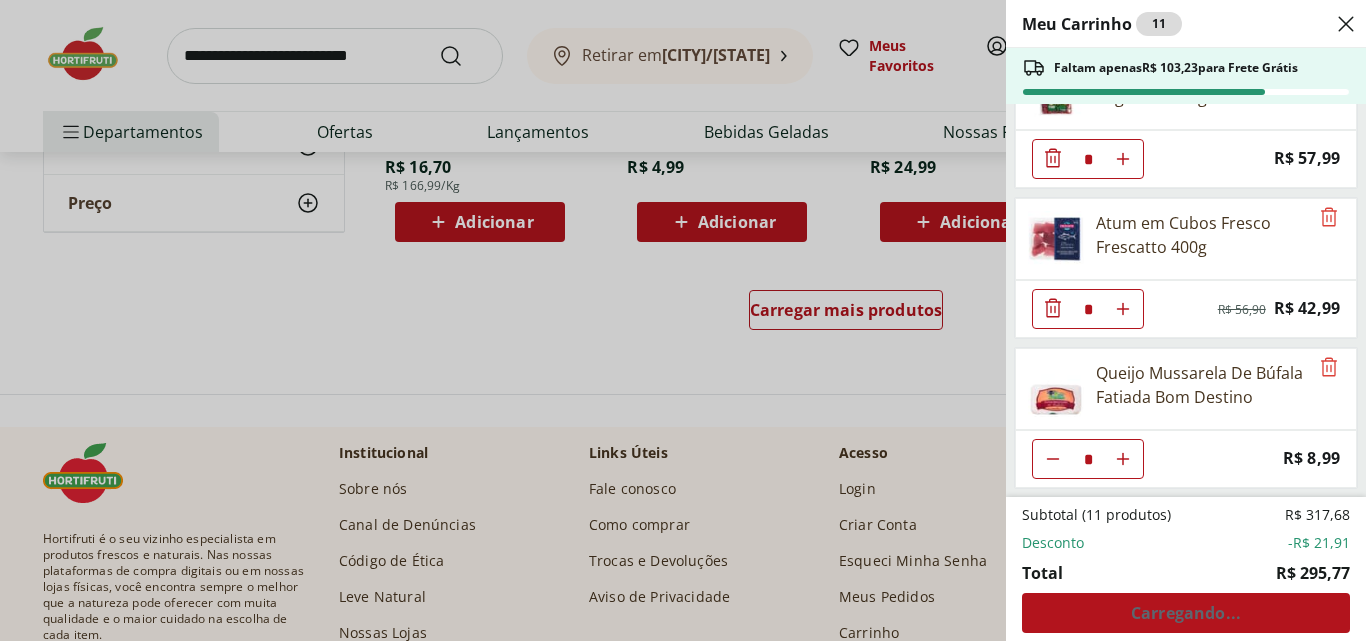 click 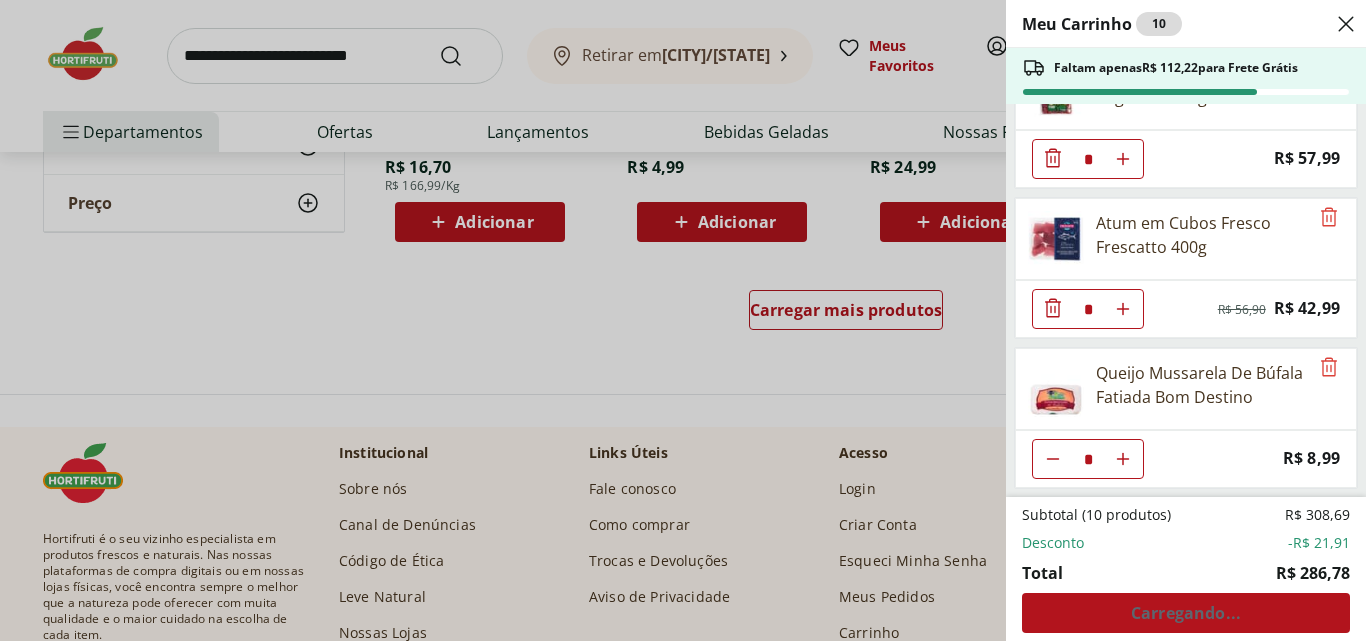 click 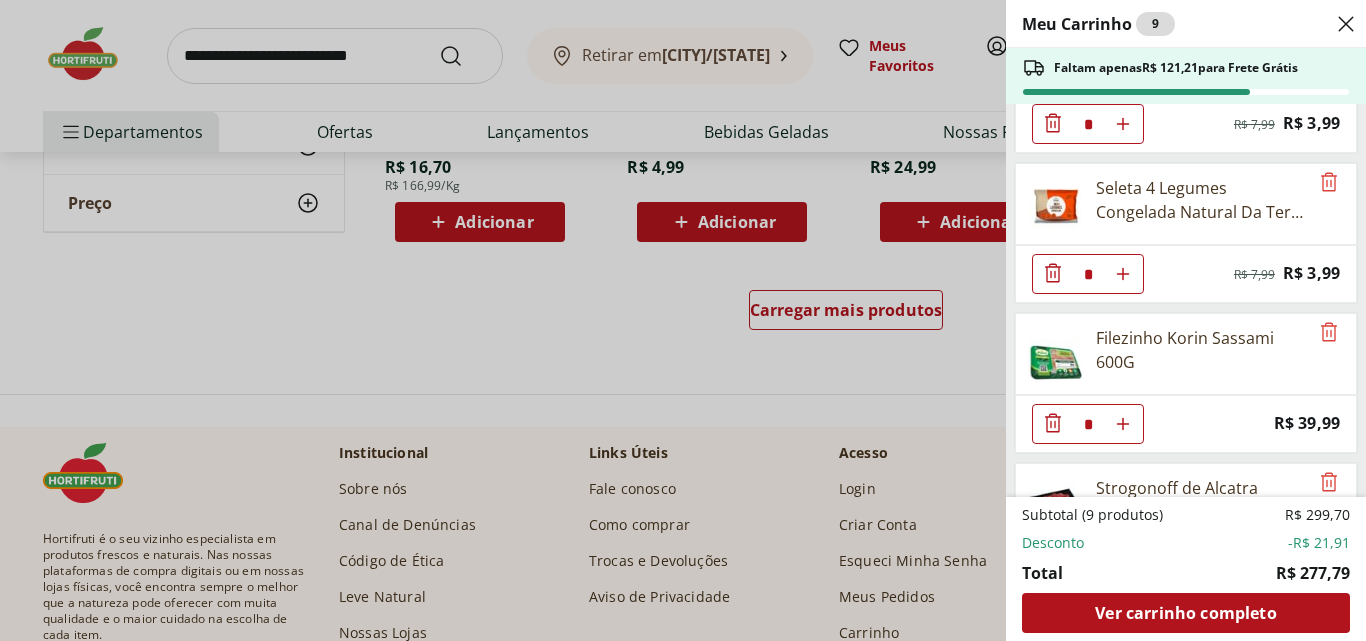 scroll, scrollTop: 300, scrollLeft: 0, axis: vertical 